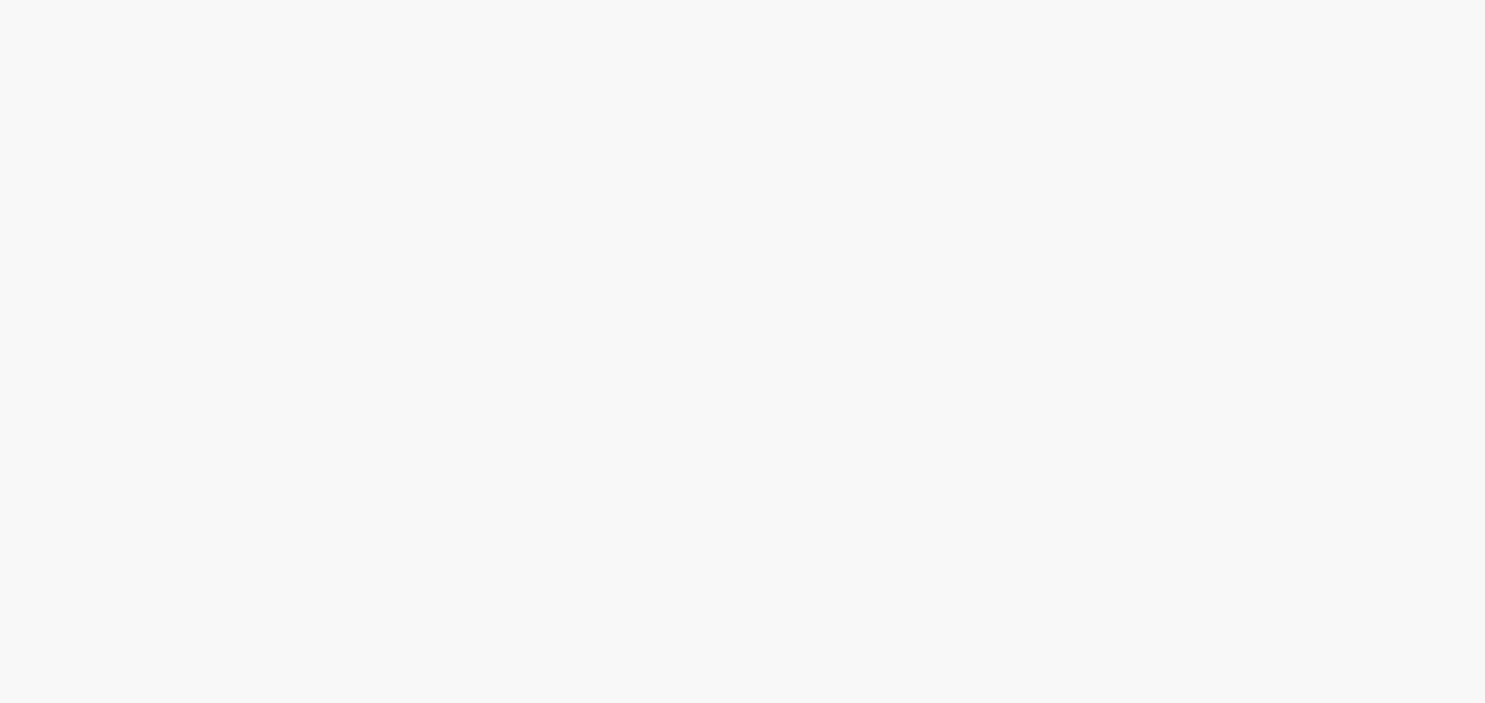 scroll, scrollTop: 0, scrollLeft: 0, axis: both 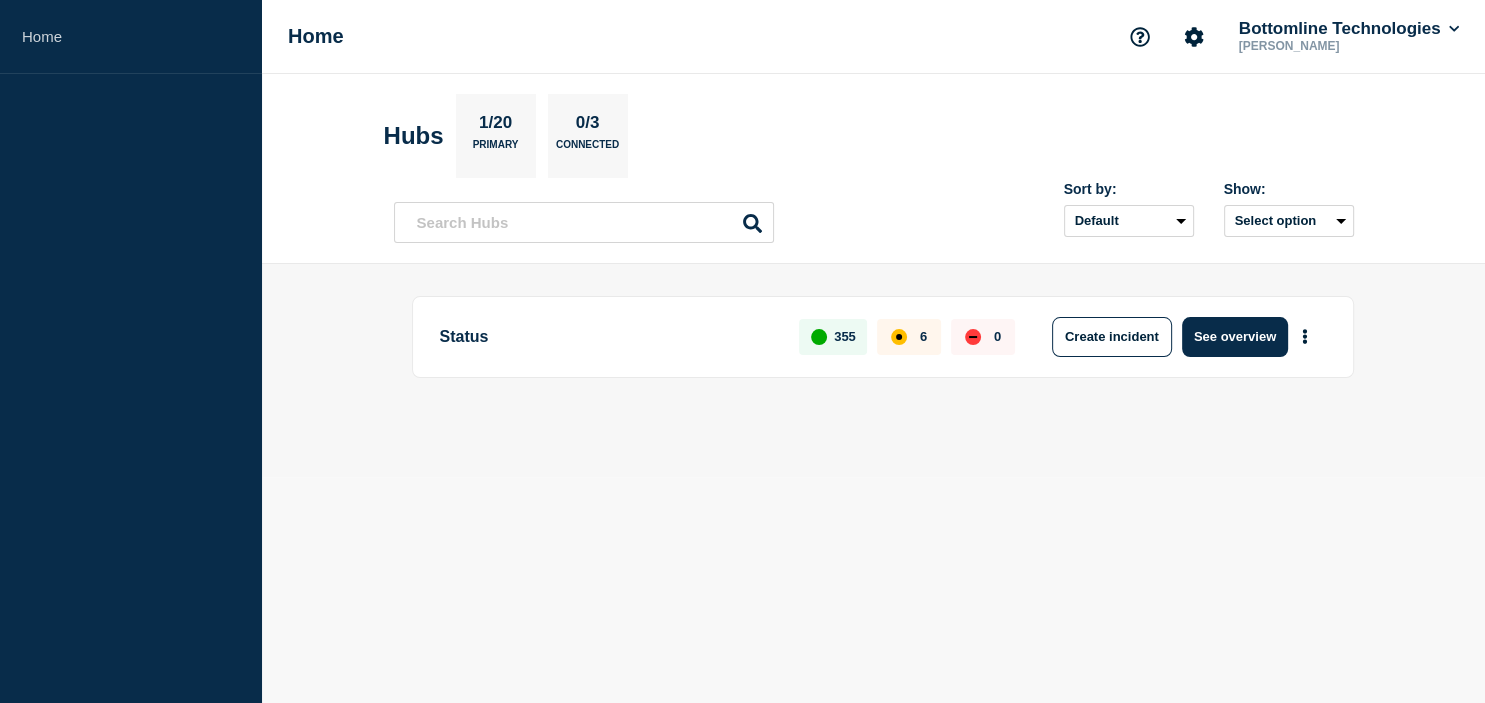 click on "Hubs 1/20 Primary 0/3 Connected Sort by:  Default Last added Last updated Most active A-Z Show:  Select option" at bounding box center [873, 169] 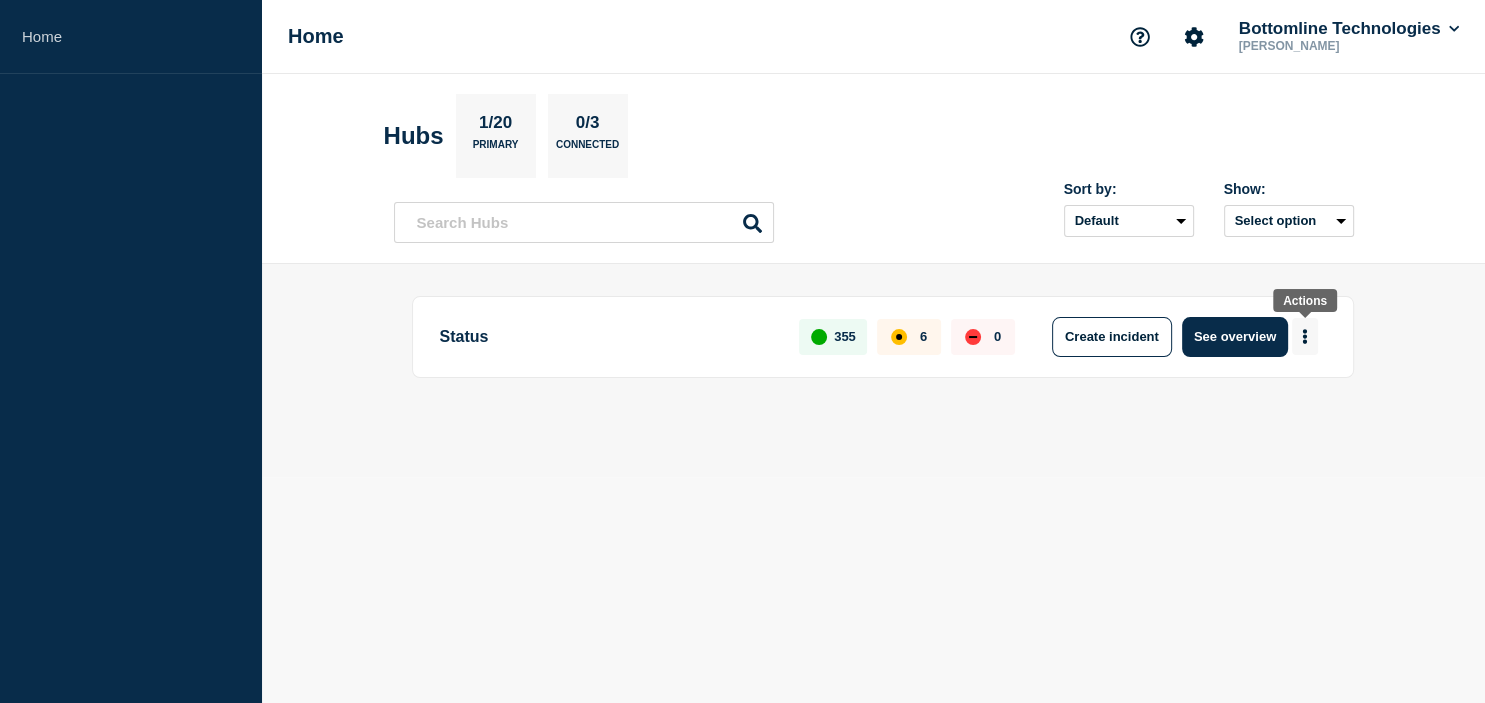 click 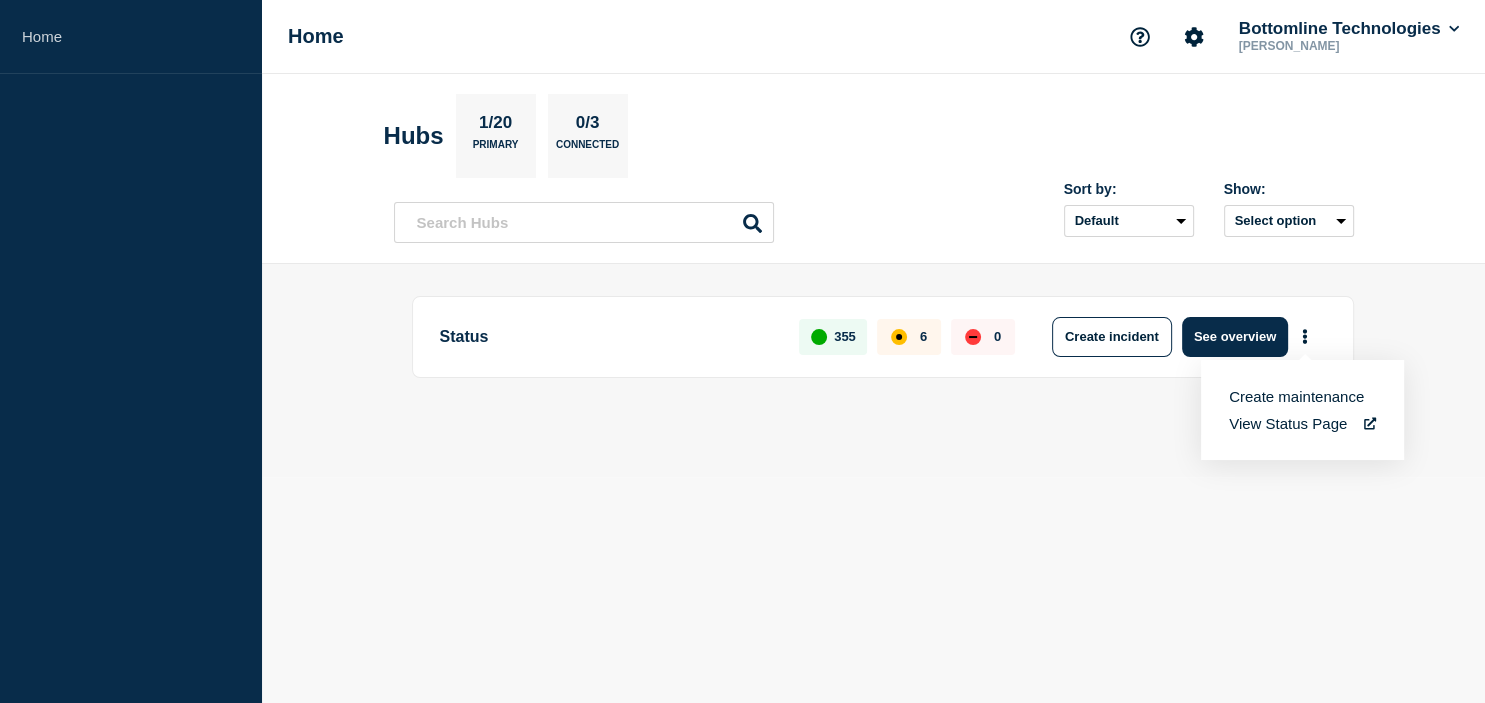 click on "Create maintenance" at bounding box center [1296, 396] 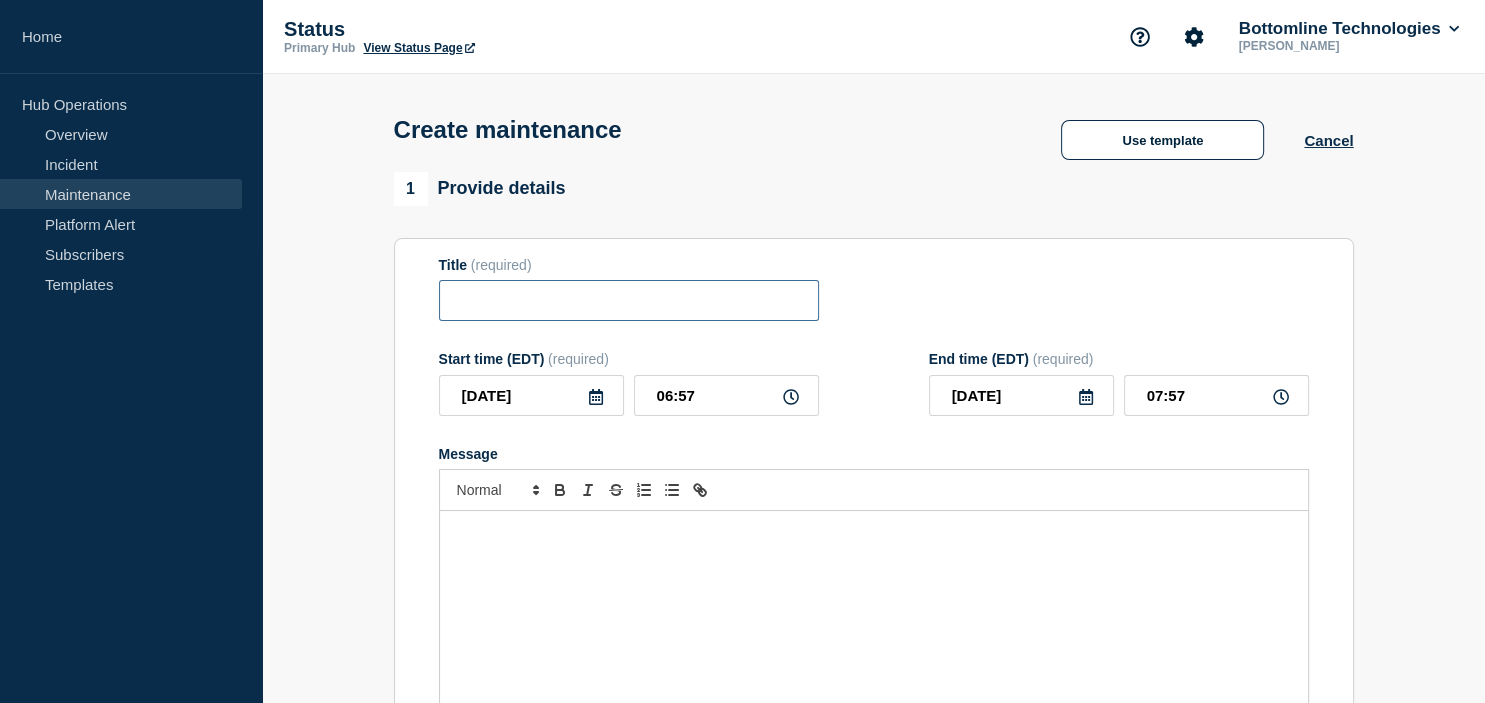 click at bounding box center [629, 300] 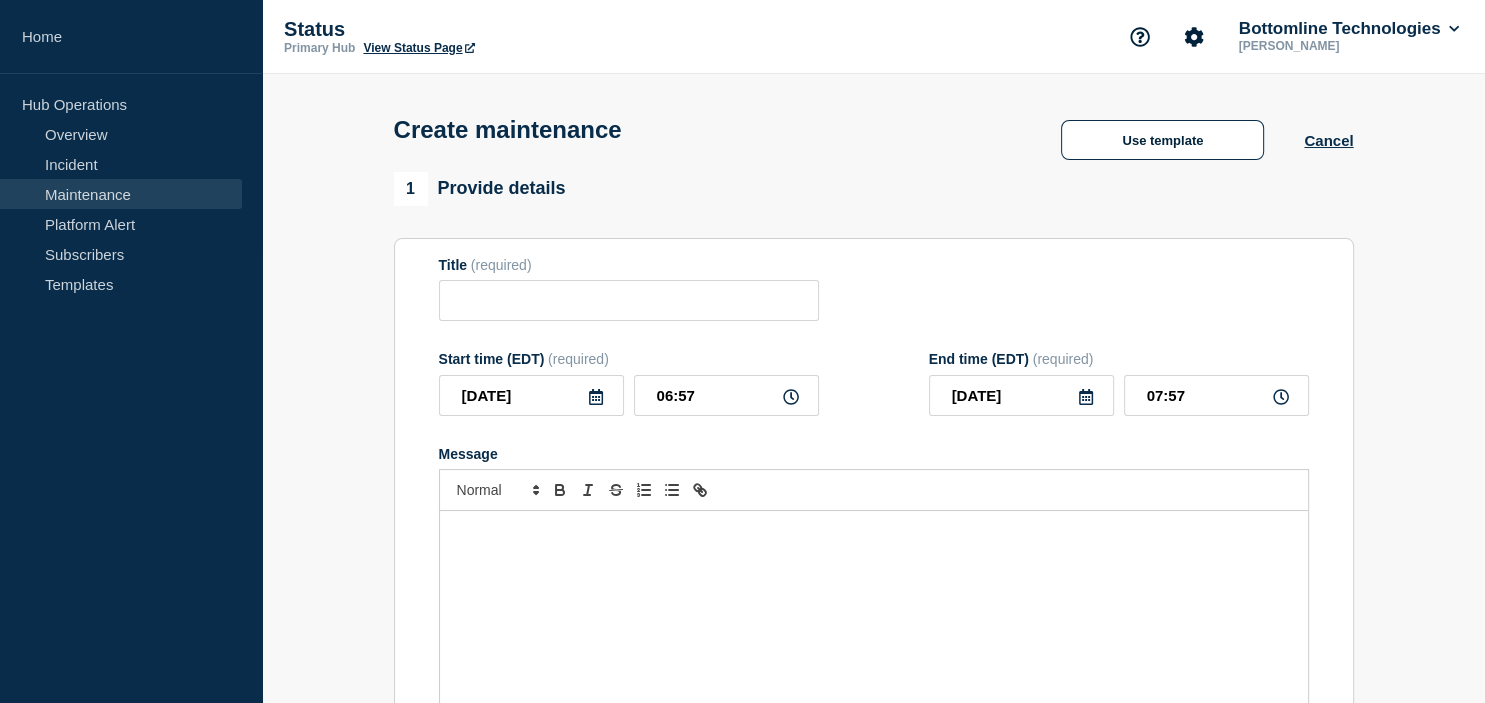 click at bounding box center (874, 631) 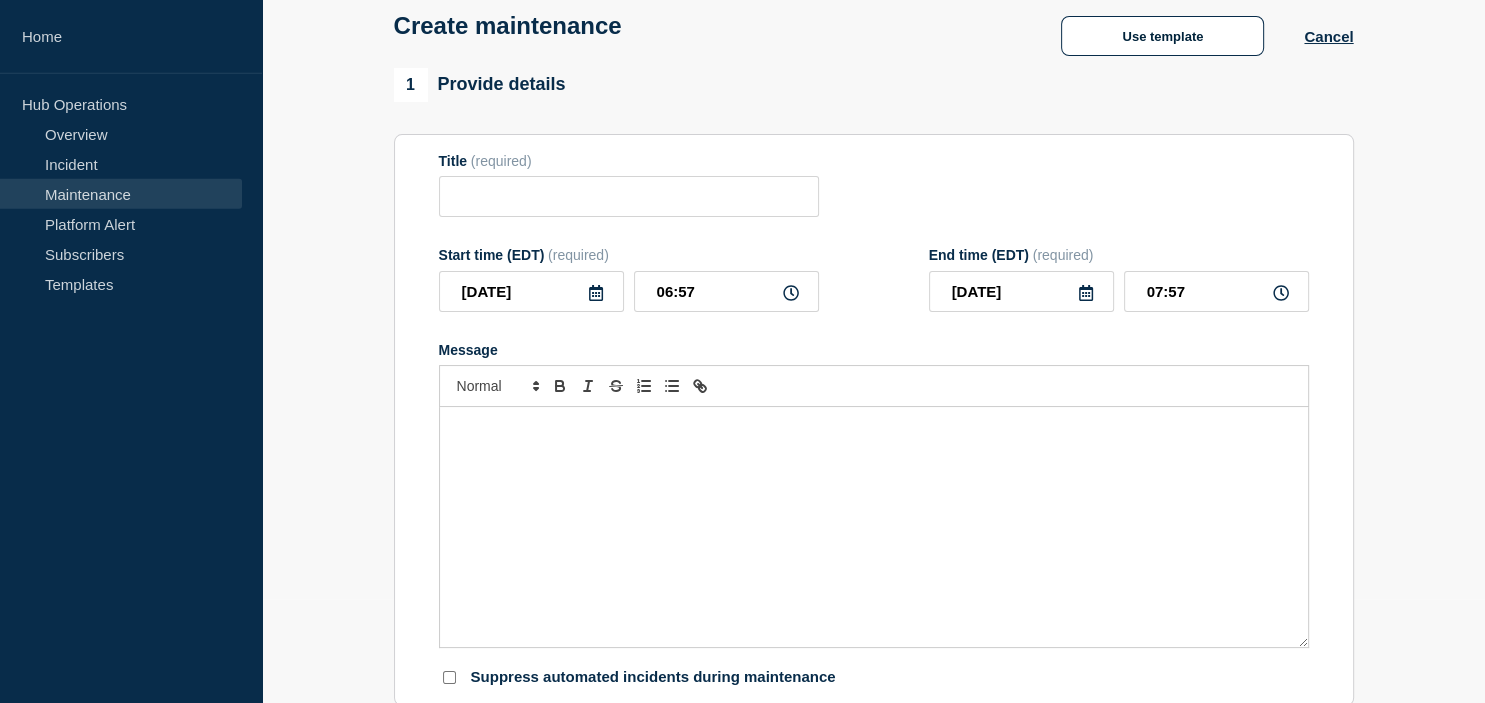 scroll, scrollTop: 105, scrollLeft: 0, axis: vertical 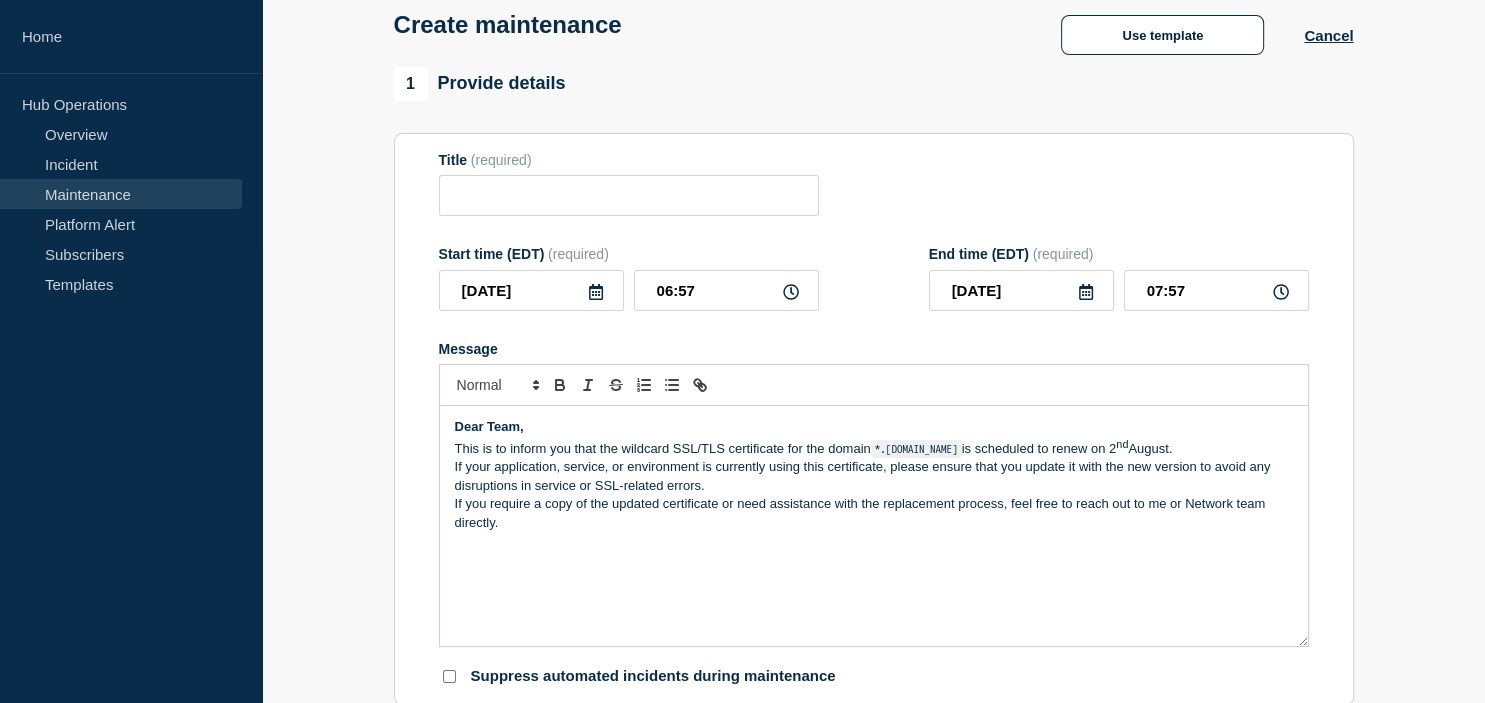 drag, startPoint x: 875, startPoint y: 456, endPoint x: 950, endPoint y: 450, distance: 75.23962 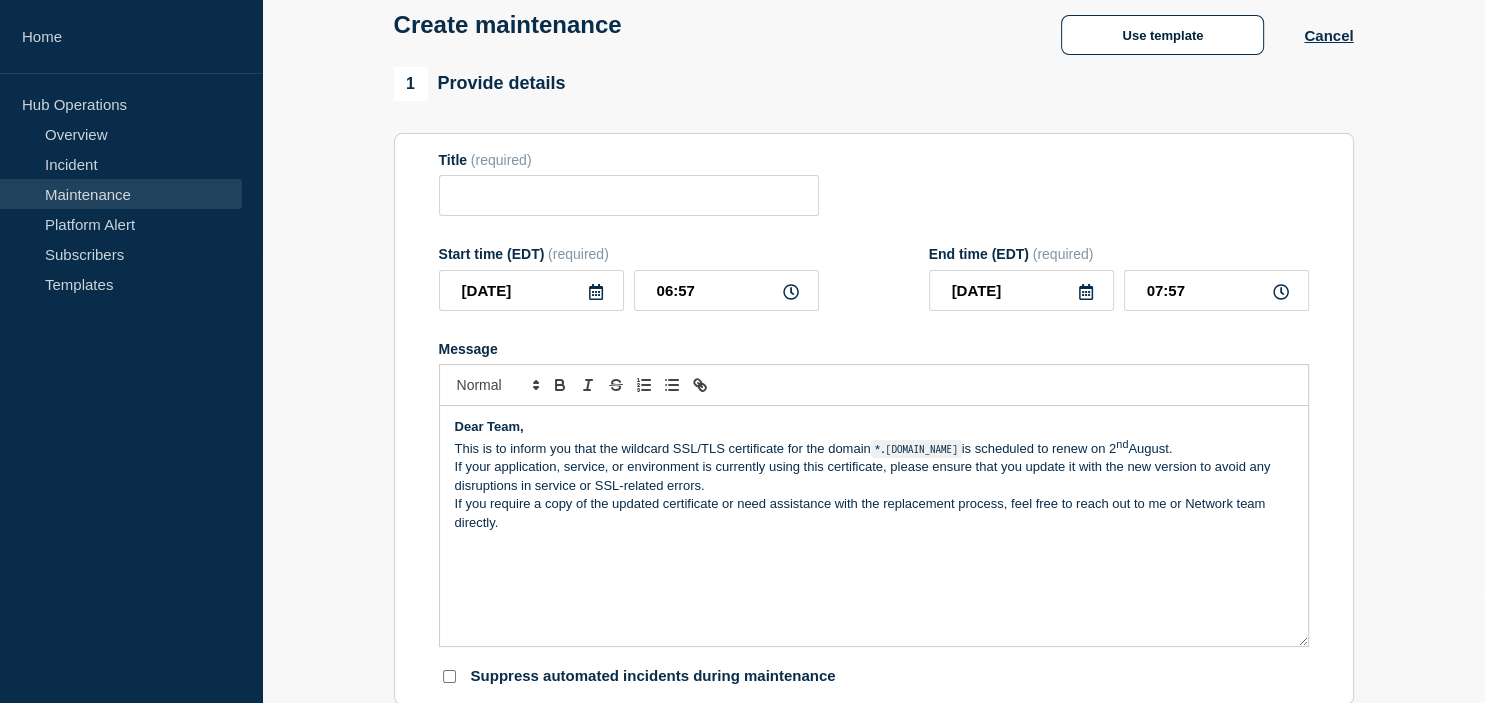 click on "This is to inform you that the wildcard SSL/TLS certificate for the domain  *.saas-p.com   is scheduled to renew on 2 nd  August." at bounding box center (874, 448) 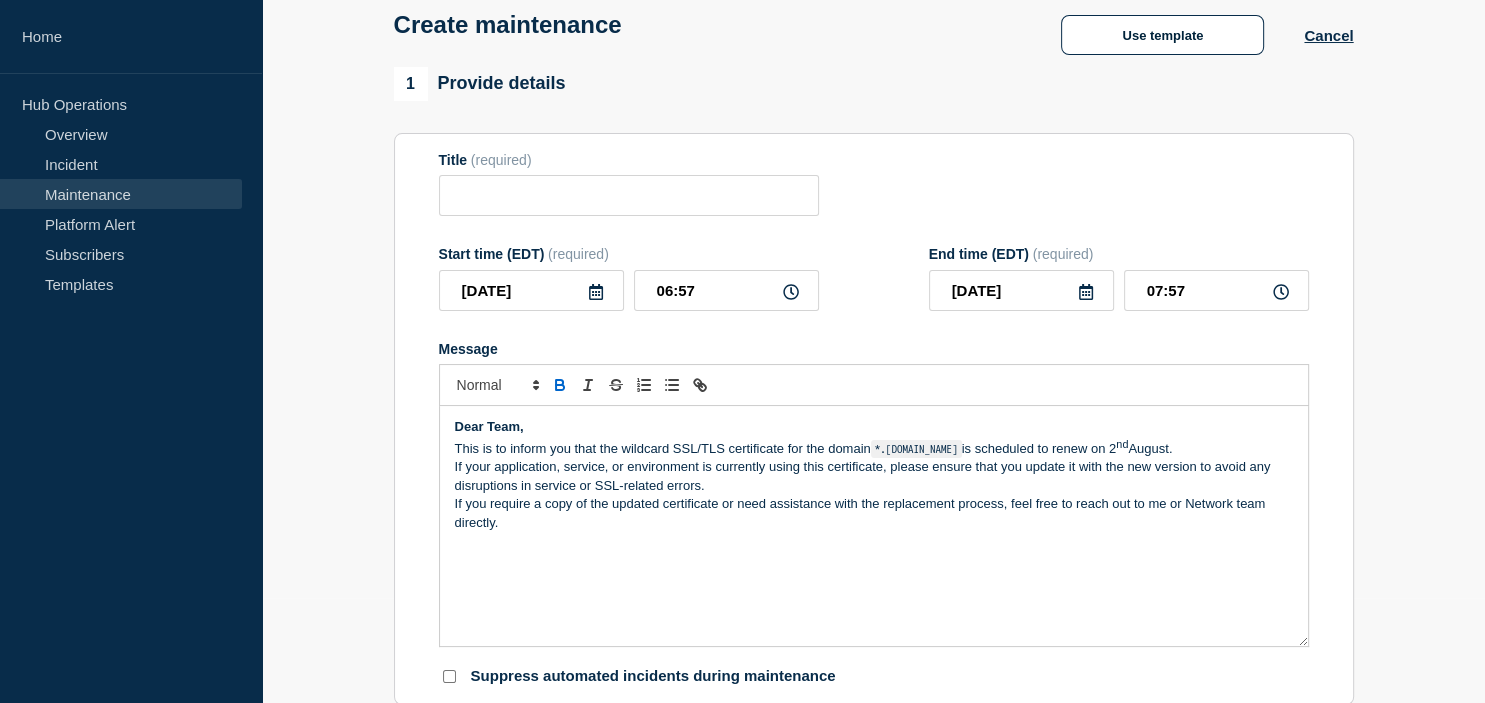 click on "If you require a copy of the updated certificate or need assistance with the replacement process, feel free to reach out to me or Network team directly." at bounding box center [874, 513] 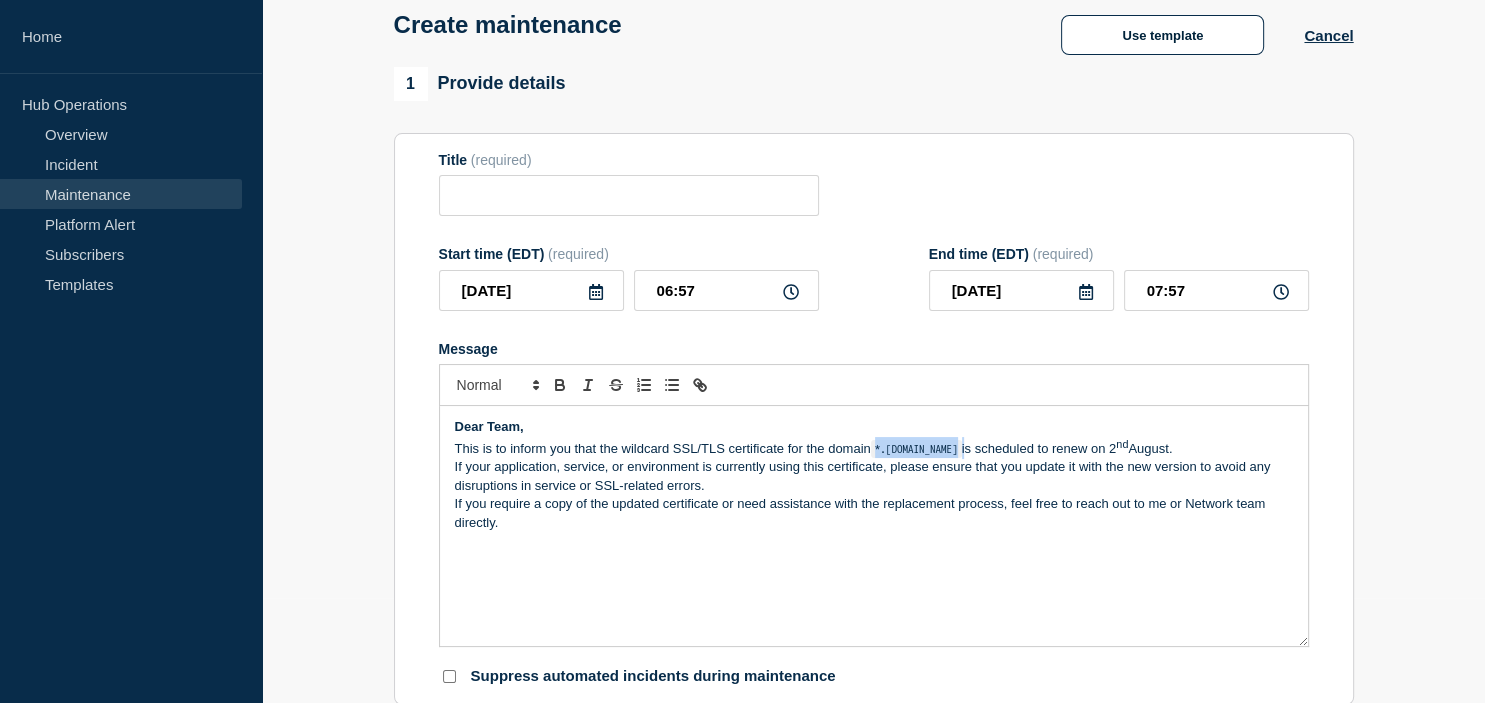 drag, startPoint x: 958, startPoint y: 458, endPoint x: 879, endPoint y: 457, distance: 79.00633 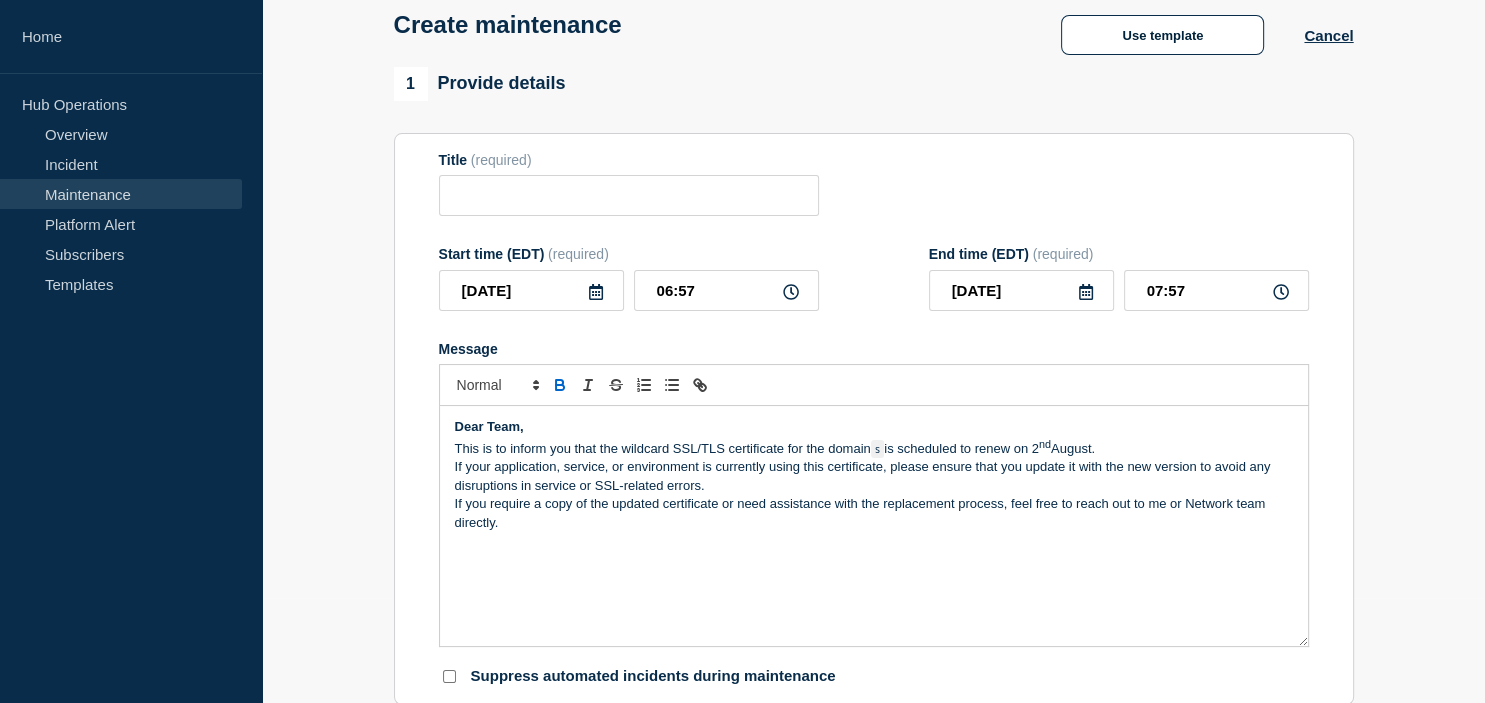 type 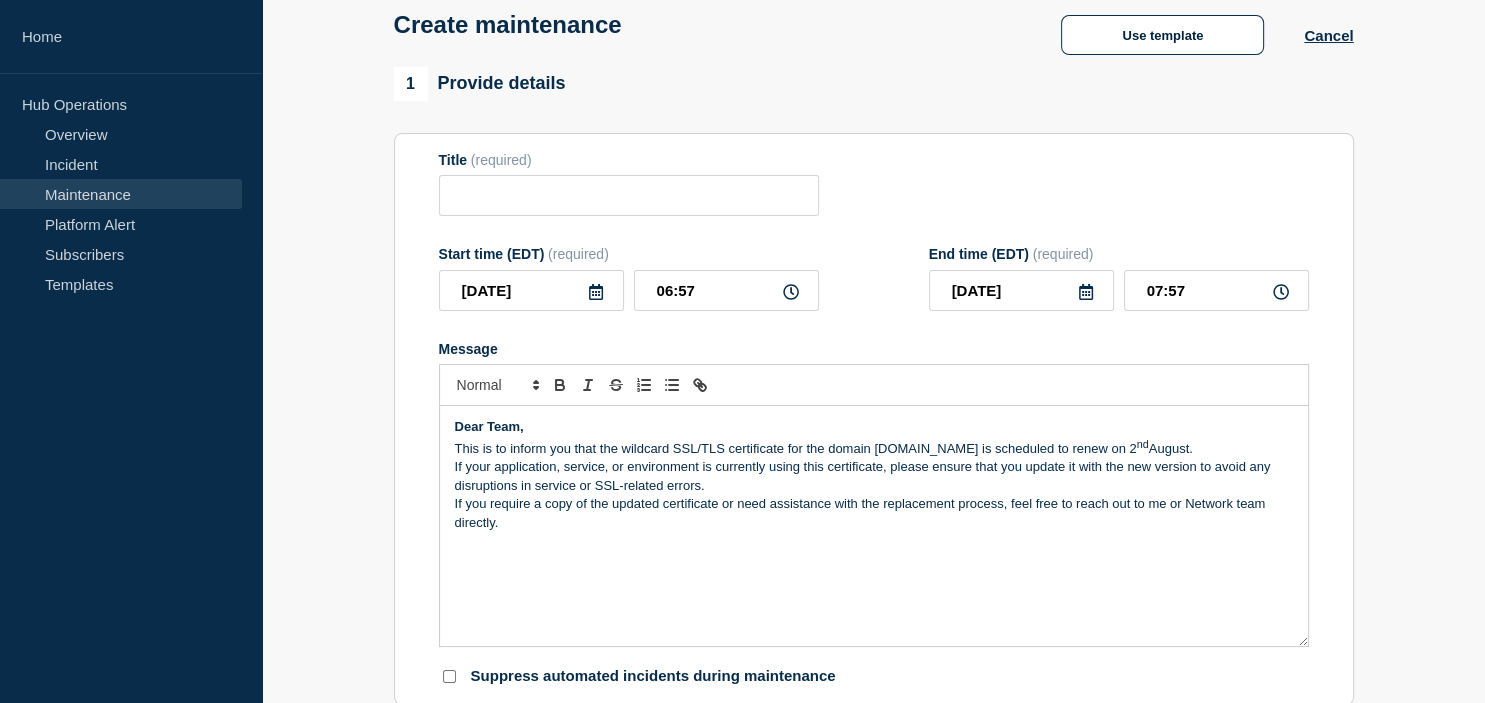 click at bounding box center (874, 560) 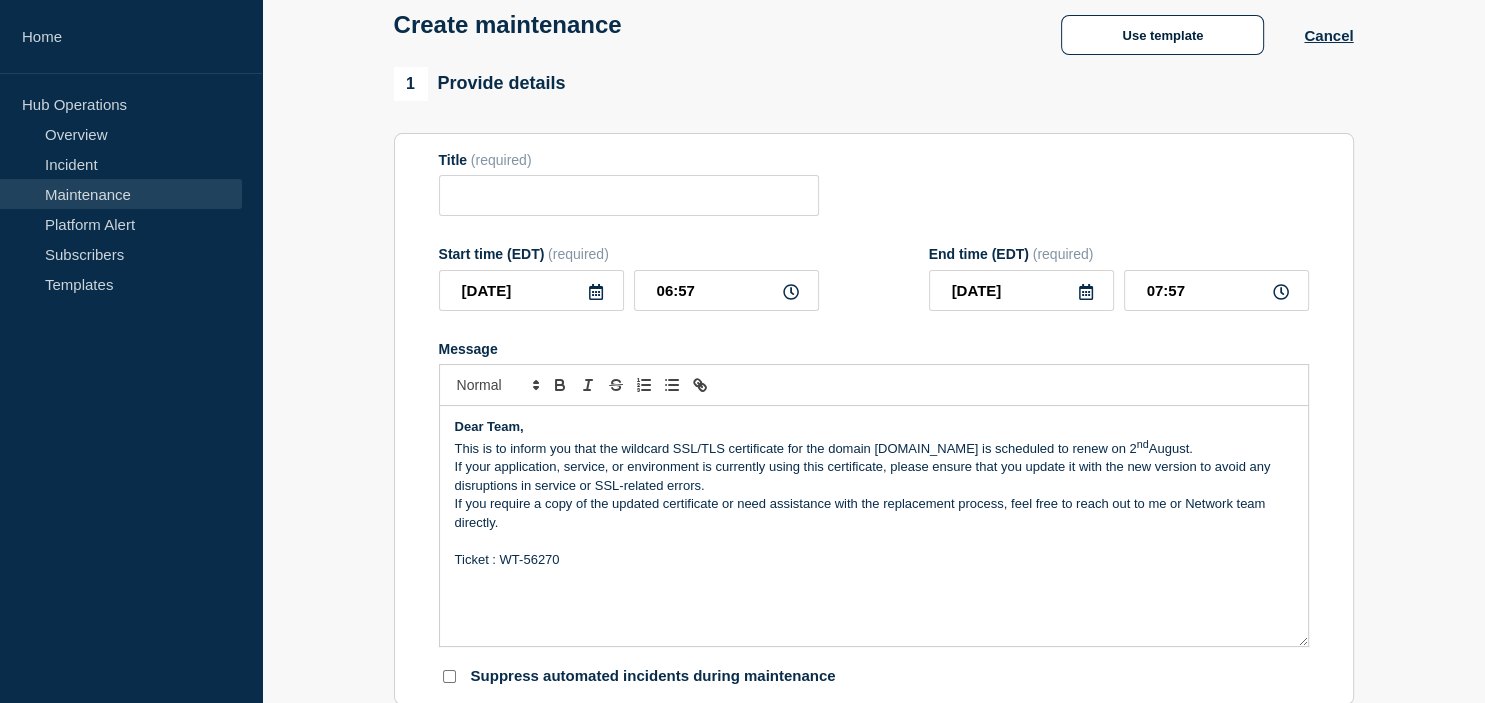 click on "If you require a copy of the updated certificate or need assistance with the replacement process, feel free to reach out to me or Network team directly." at bounding box center (874, 513) 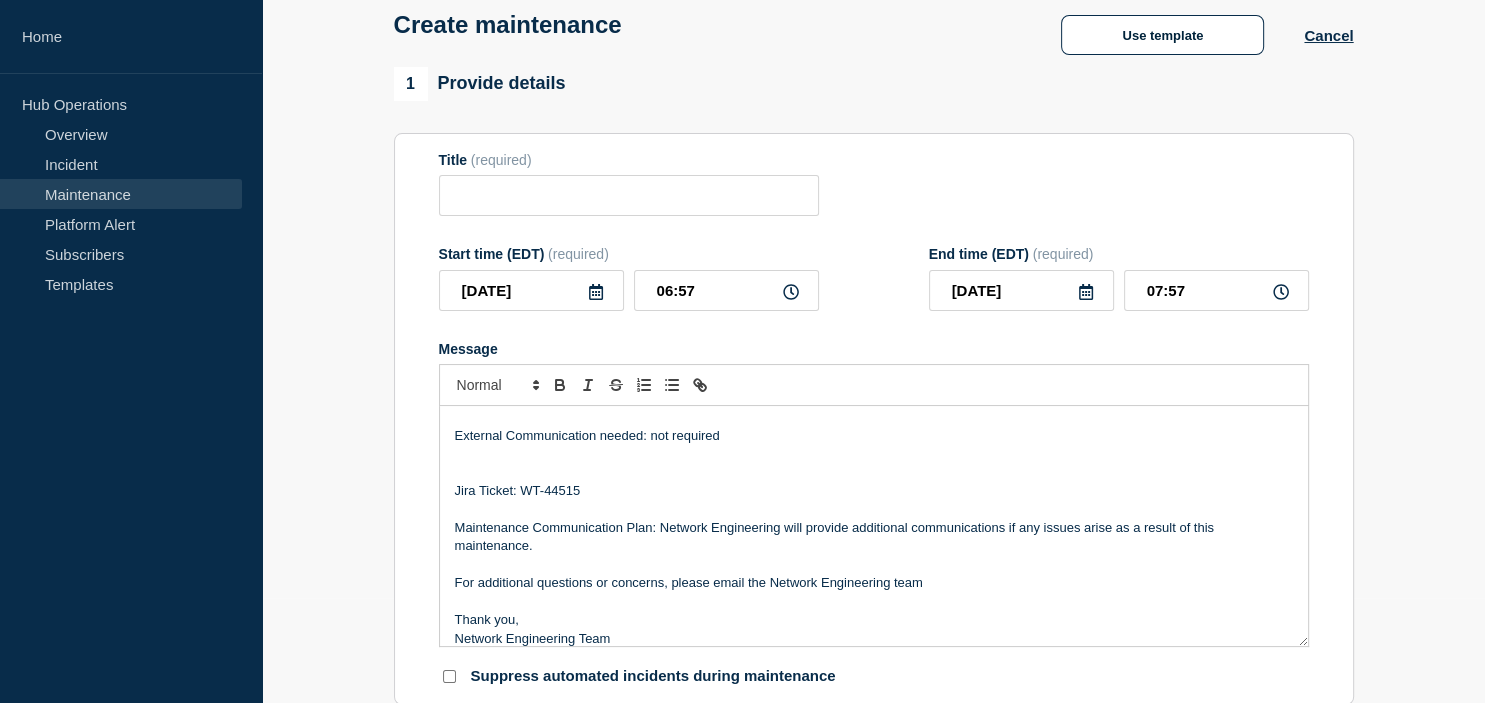 scroll, scrollTop: 0, scrollLeft: 0, axis: both 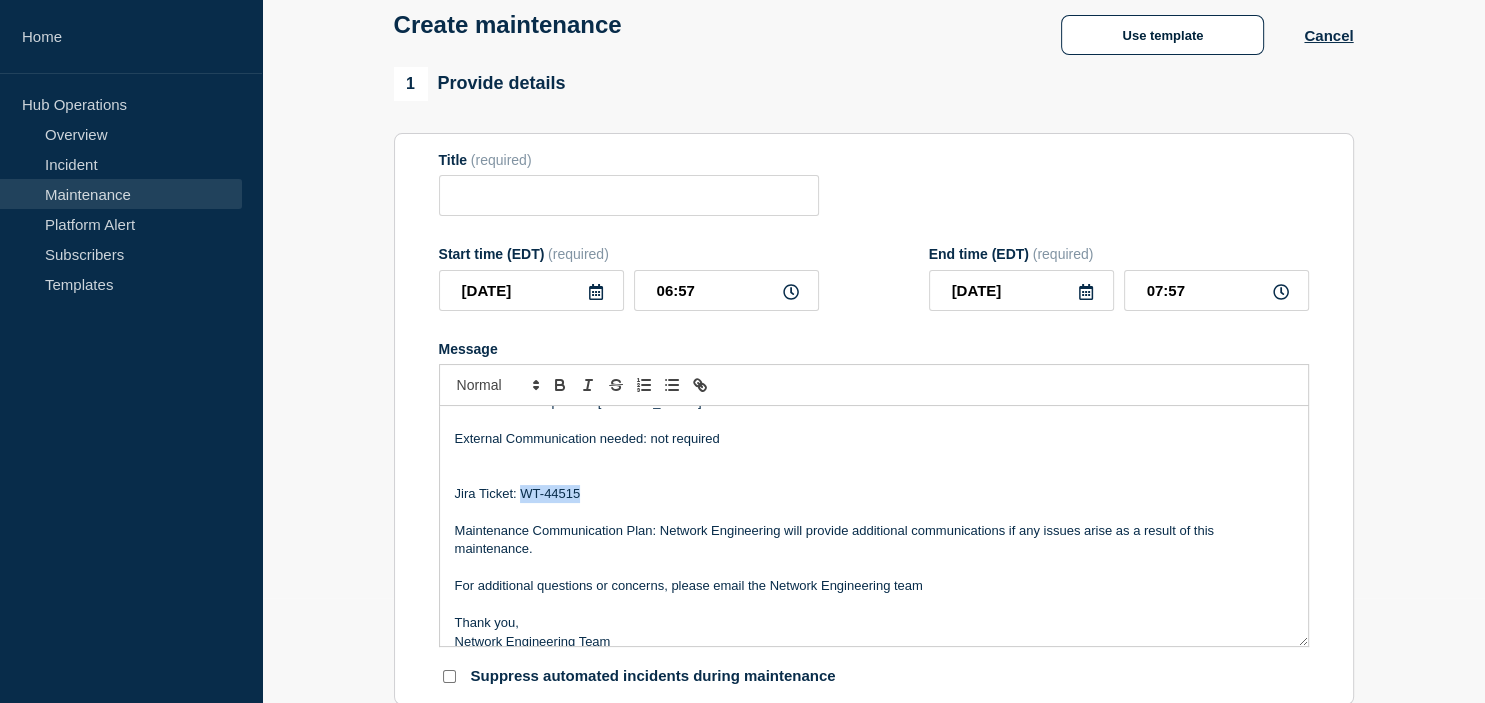 drag, startPoint x: 522, startPoint y: 500, endPoint x: 595, endPoint y: 500, distance: 73 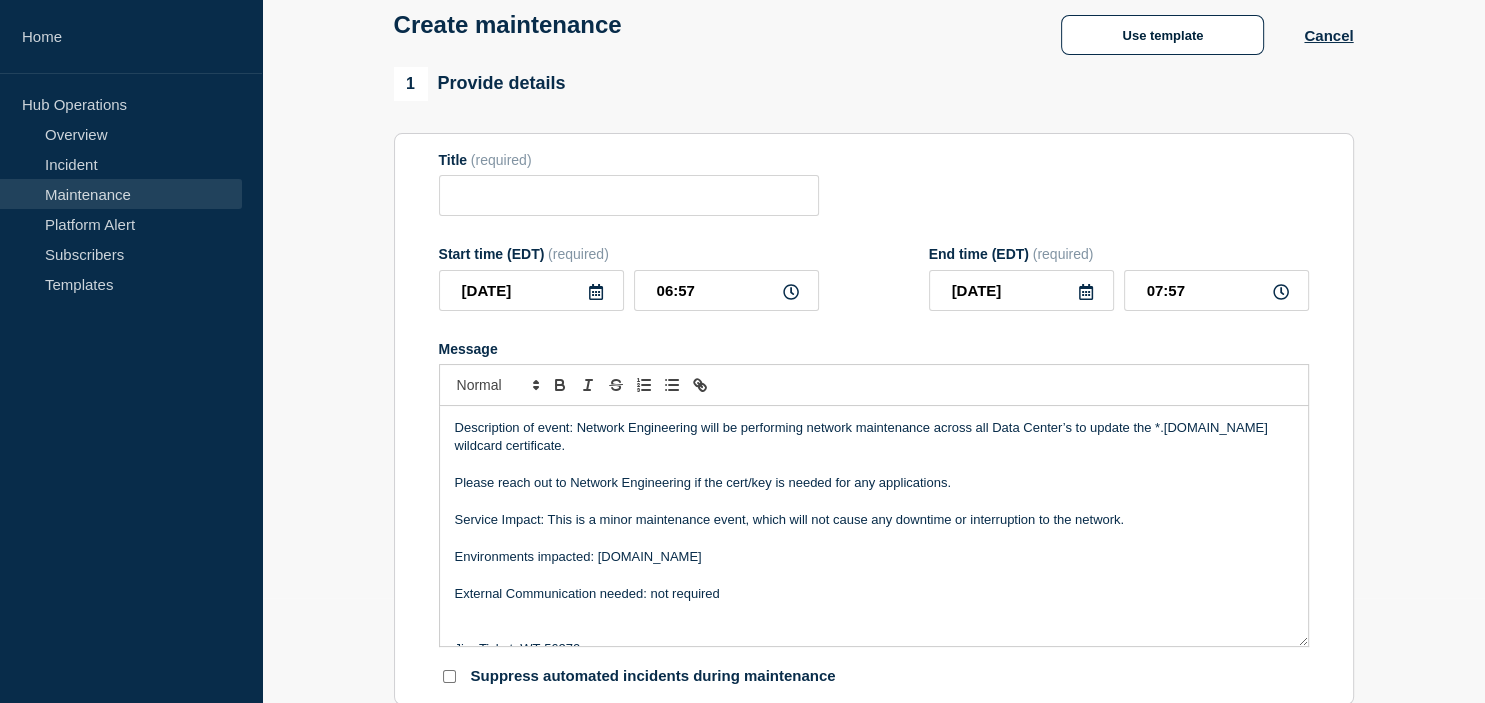 scroll, scrollTop: 0, scrollLeft: 0, axis: both 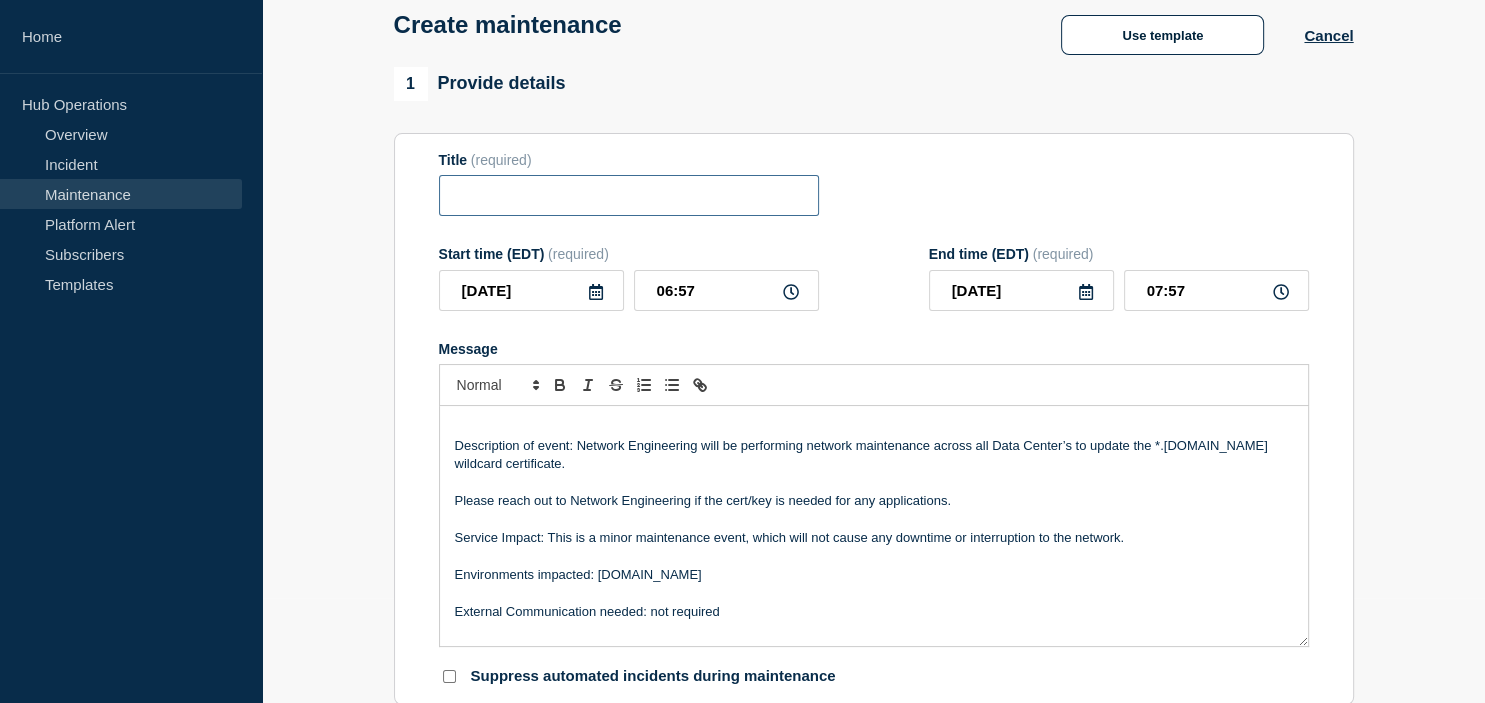 click at bounding box center [629, 195] 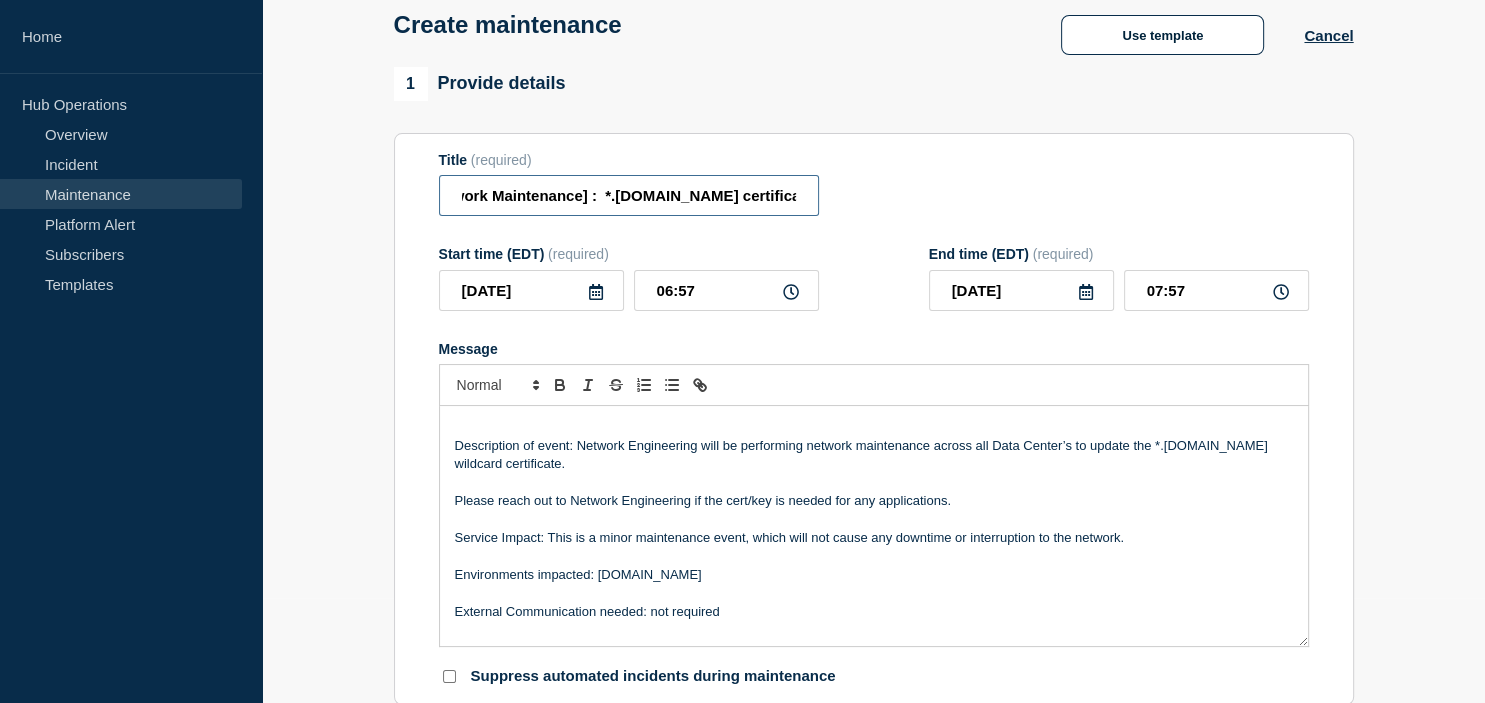 scroll, scrollTop: 0, scrollLeft: 68, axis: horizontal 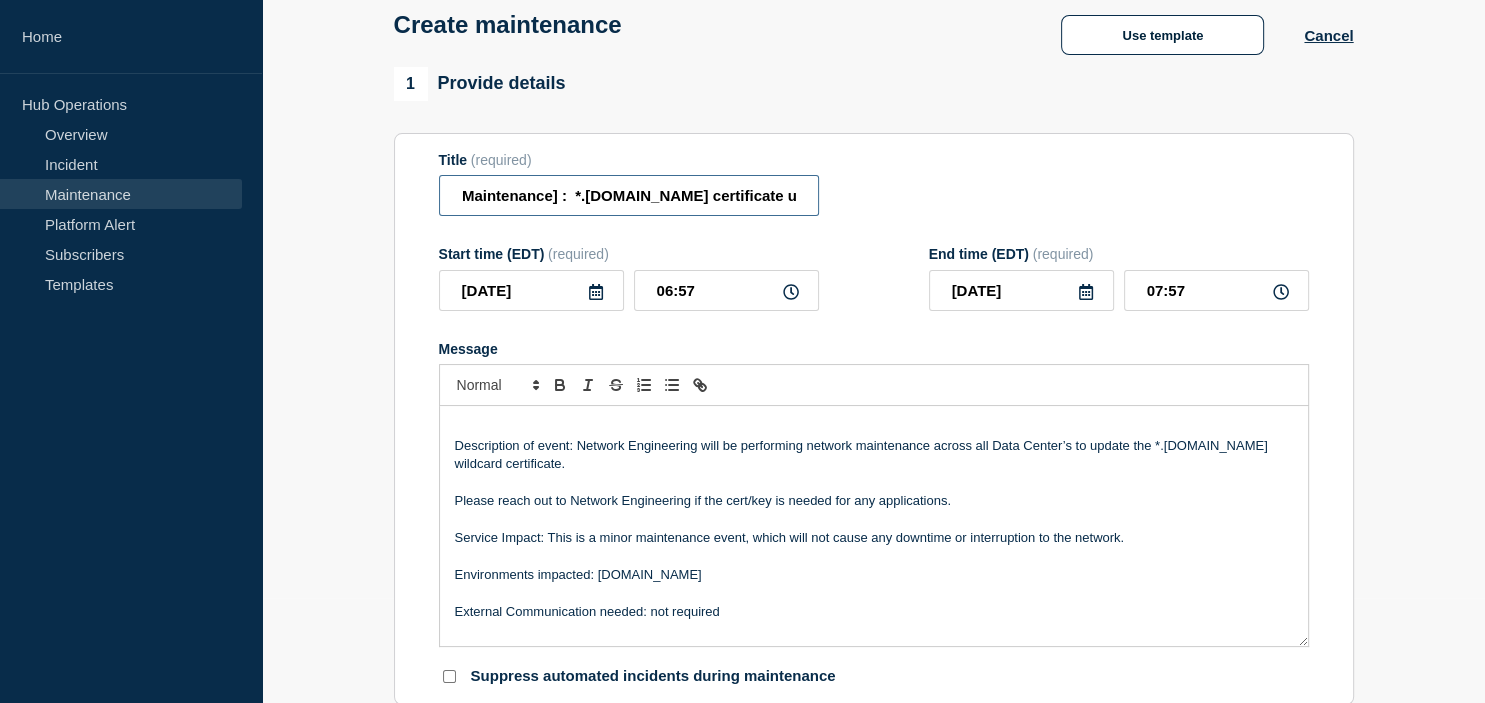 type on "[Network Maintenance] :  *.[DOMAIN_NAME] certificate update" 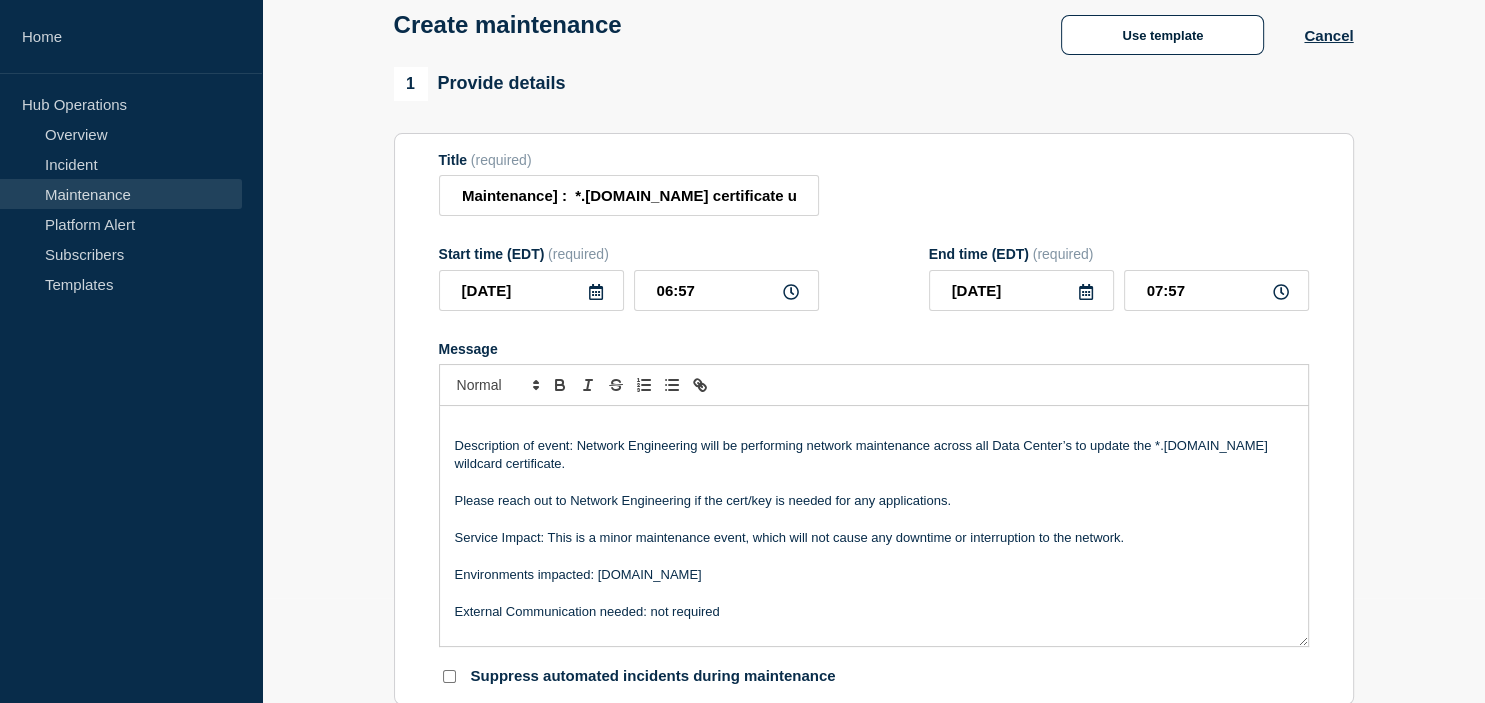 click 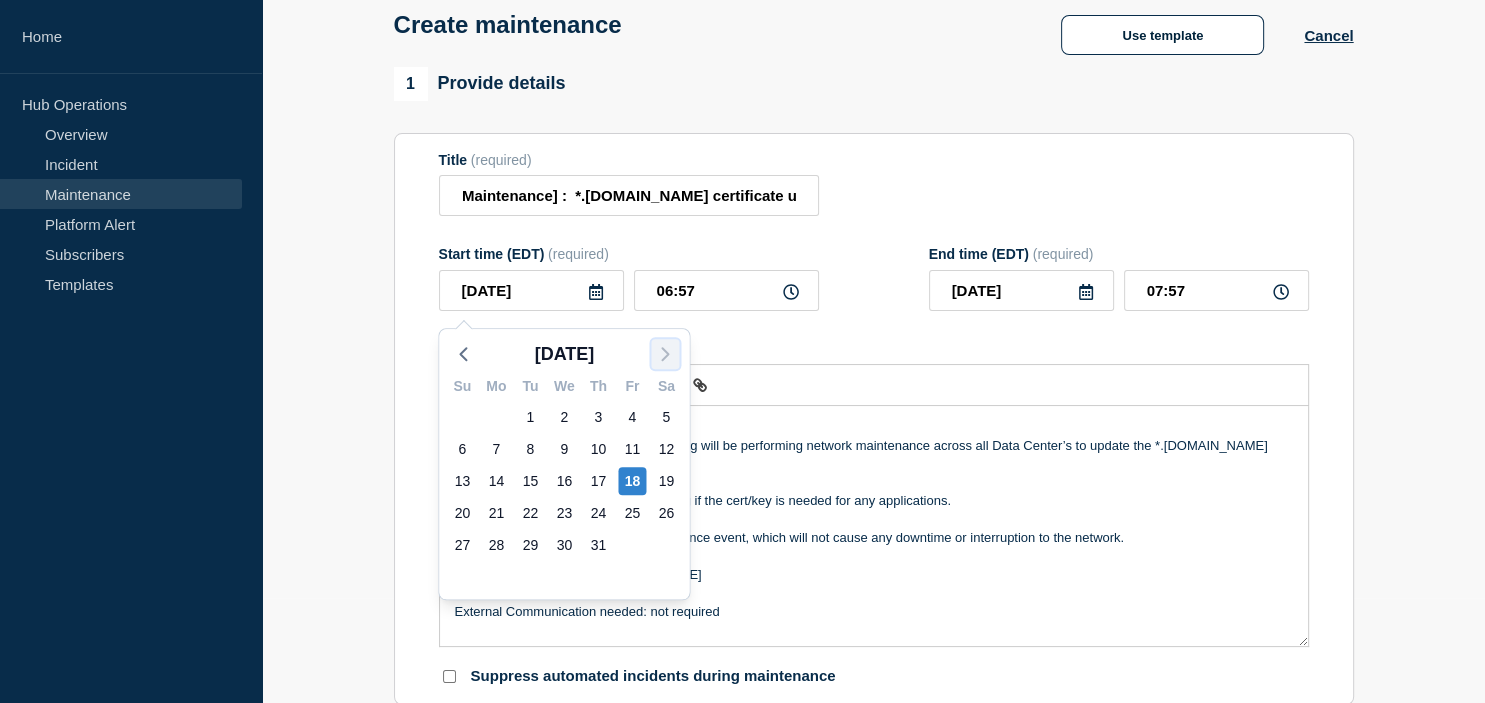 click 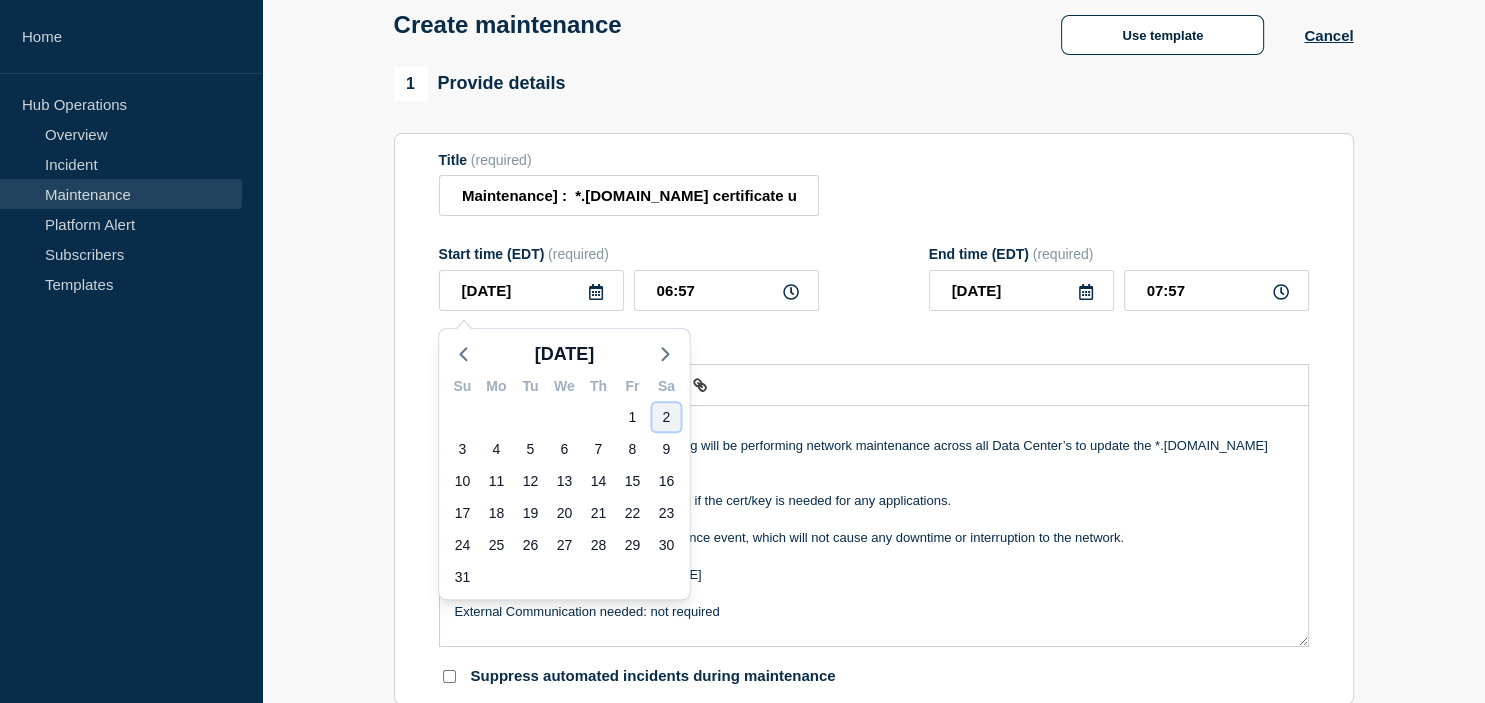 click on "2" 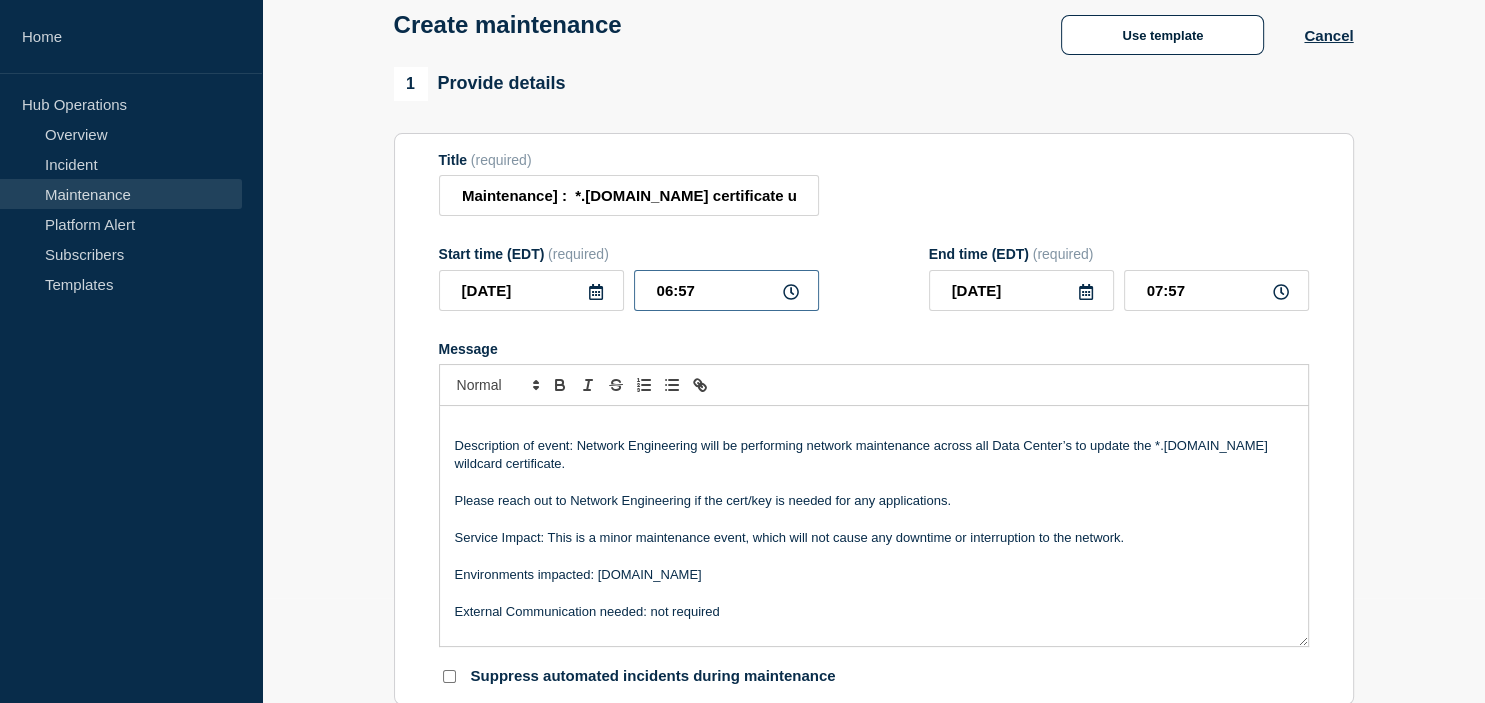 drag, startPoint x: 744, startPoint y: 300, endPoint x: 573, endPoint y: 300, distance: 171 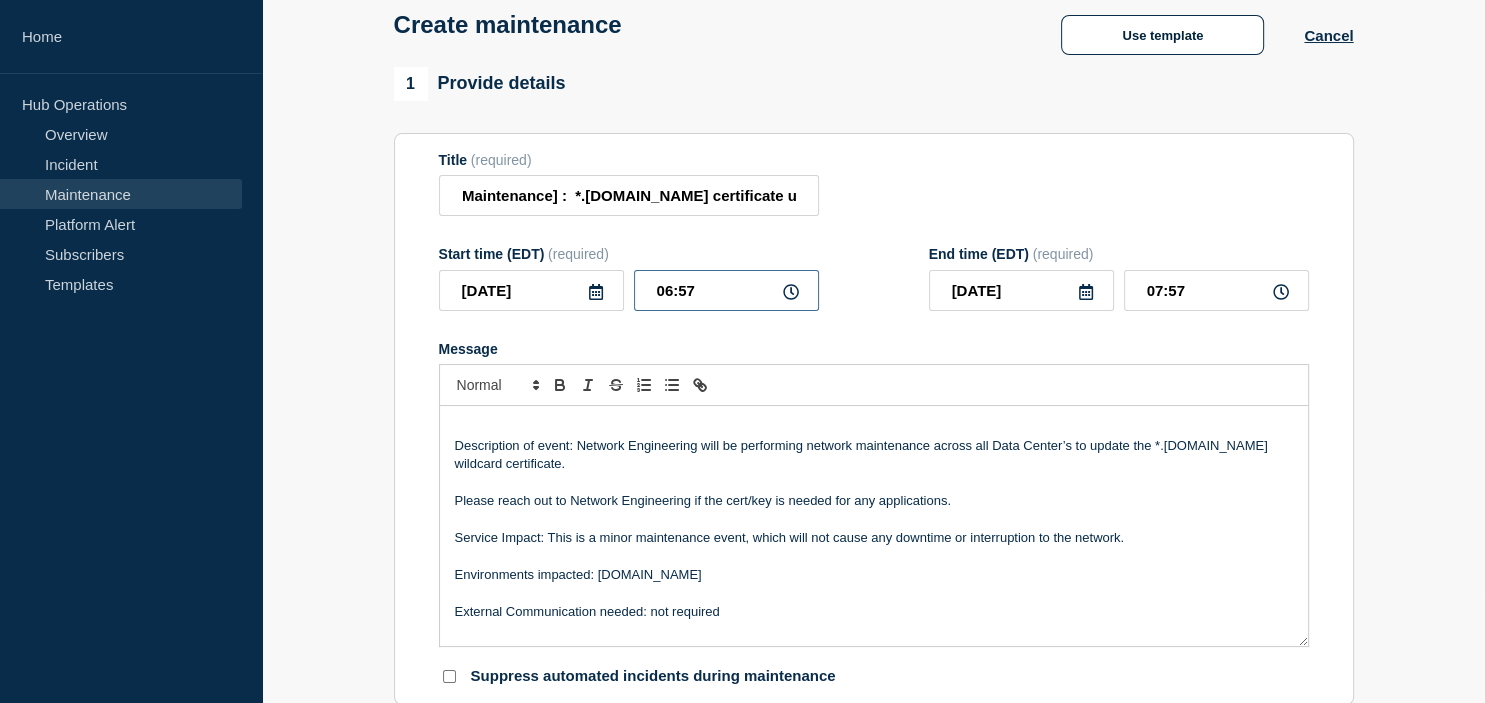 click on "06:57" at bounding box center [726, 290] 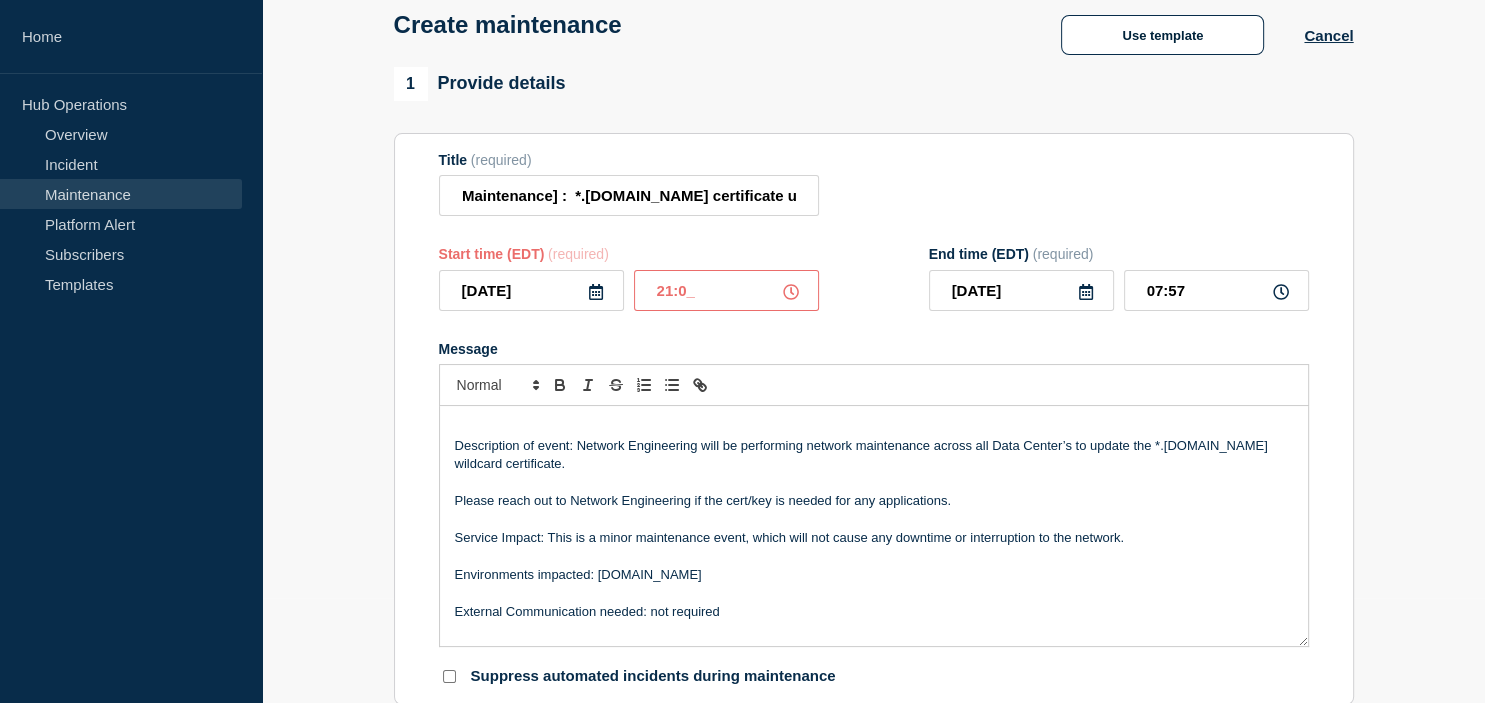 type on "21:00" 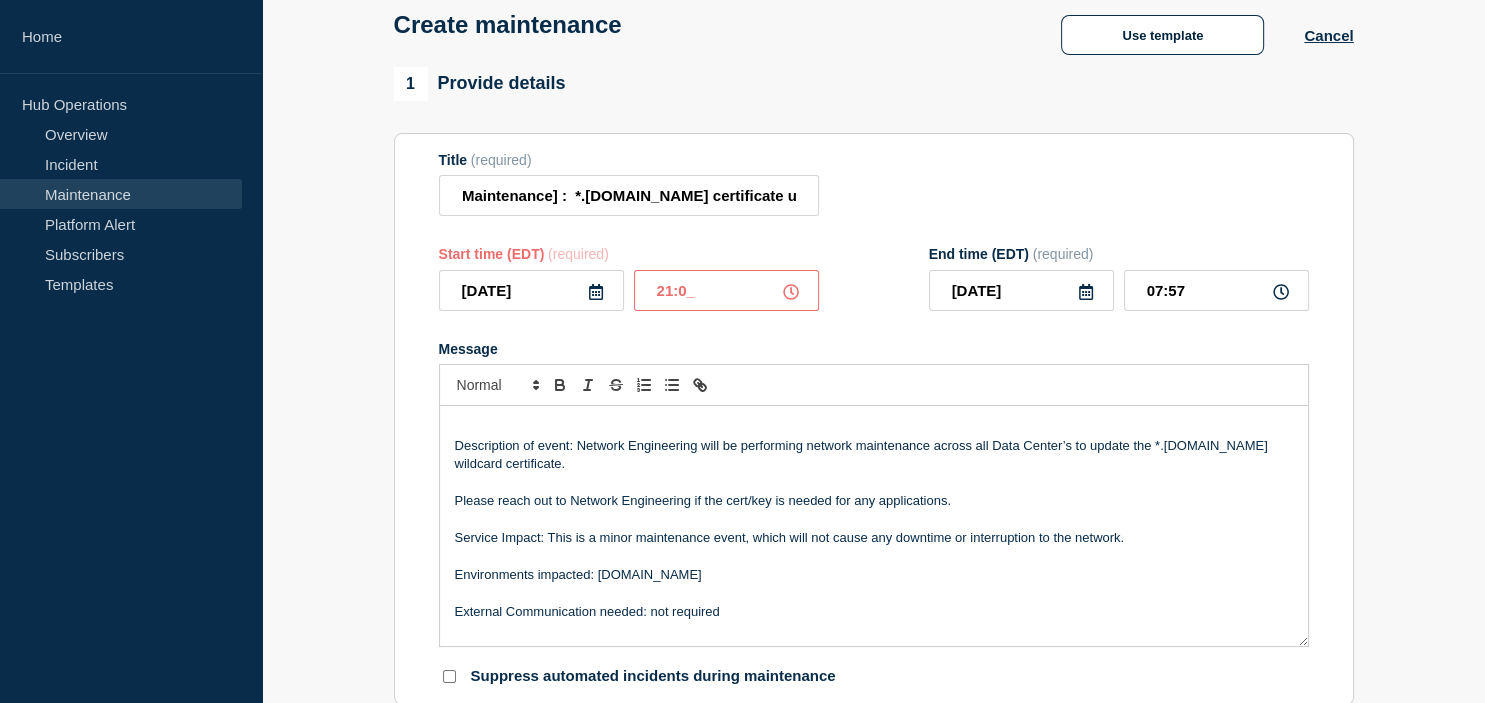 type on "22:00" 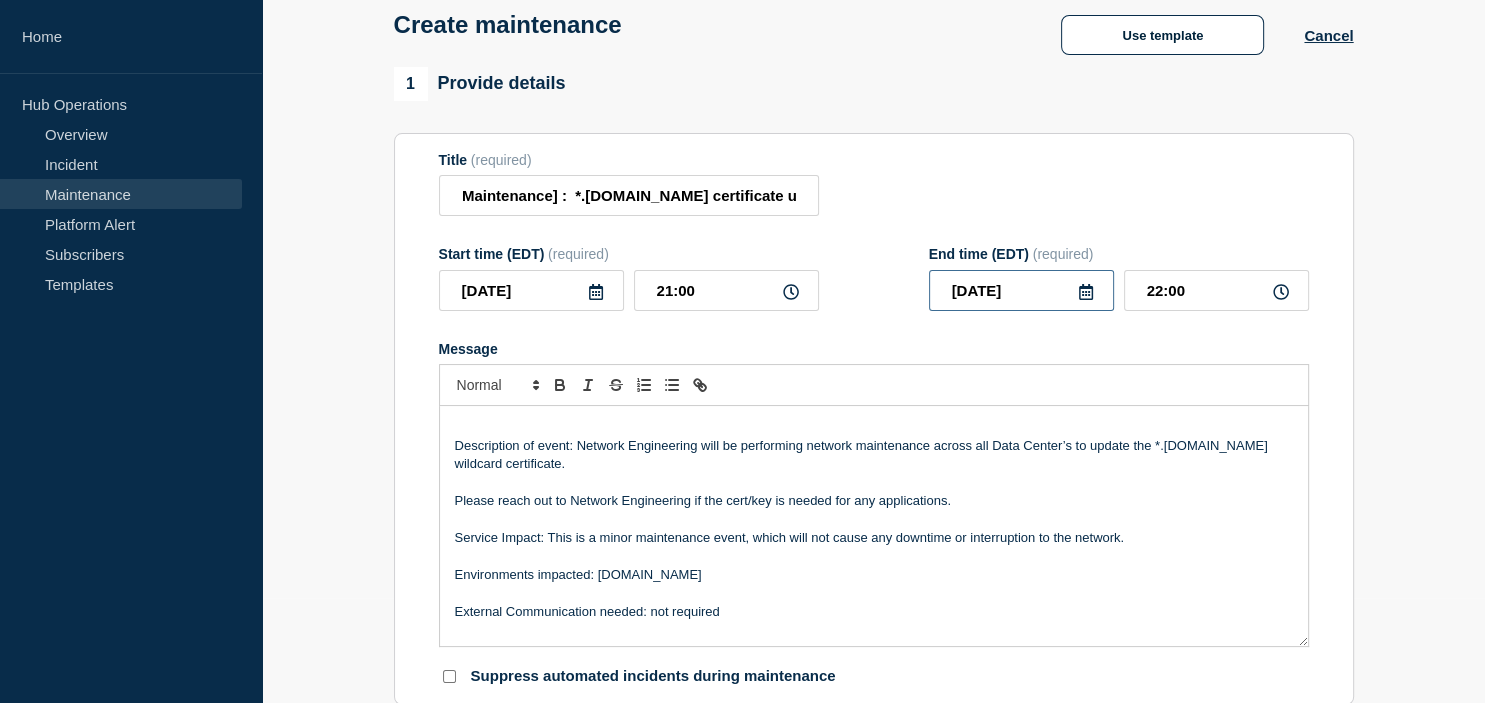 click on "2025-08-02" at bounding box center (1021, 290) 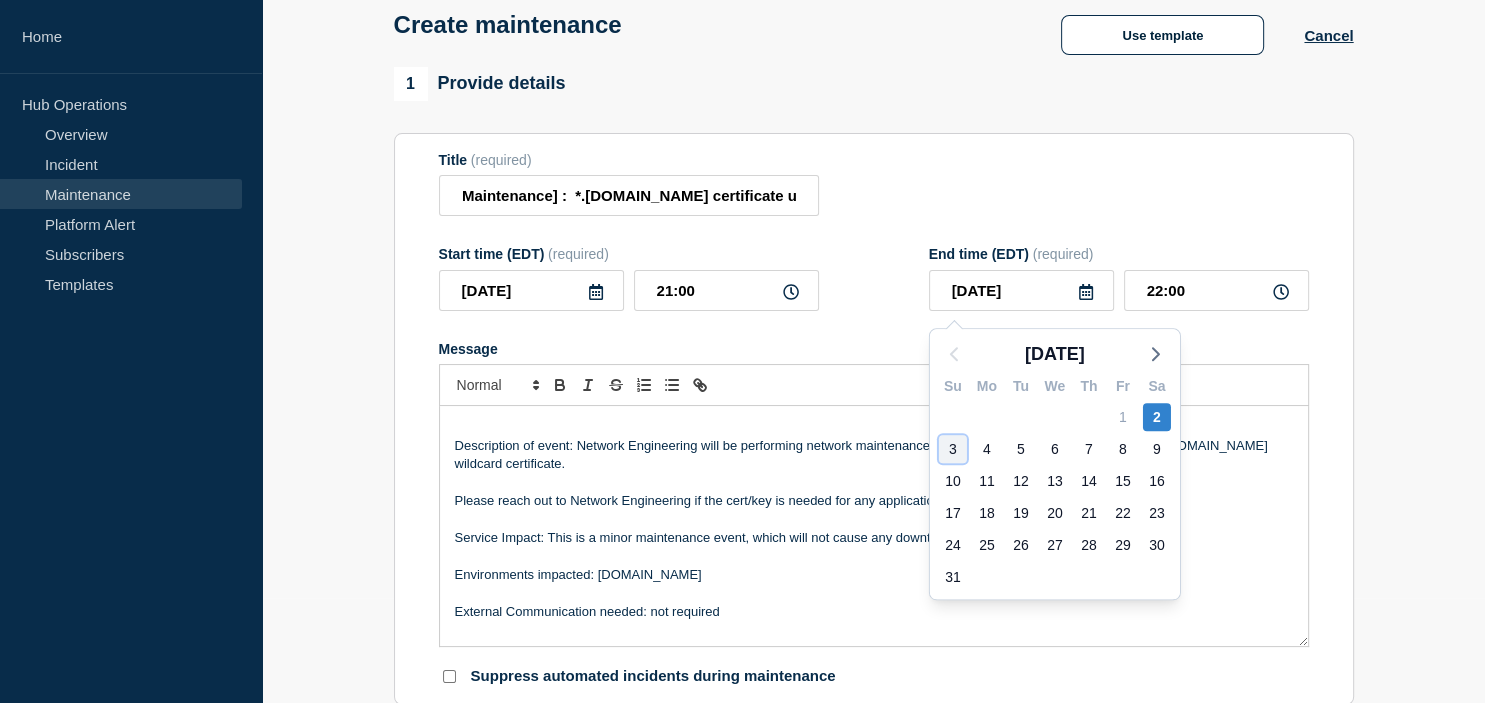 click on "3" 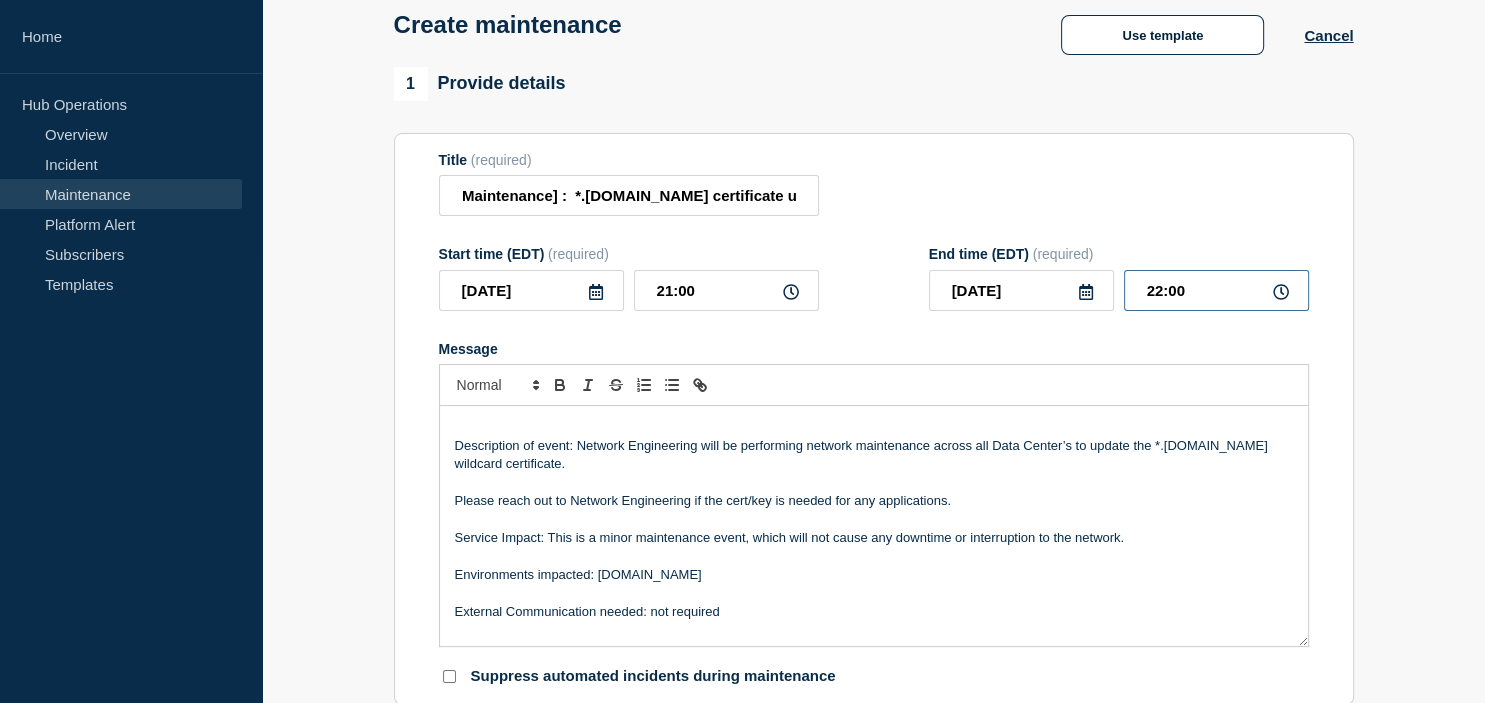 drag, startPoint x: 1218, startPoint y: 290, endPoint x: 1107, endPoint y: 305, distance: 112.00893 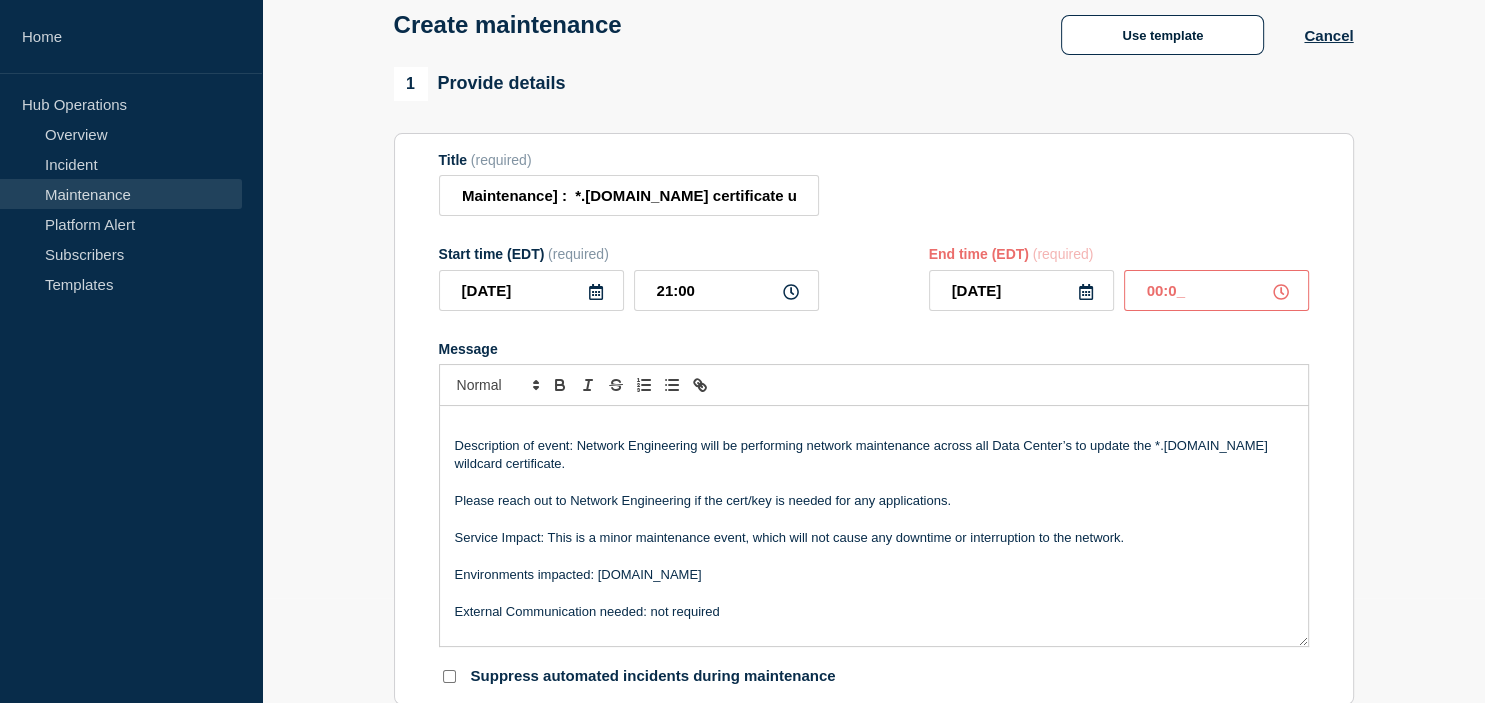 type on "00:00" 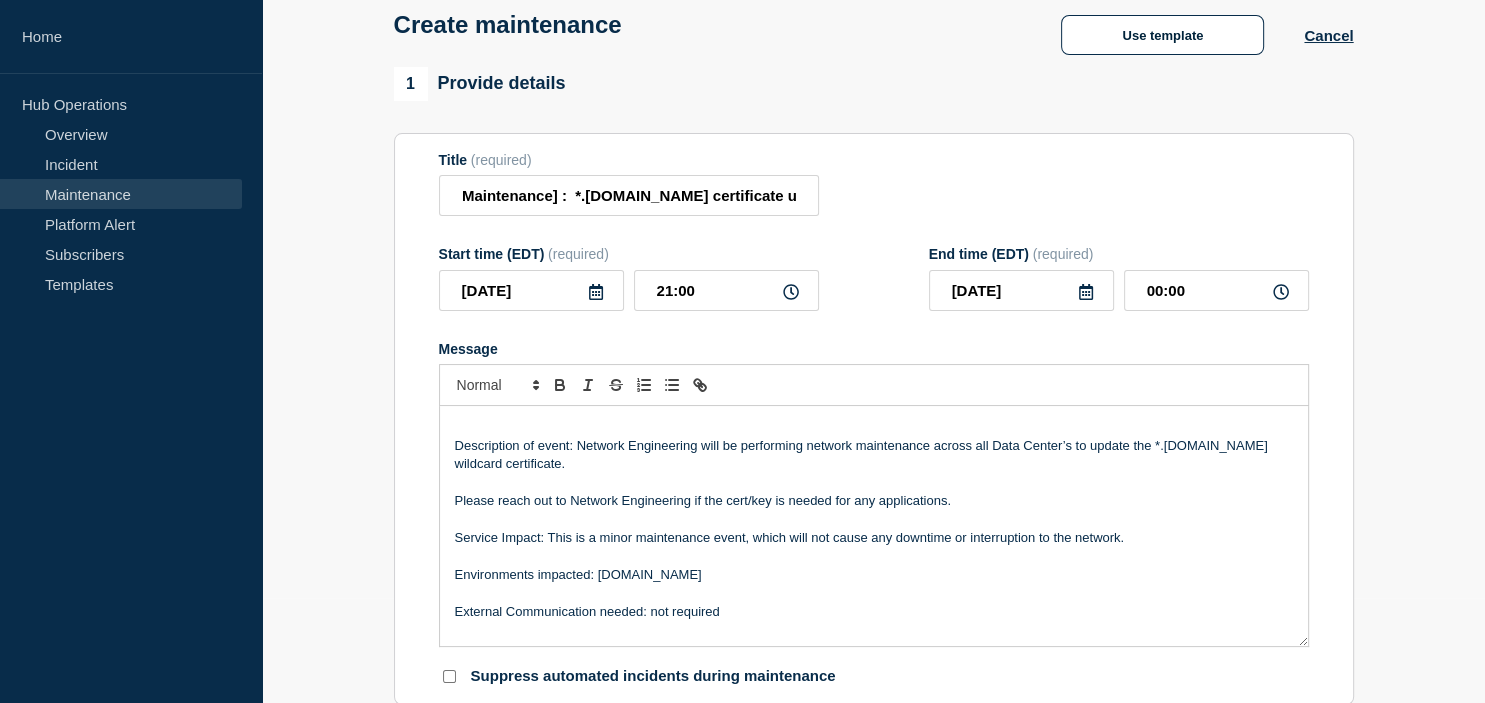 click on "Message" at bounding box center [874, 349] 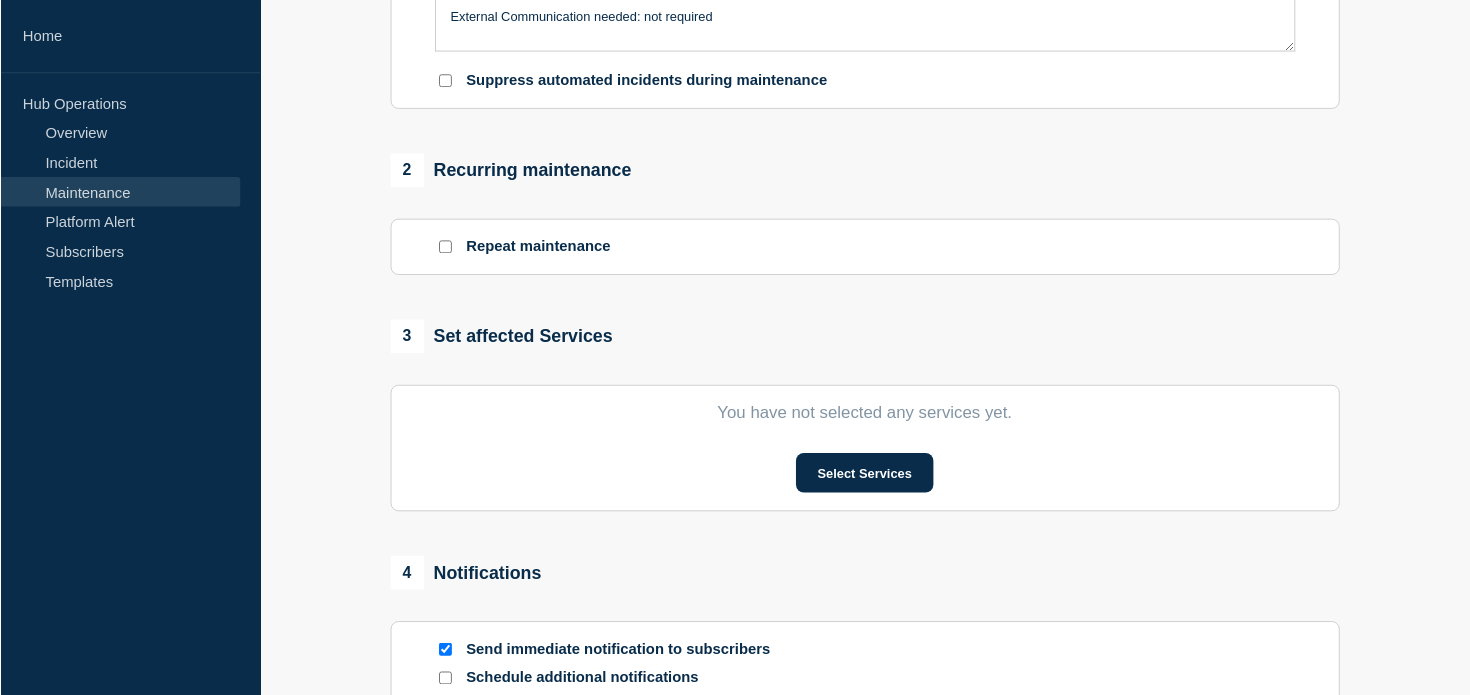 scroll, scrollTop: 739, scrollLeft: 0, axis: vertical 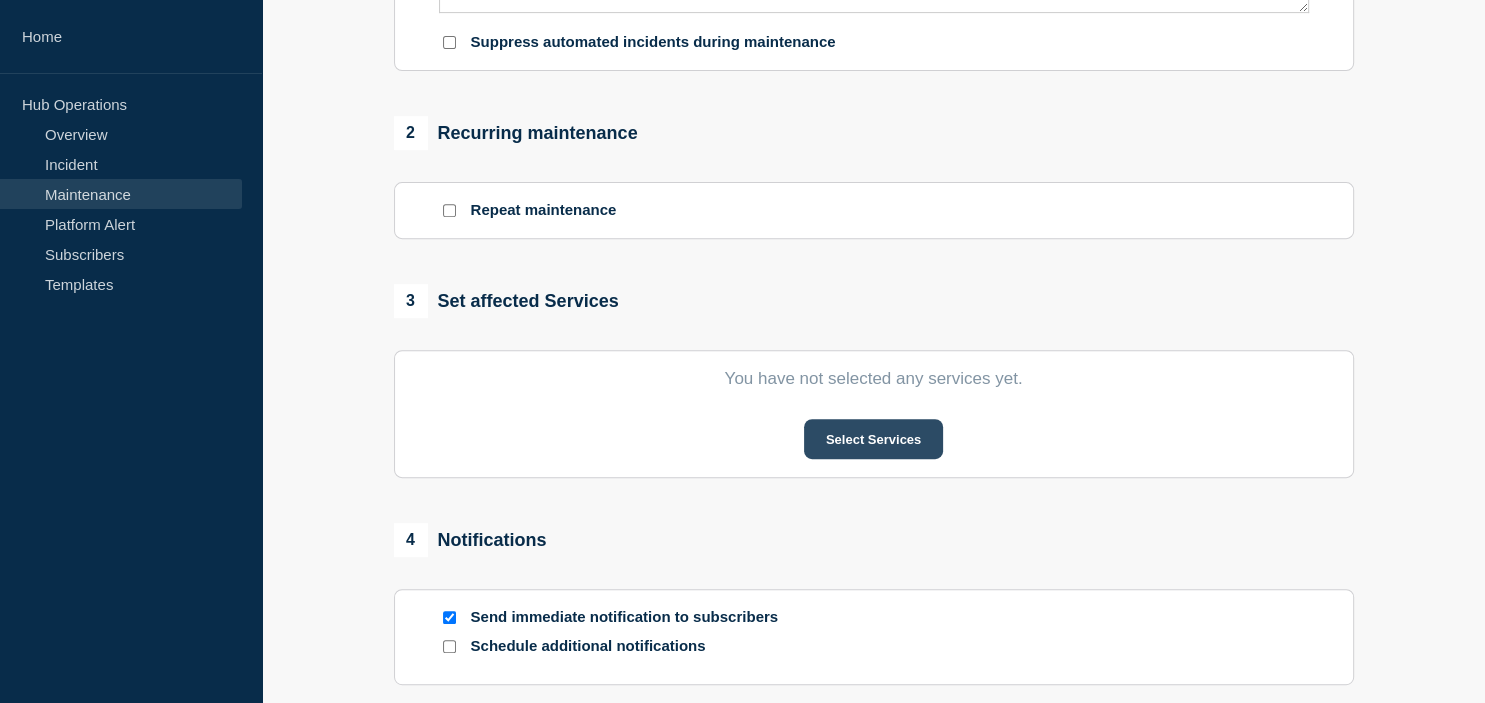 click on "Select Services" at bounding box center [873, 439] 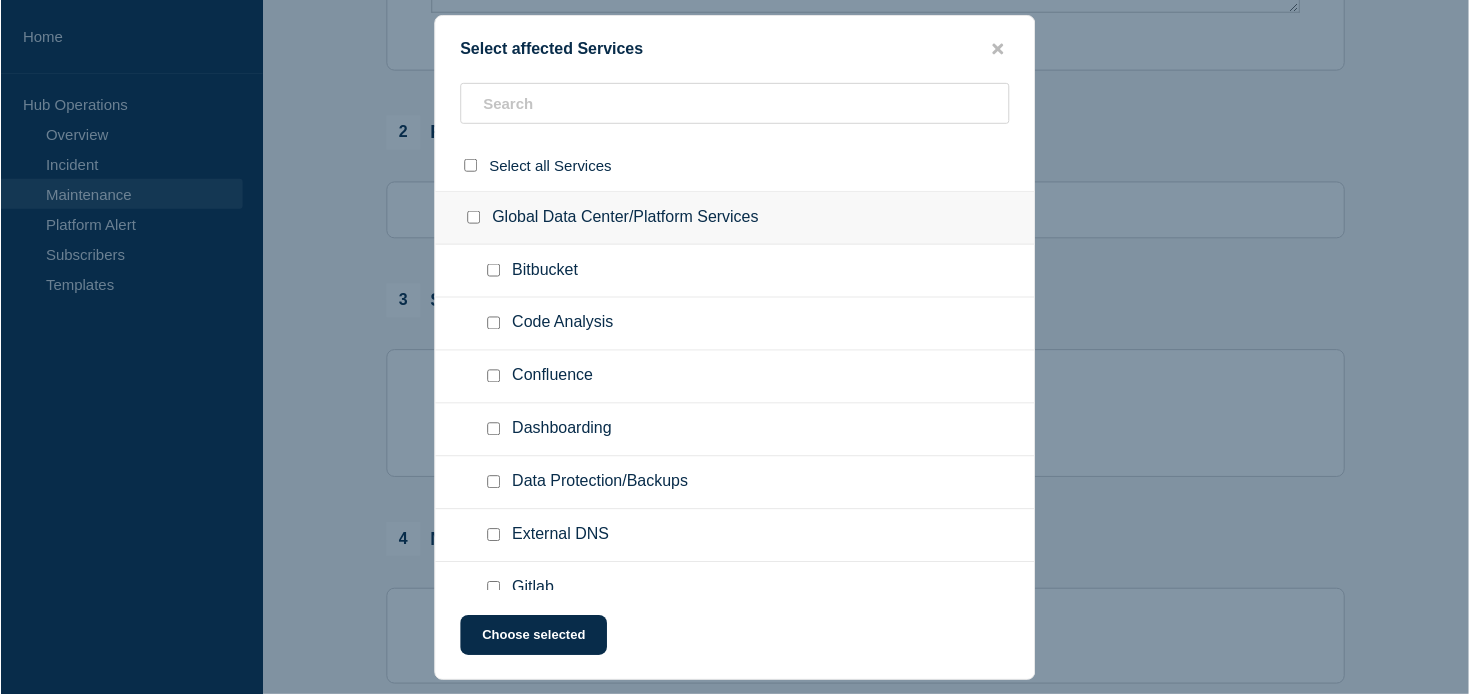 scroll, scrollTop: 741, scrollLeft: 0, axis: vertical 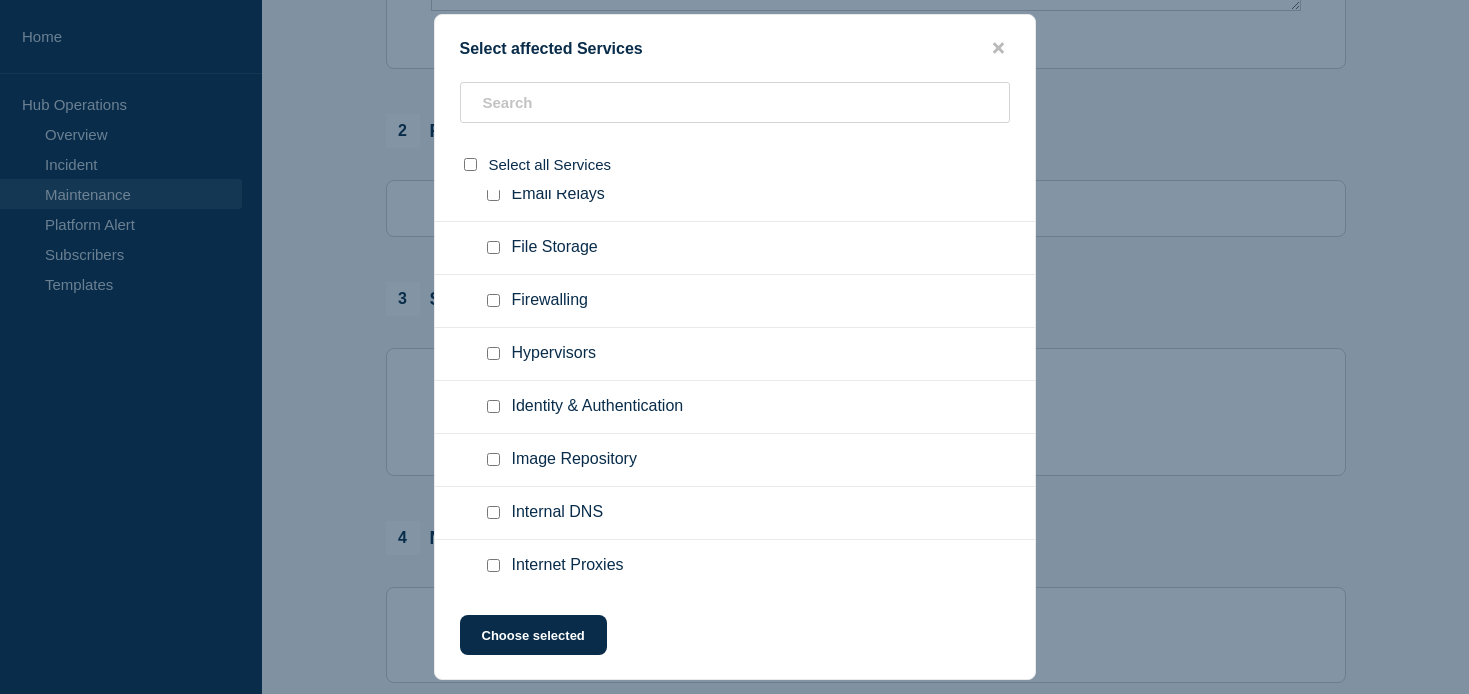 type 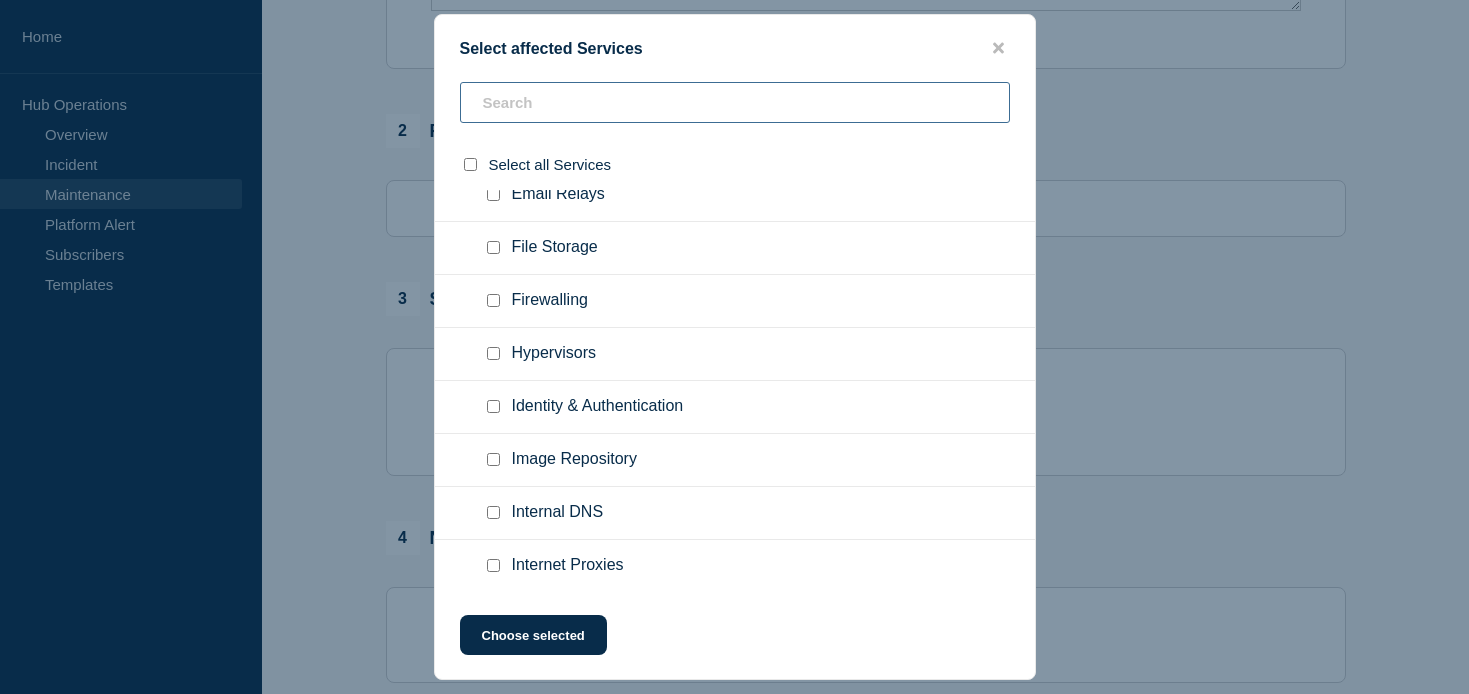 click at bounding box center [735, 102] 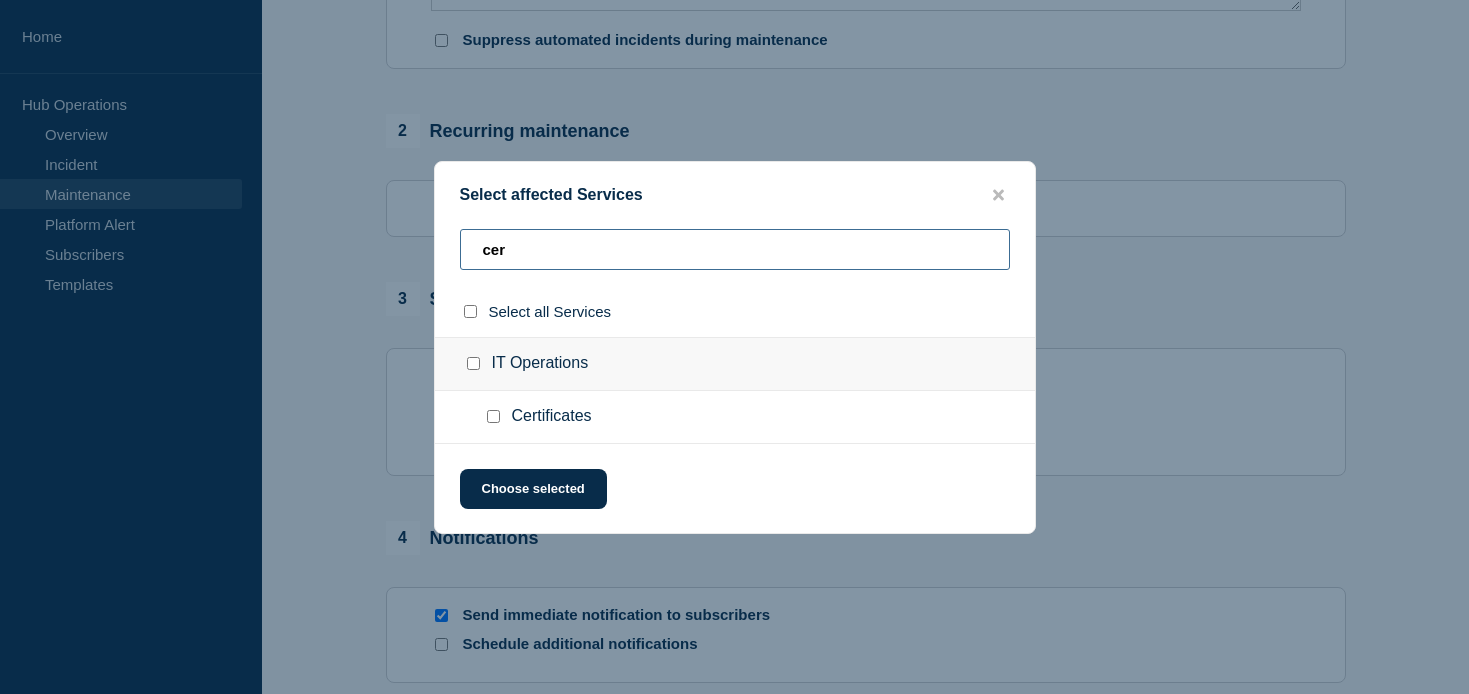 scroll, scrollTop: 0, scrollLeft: 0, axis: both 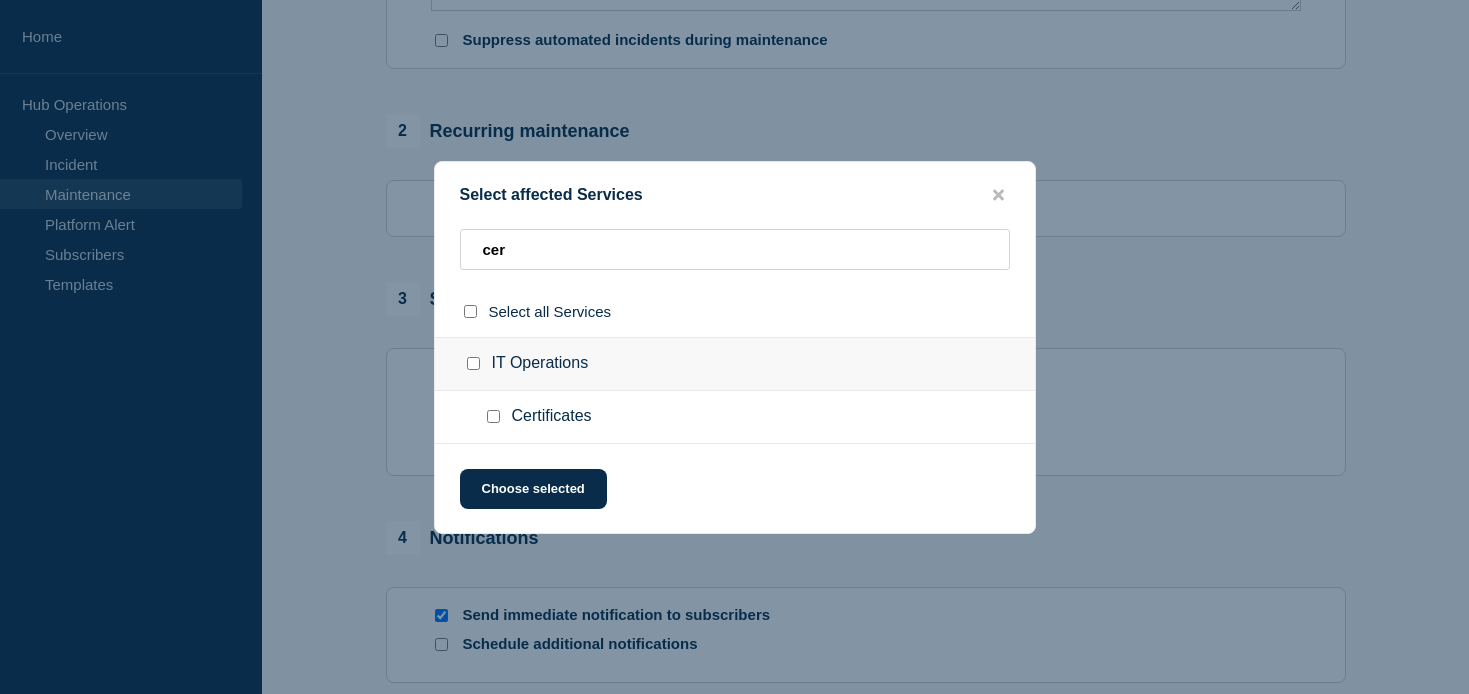 click at bounding box center [493, 416] 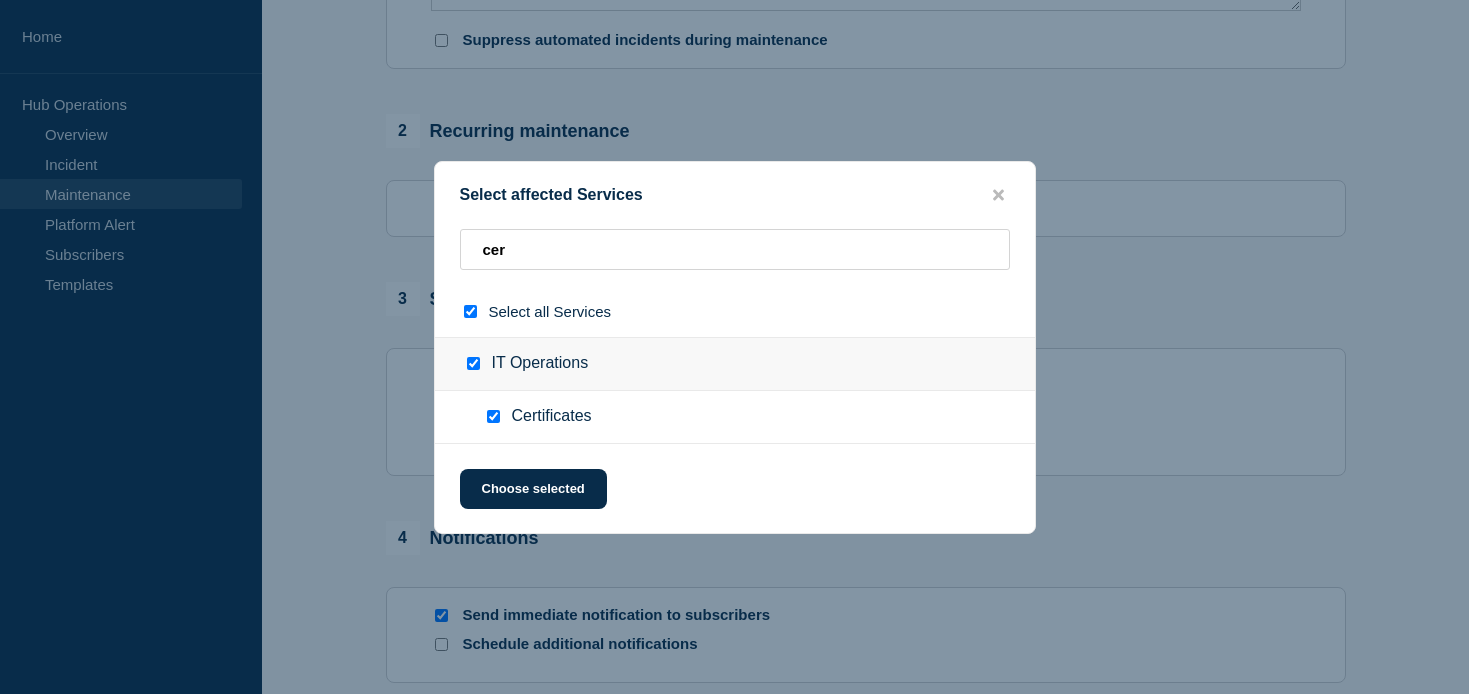 checkbox on "true" 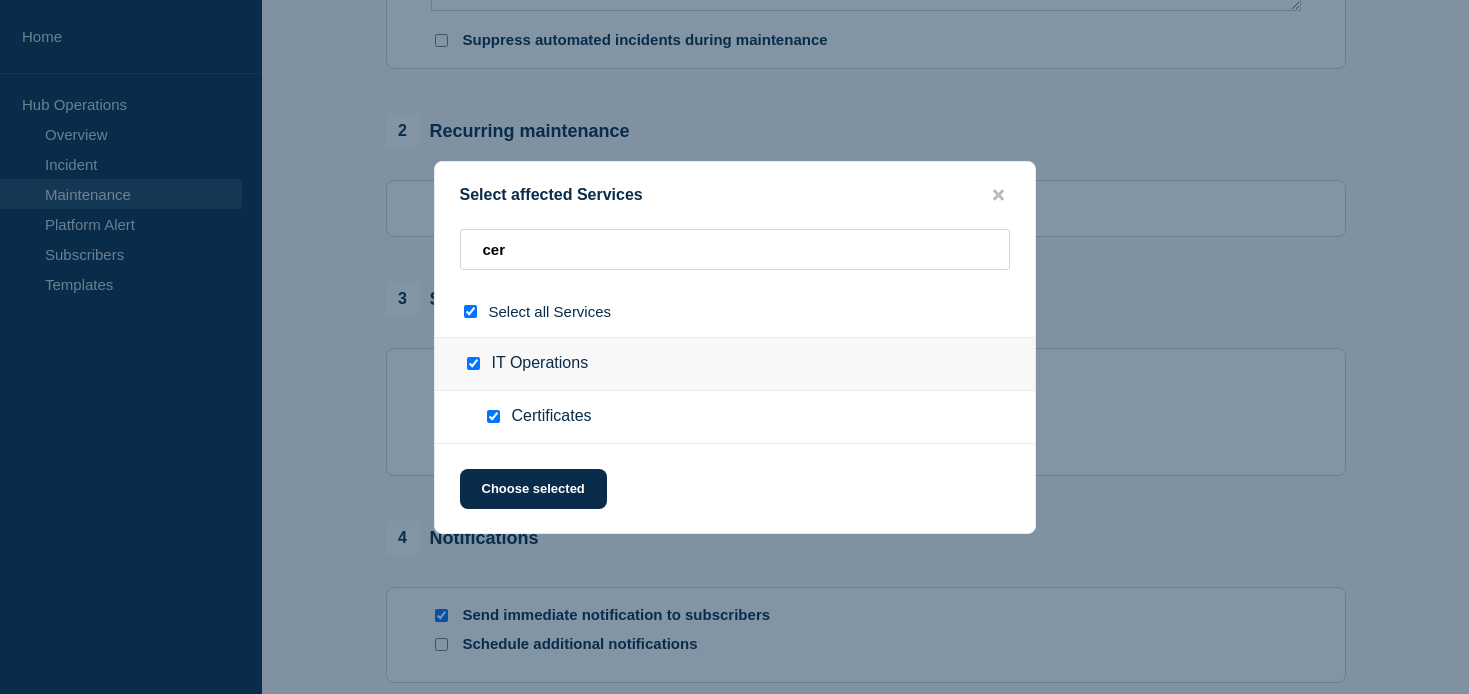click at bounding box center [473, 363] 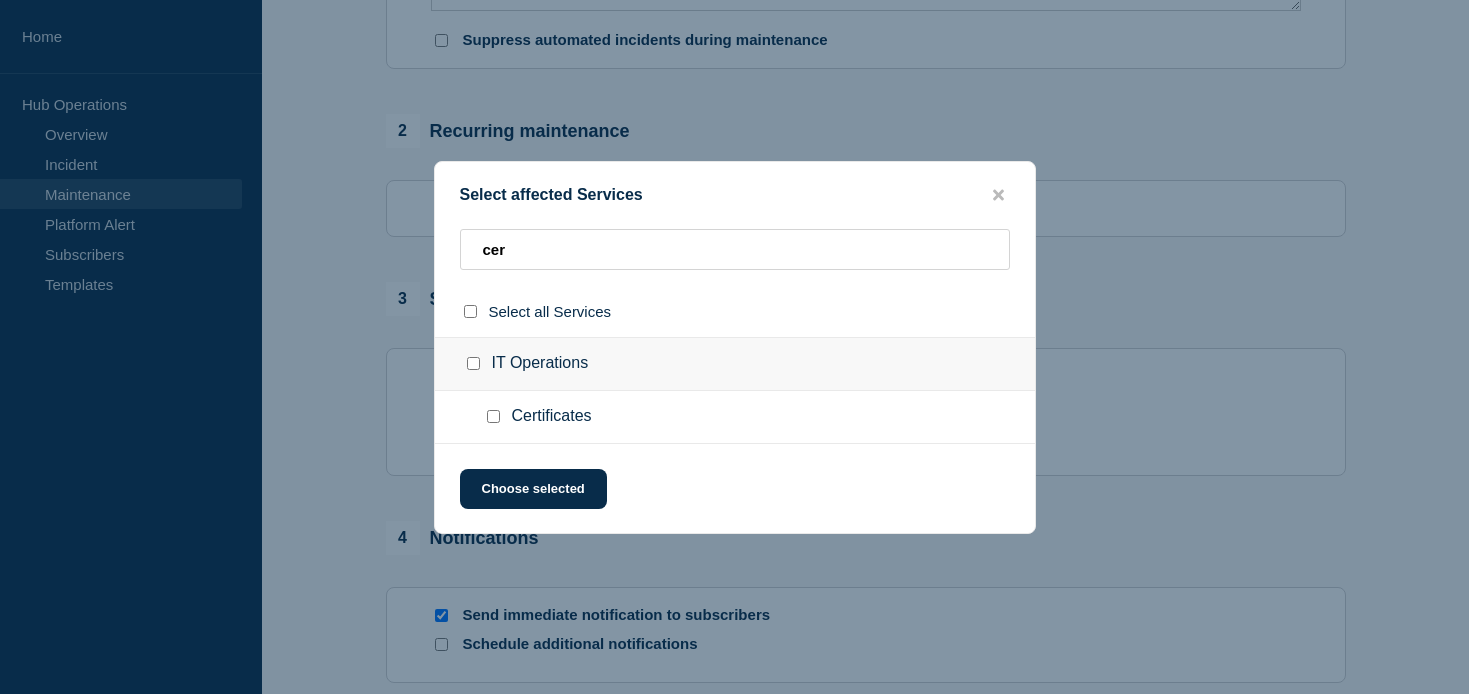 checkbox on "false" 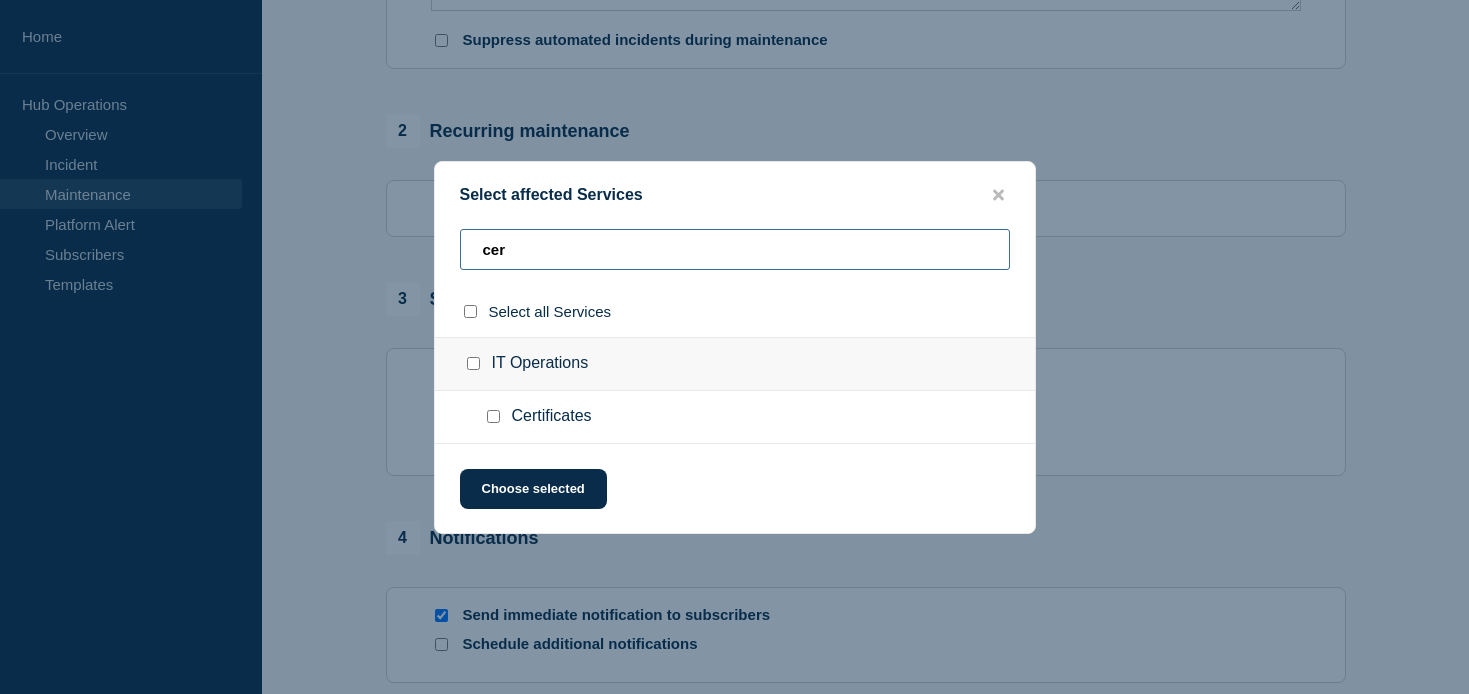 drag, startPoint x: 502, startPoint y: 244, endPoint x: 470, endPoint y: 244, distance: 32 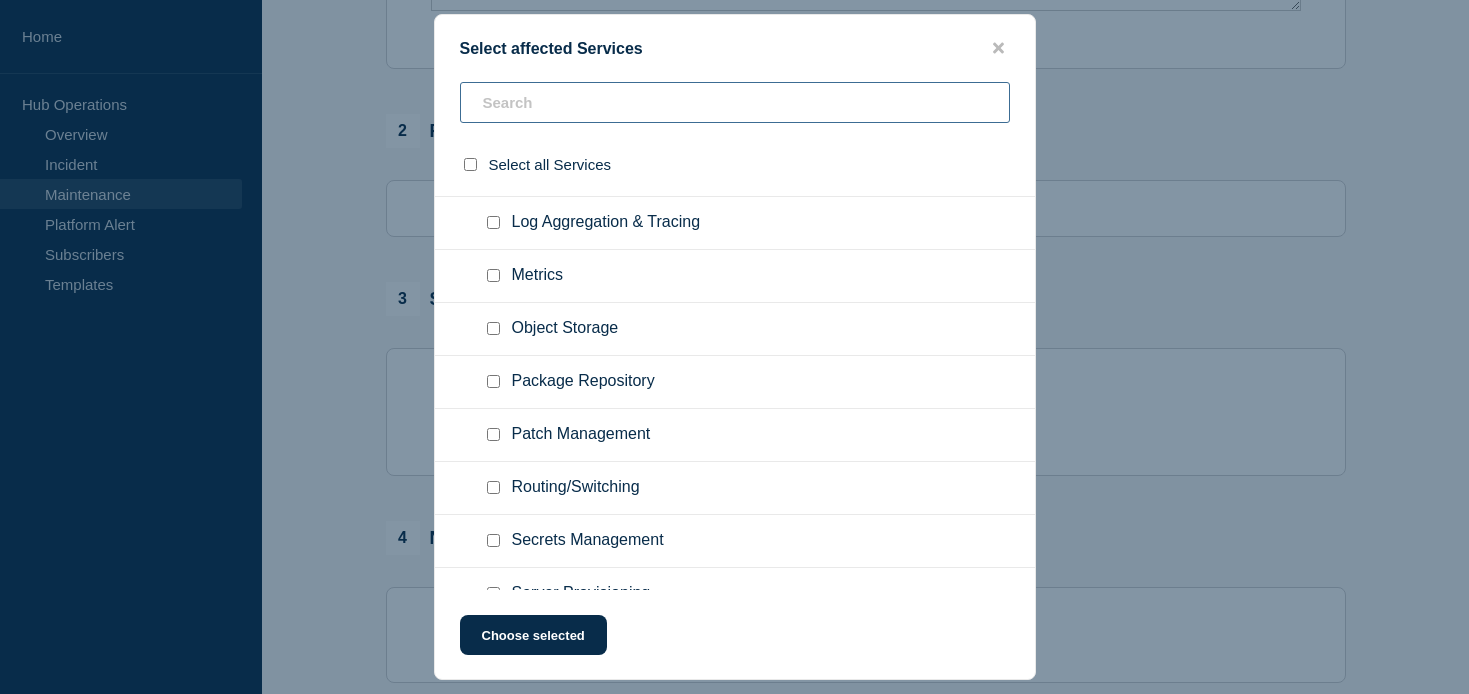 scroll, scrollTop: 2550, scrollLeft: 0, axis: vertical 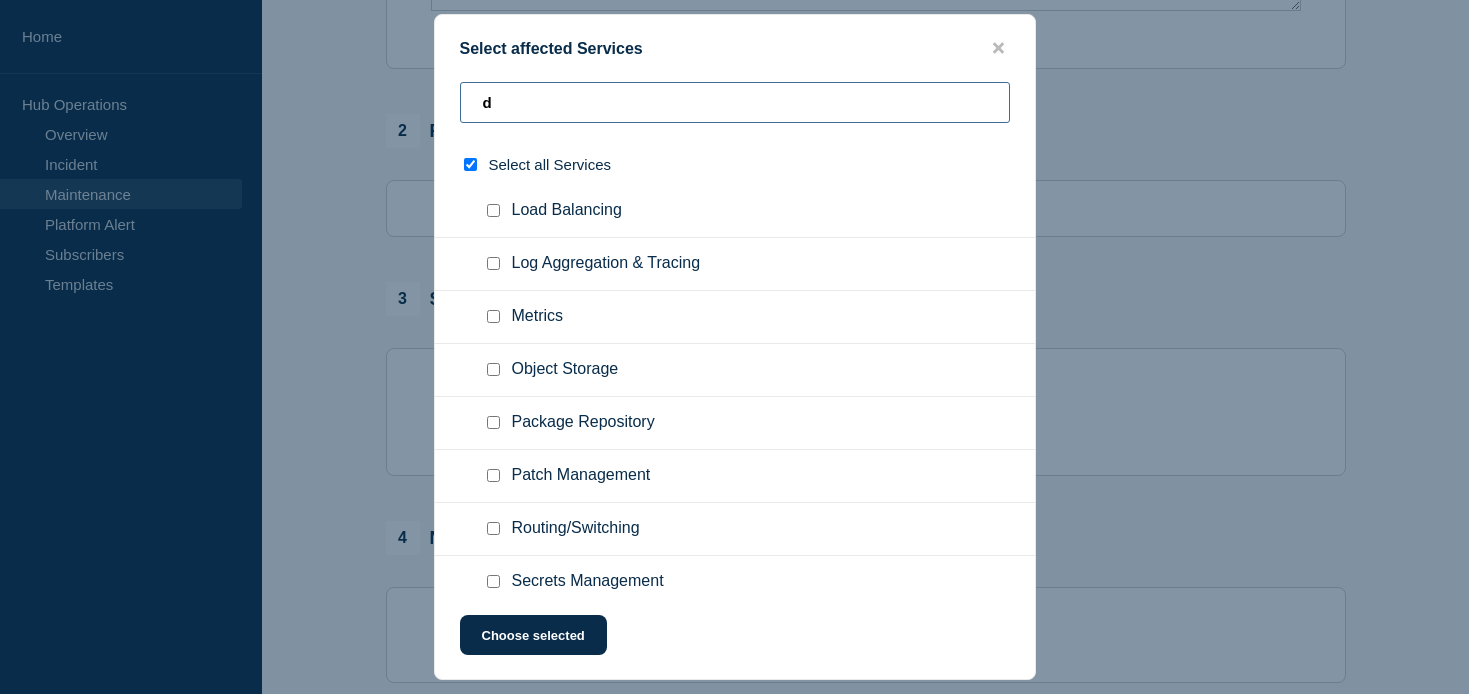 type on "dc" 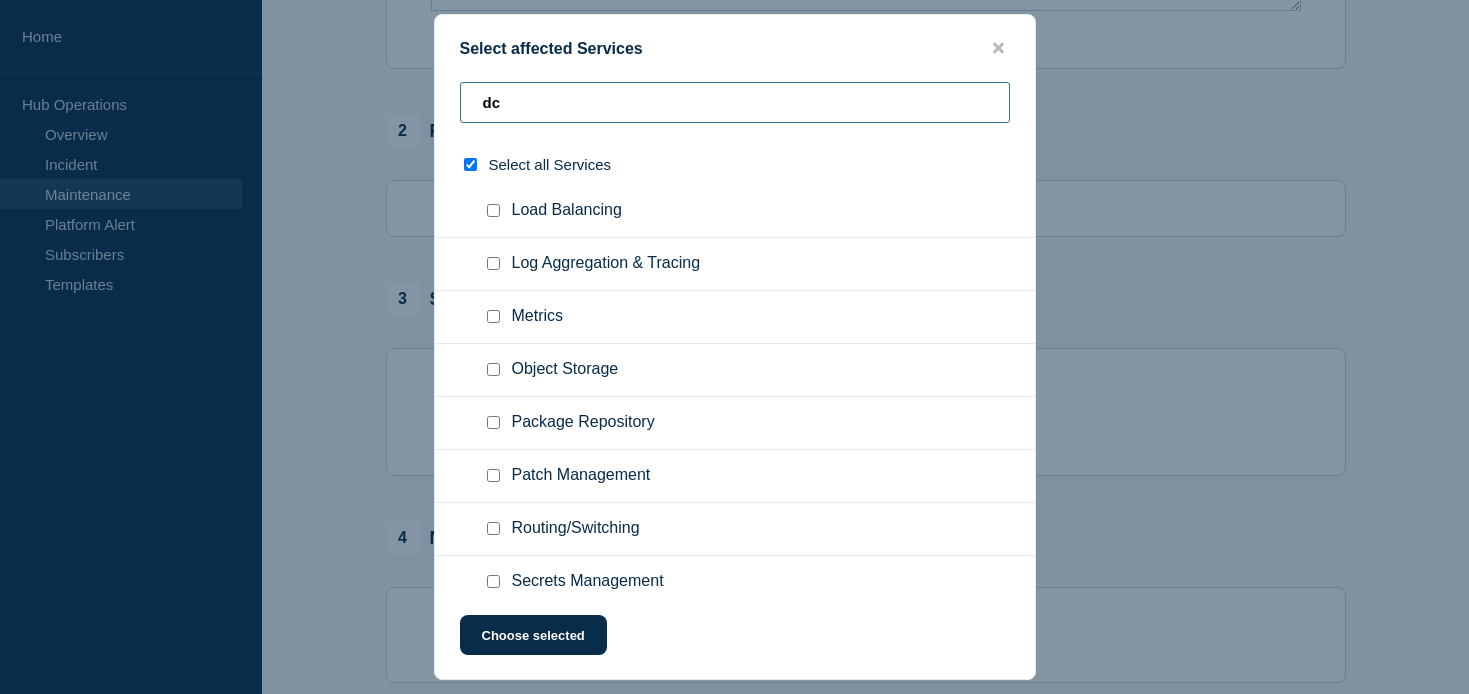 scroll, scrollTop: 0, scrollLeft: 0, axis: both 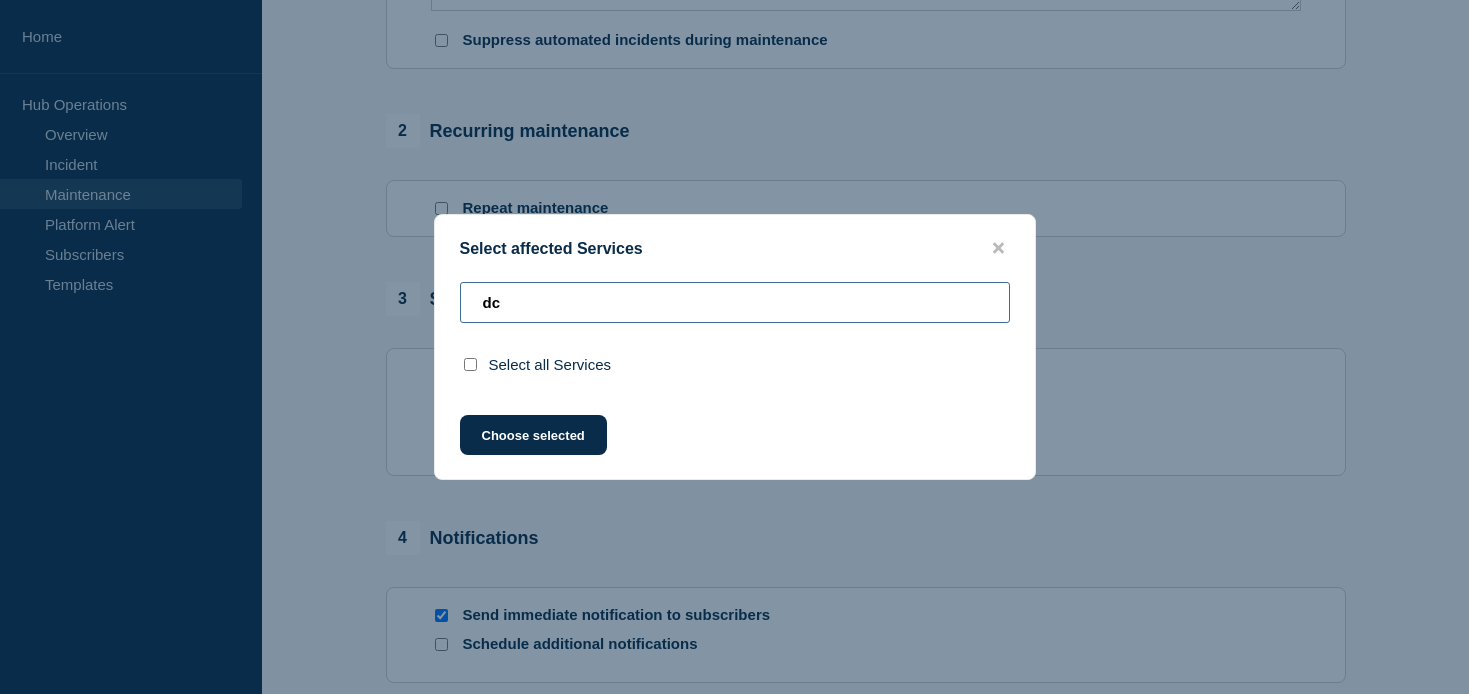 type on "d" 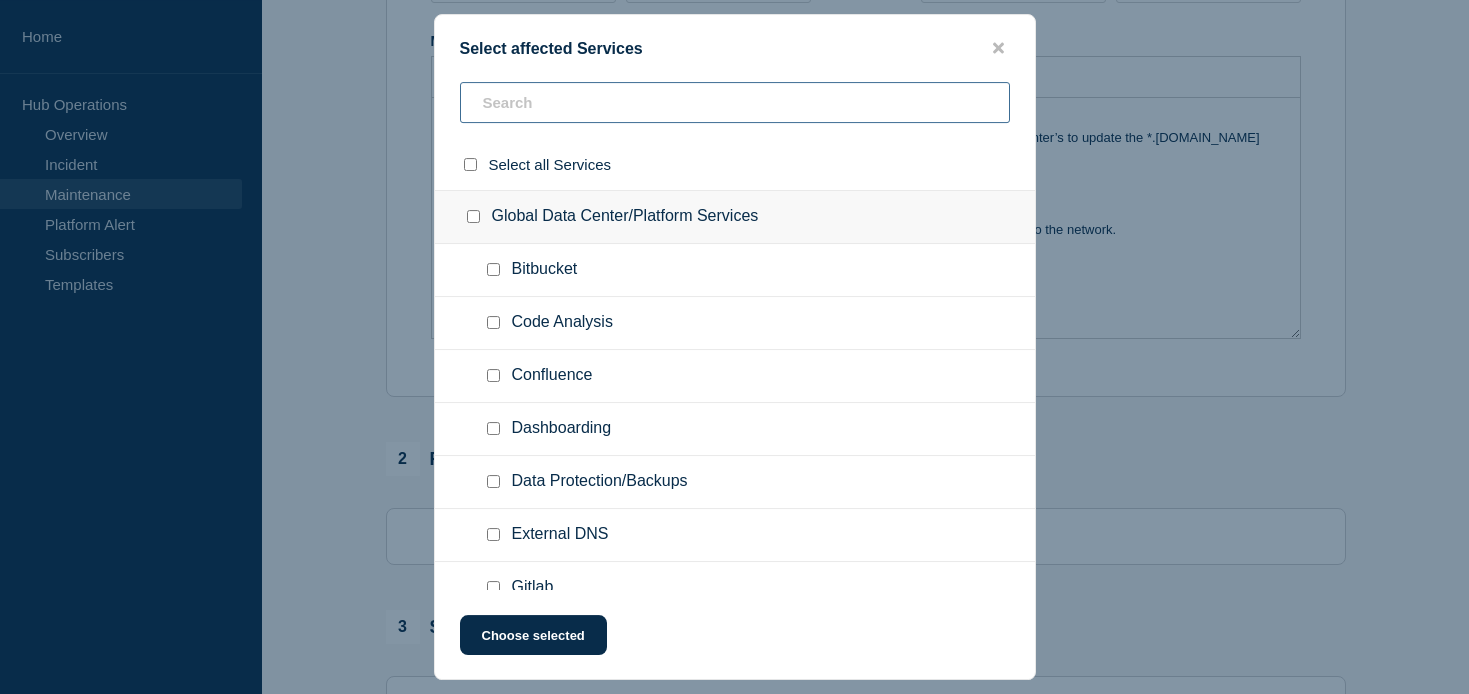 scroll, scrollTop: 741, scrollLeft: 0, axis: vertical 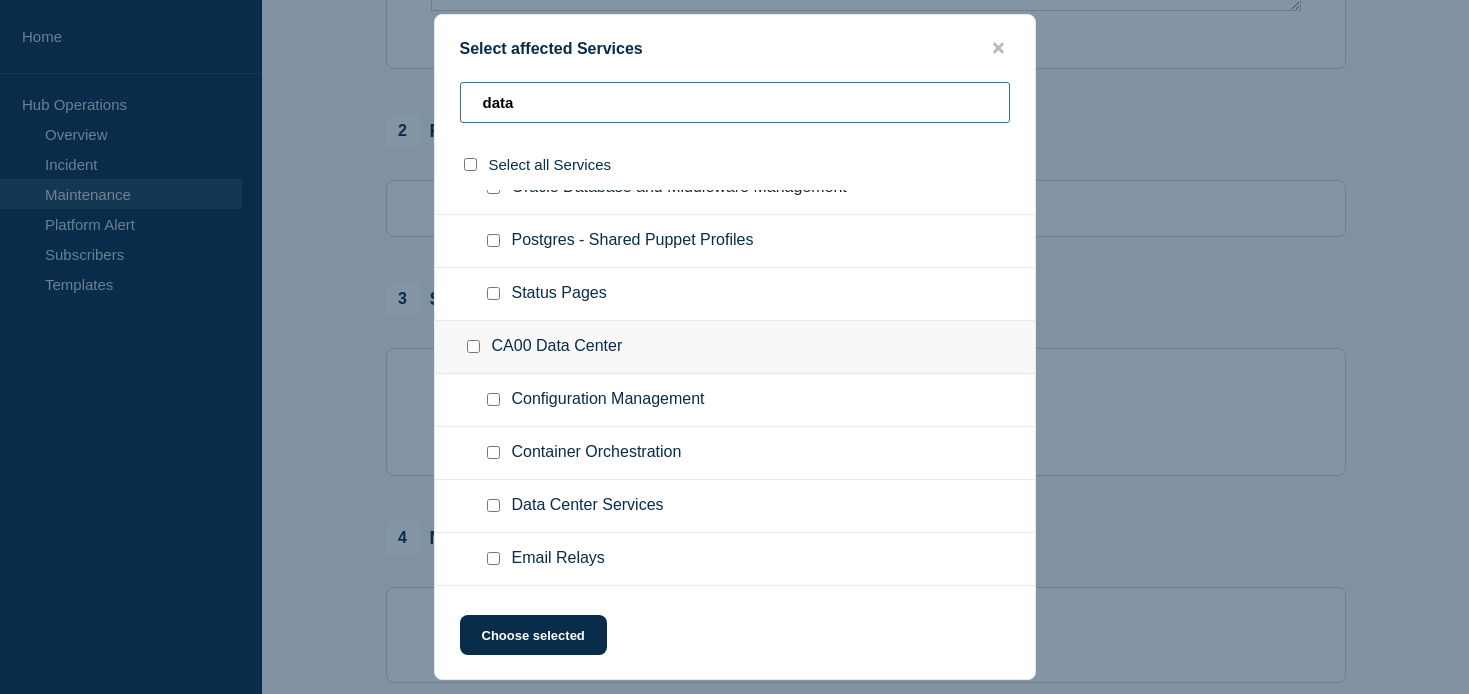 click on "data" at bounding box center [735, 102] 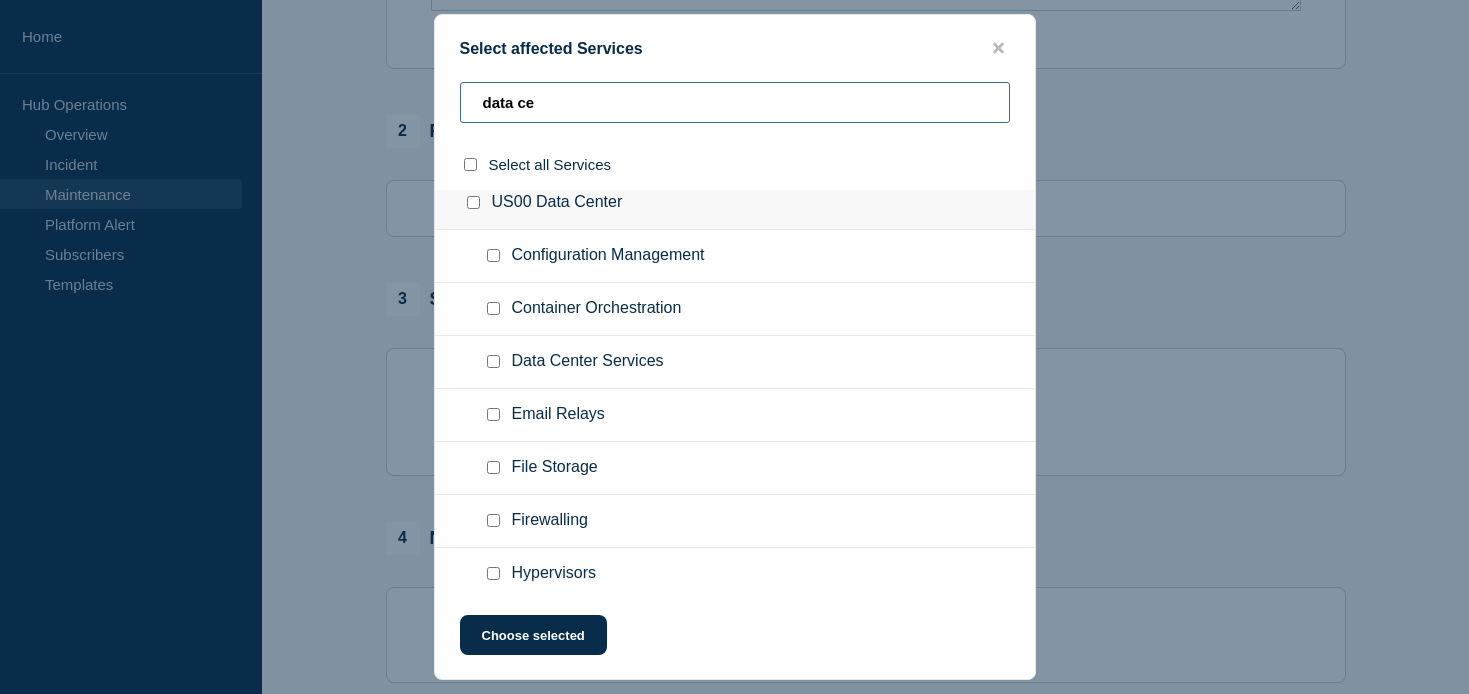 scroll, scrollTop: 7854, scrollLeft: 0, axis: vertical 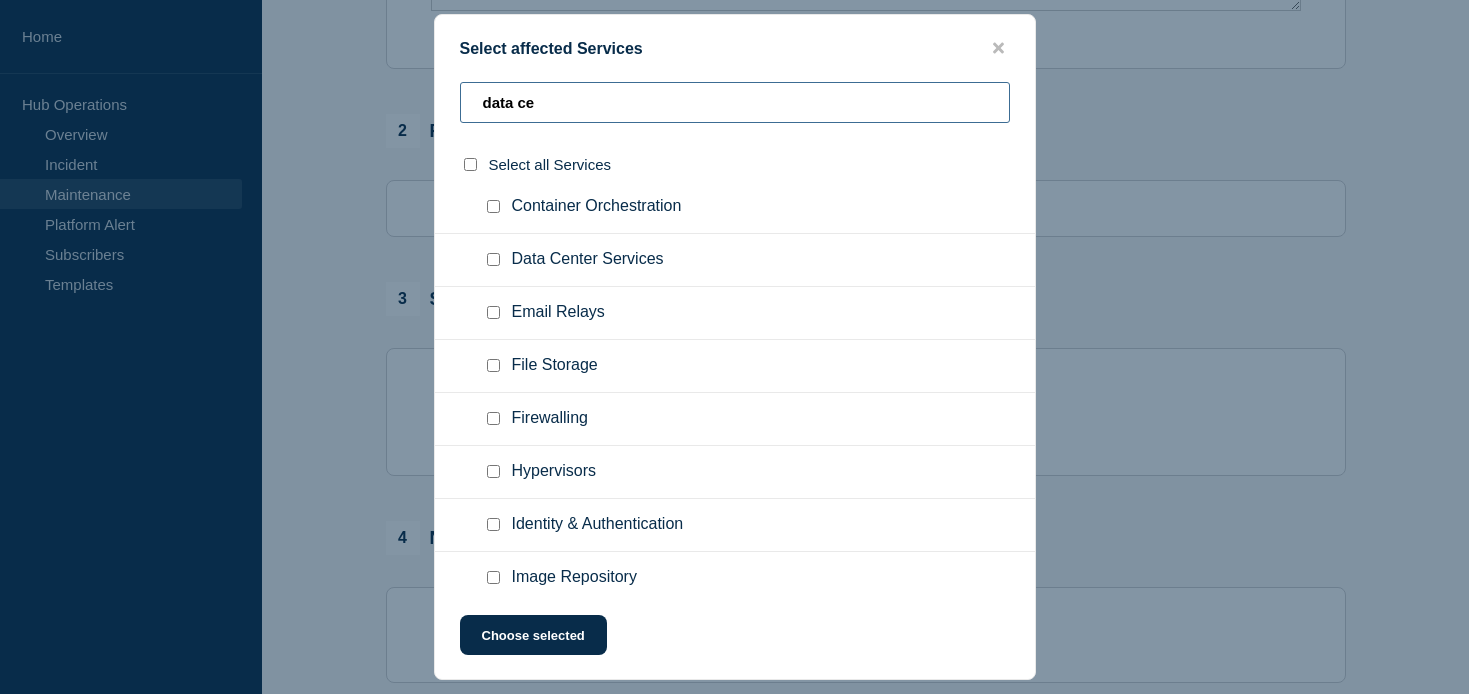type on "data ce" 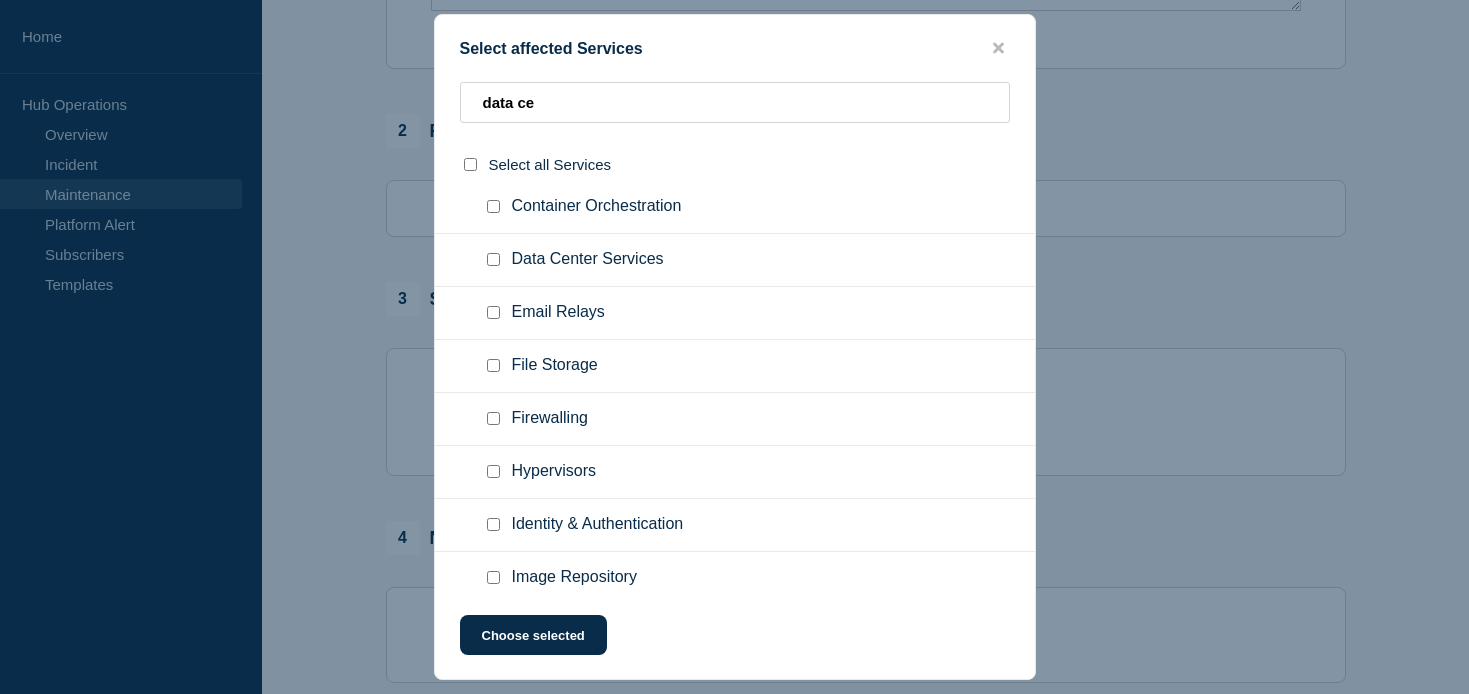 click at bounding box center [497, 260] 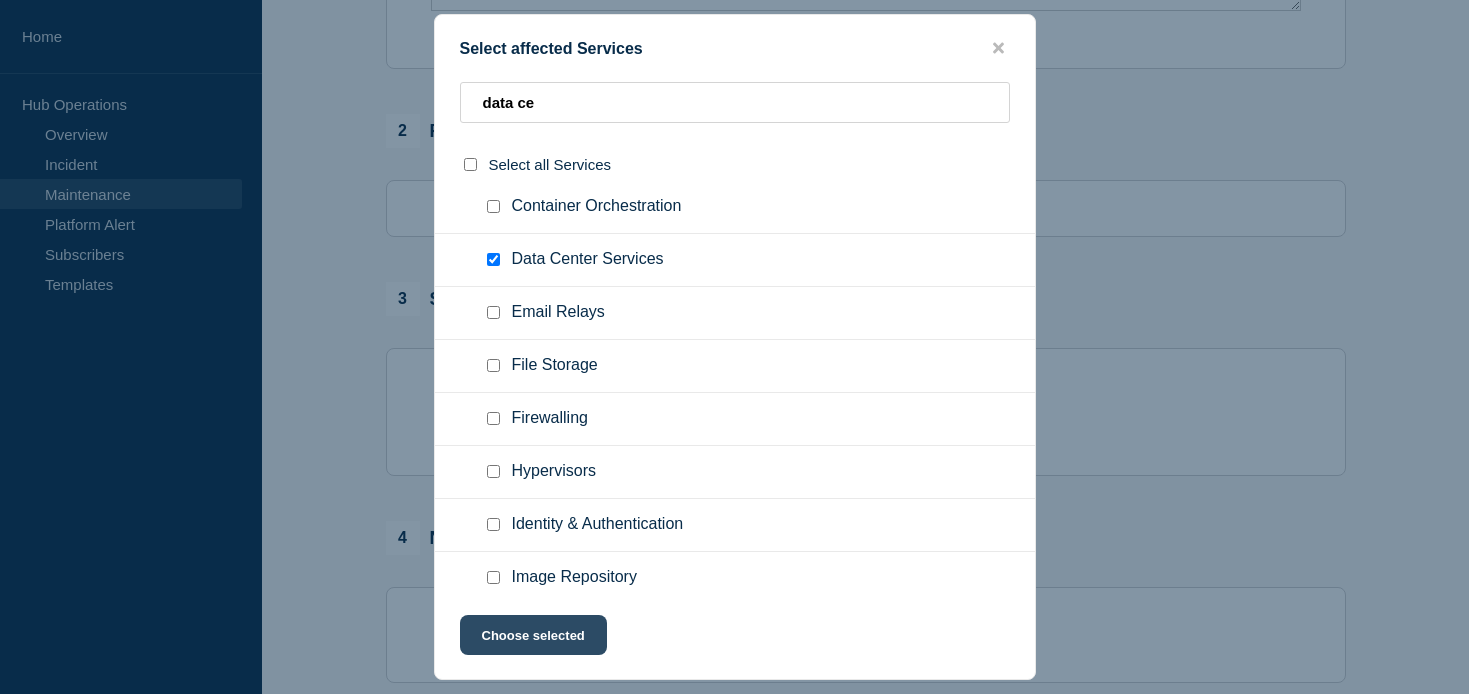 click on "Choose selected" 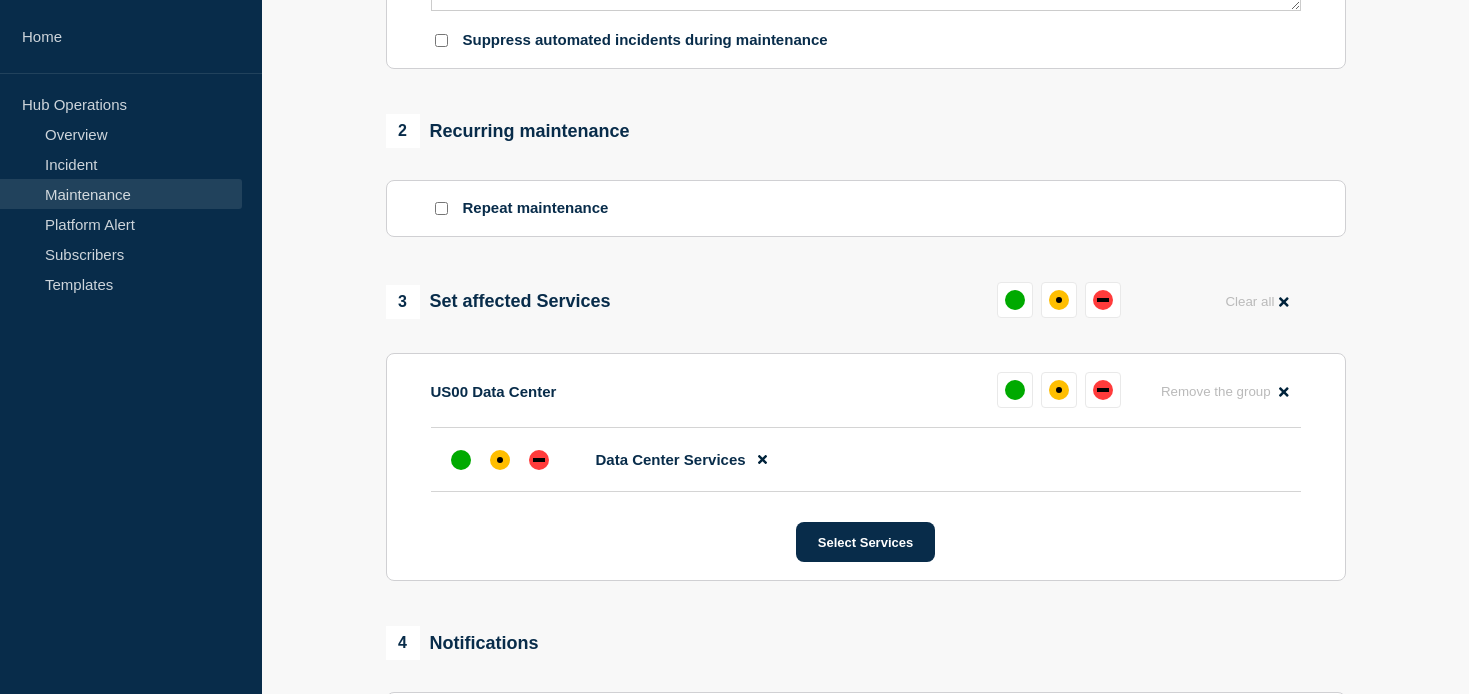 scroll, scrollTop: 7854, scrollLeft: 0, axis: vertical 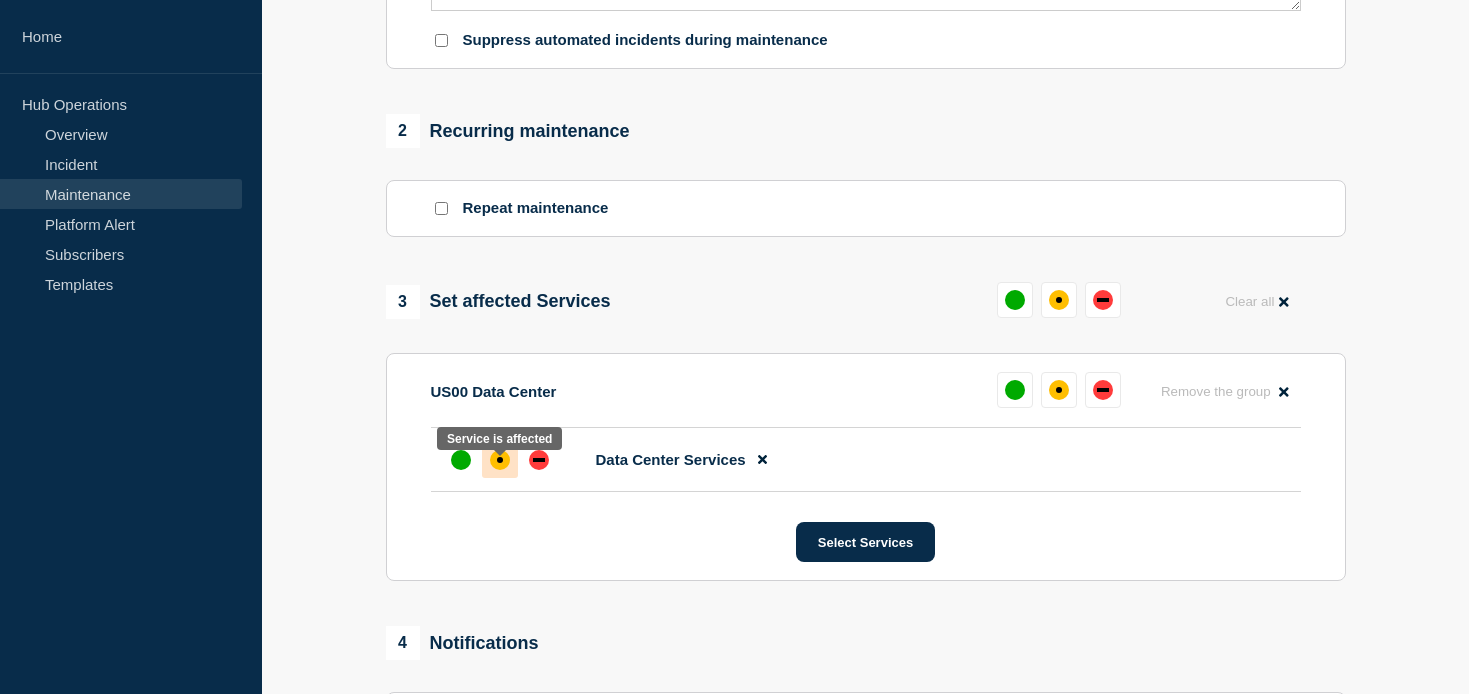 click at bounding box center [500, 460] 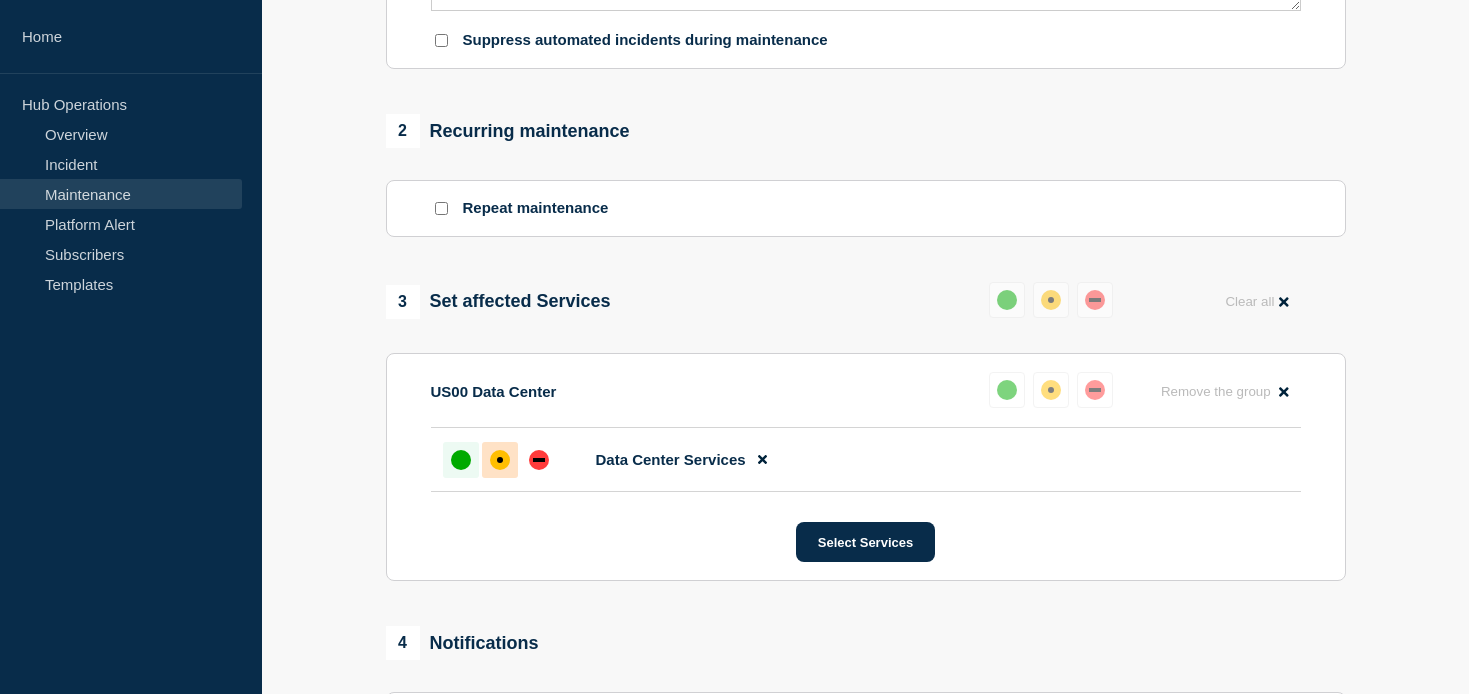 click at bounding box center [461, 460] 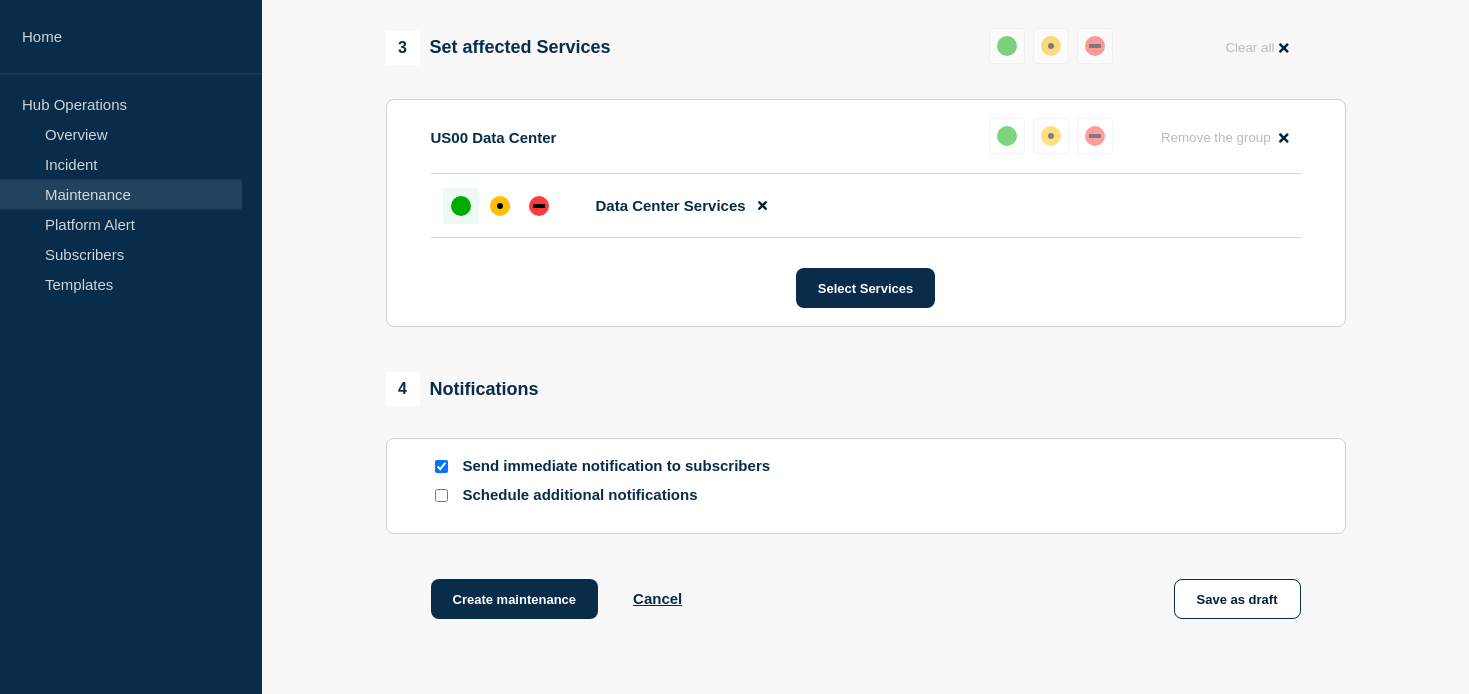 scroll, scrollTop: 1047, scrollLeft: 0, axis: vertical 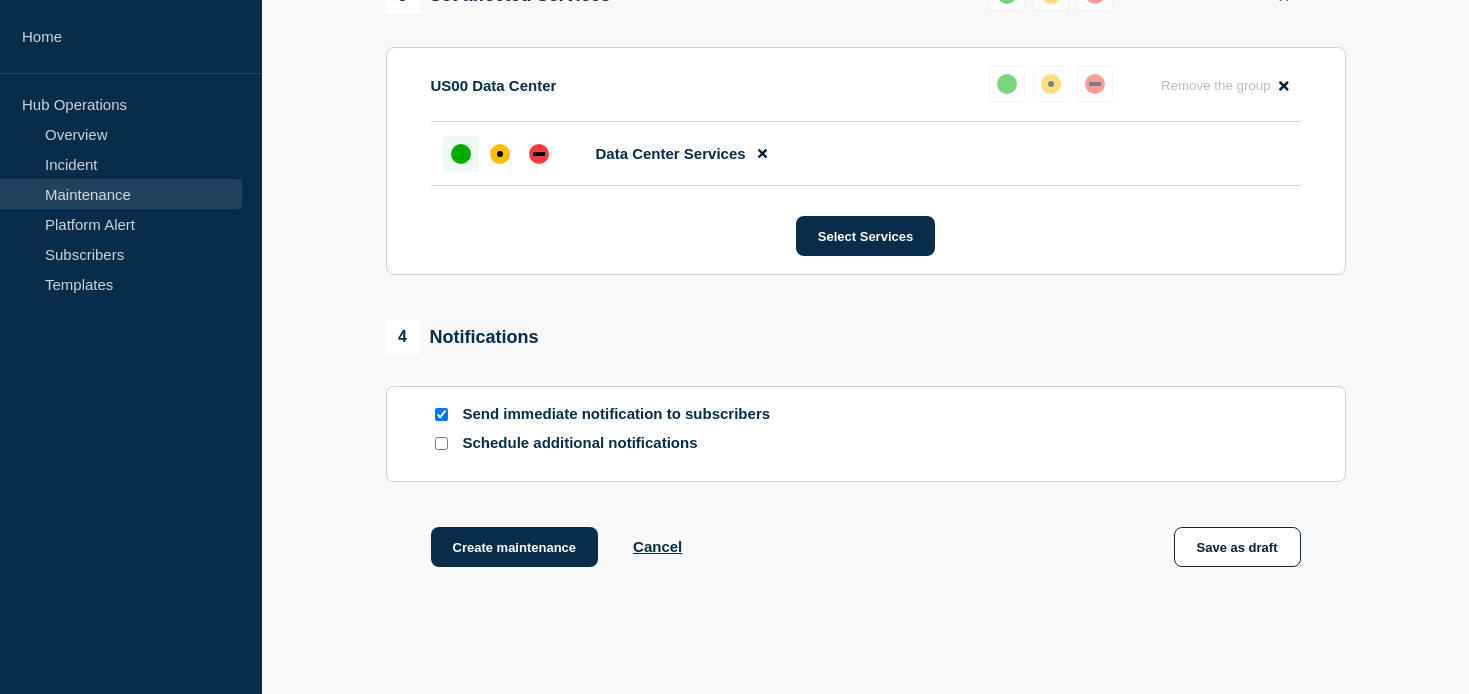 click at bounding box center [441, 443] 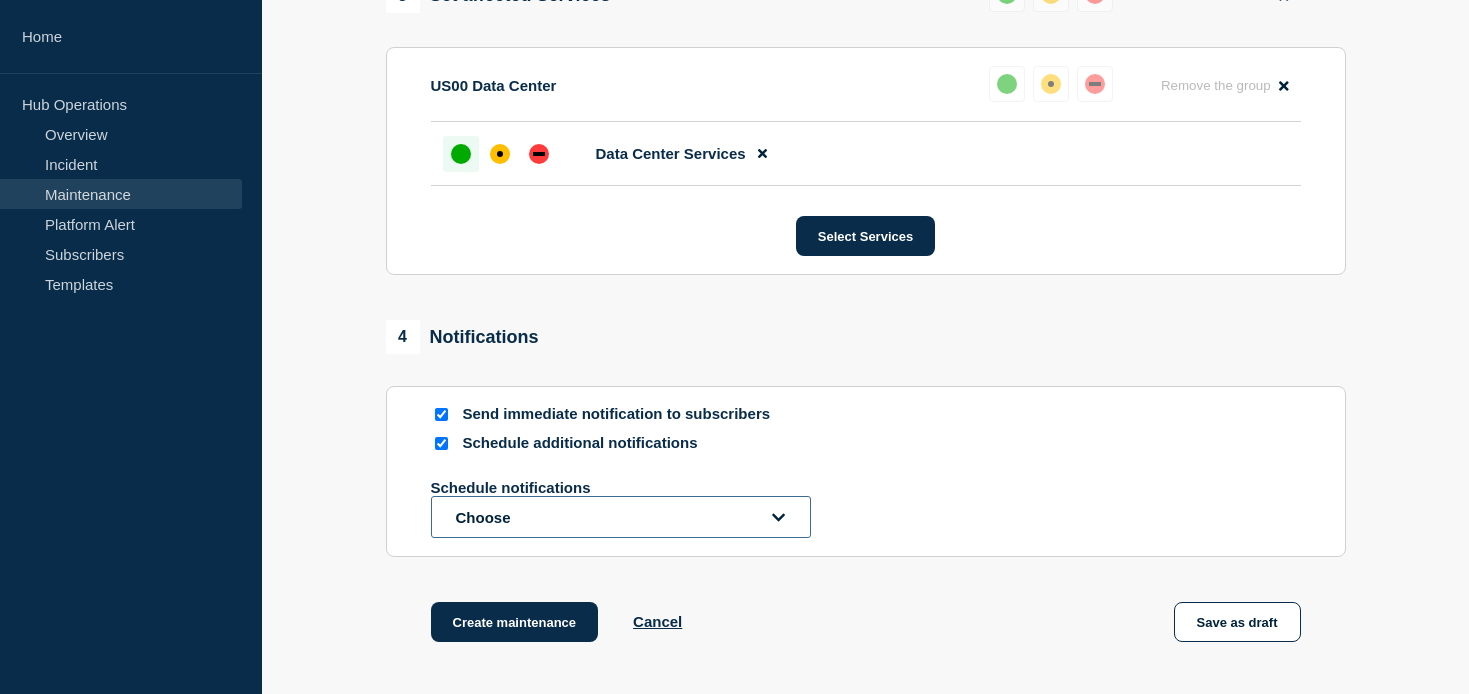 click on "Choose" 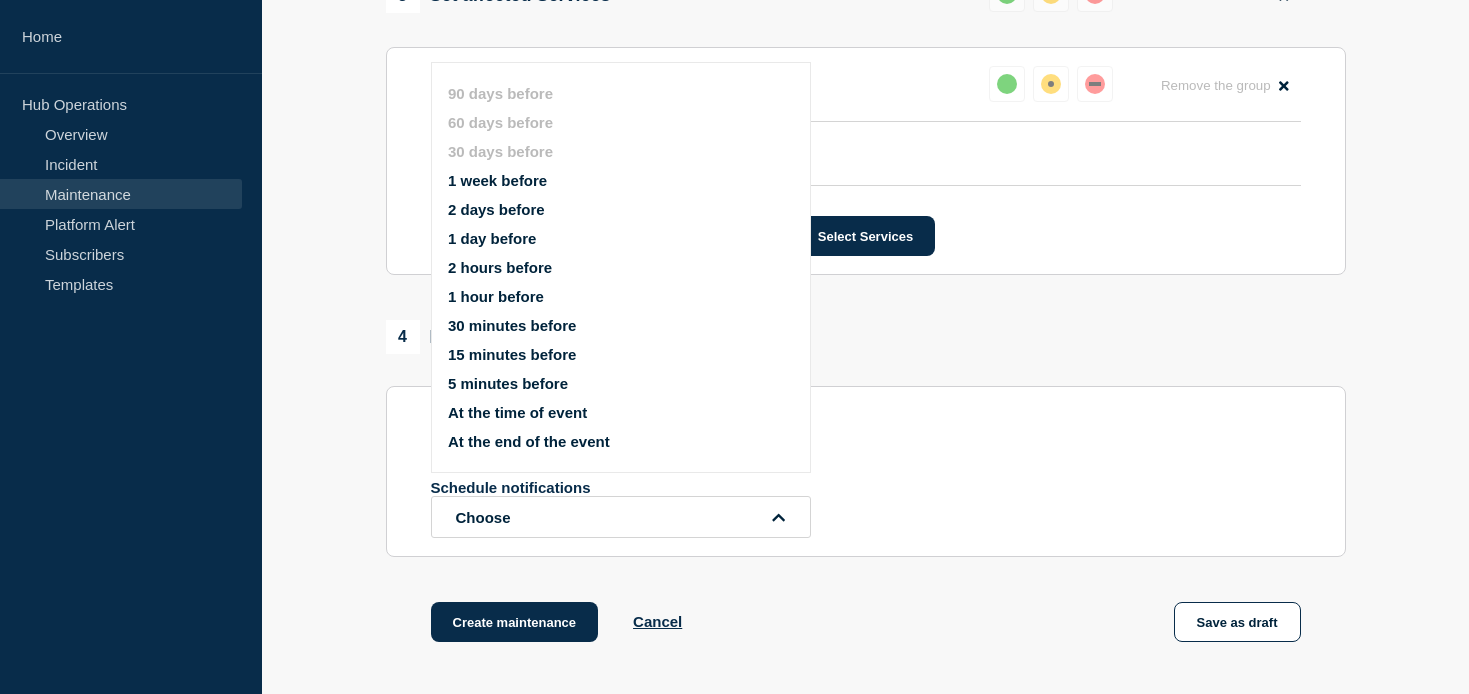 click on "1 week before" at bounding box center [497, 180] 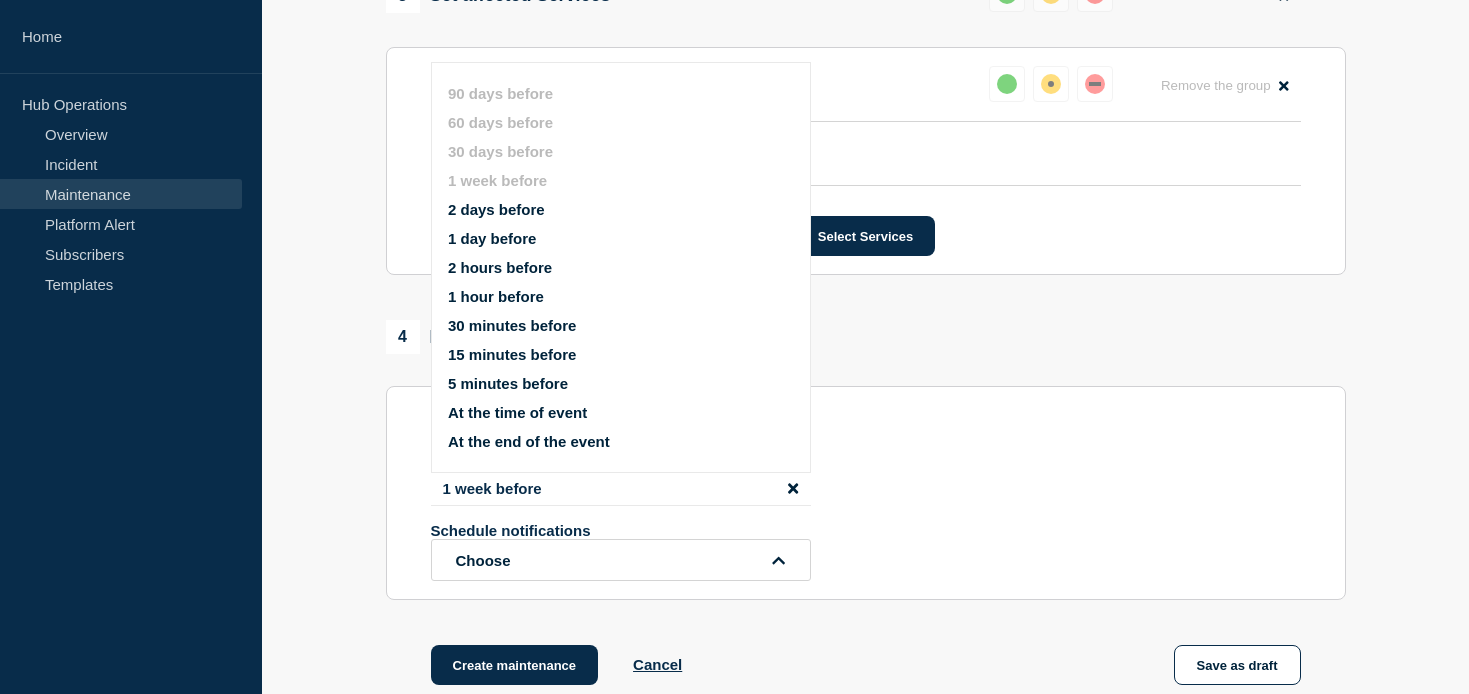 click on "2 days before" at bounding box center (496, 209) 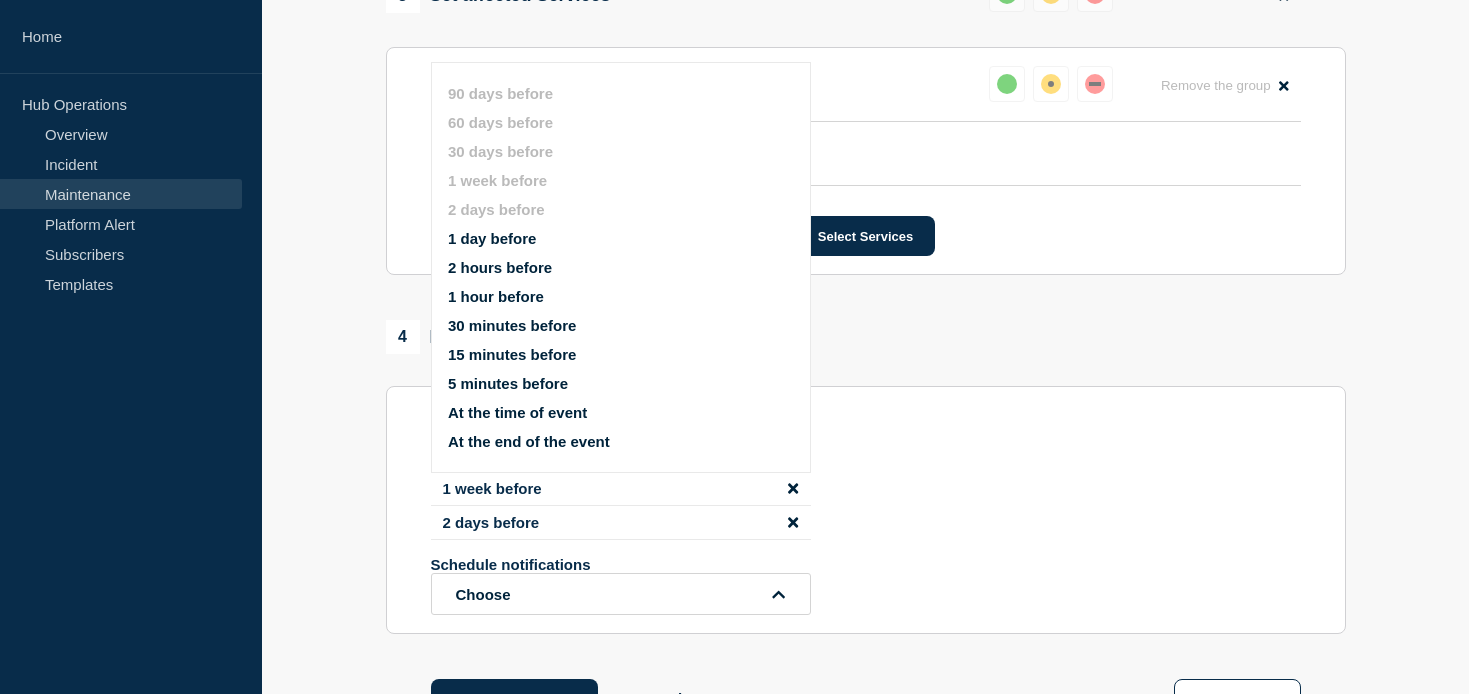 click on "1 day before" at bounding box center [492, 238] 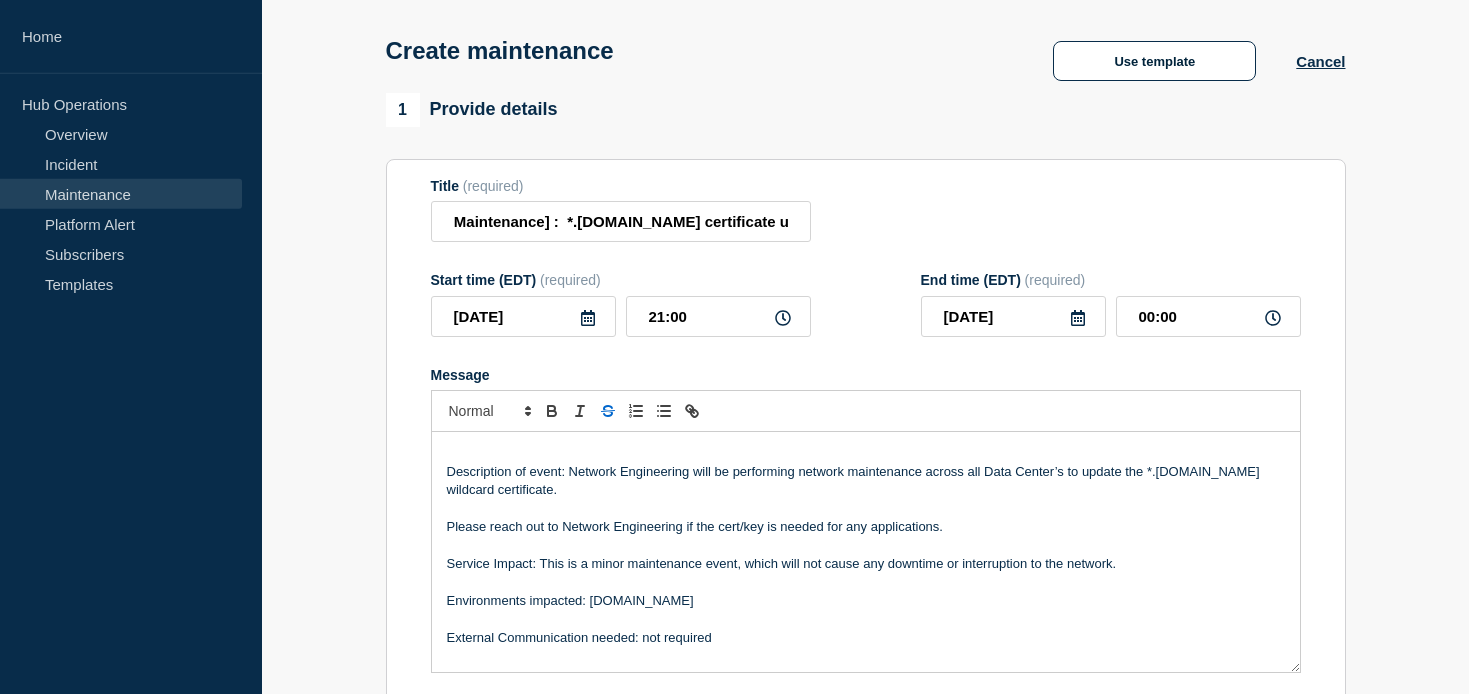 scroll, scrollTop: 73, scrollLeft: 0, axis: vertical 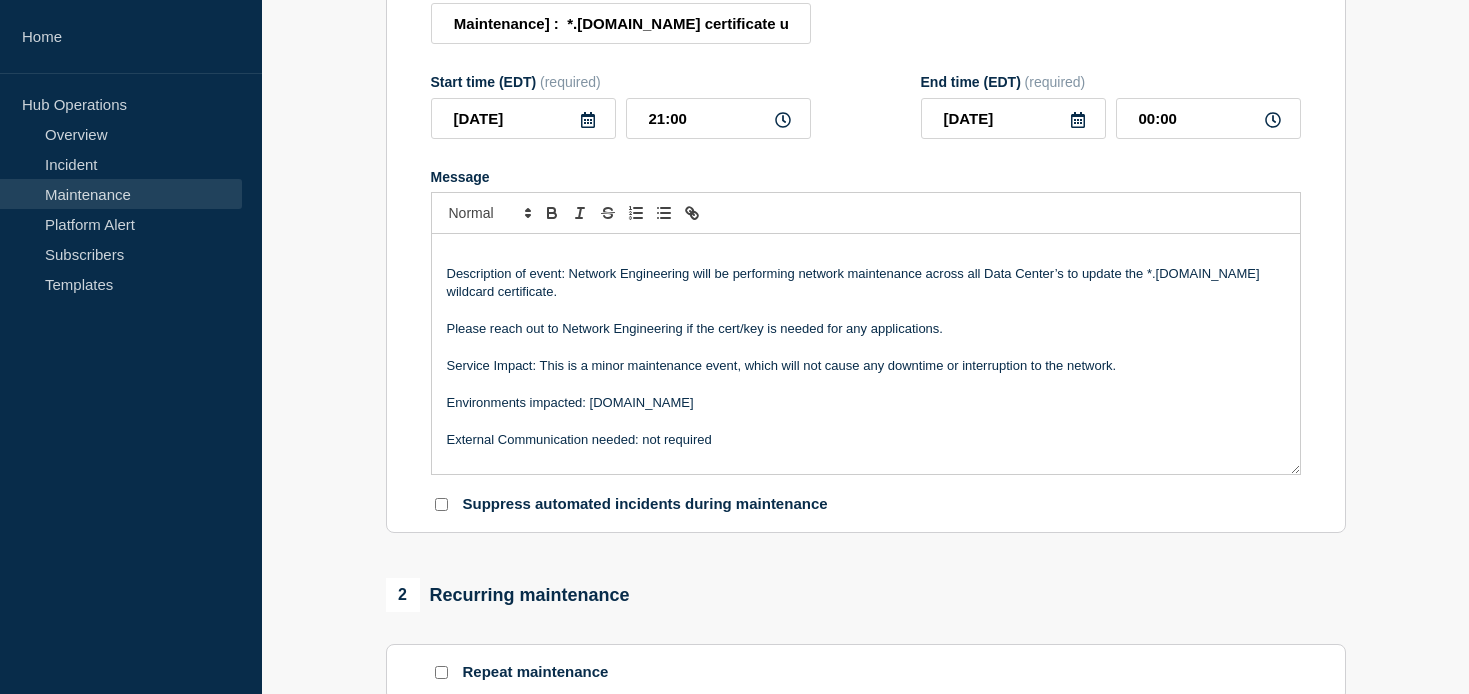 click on "Description of event: Network Engineering will be performing network maintenance across all Data Center’s to update the *.saas-p.com wildcard certificate." at bounding box center [866, 283] 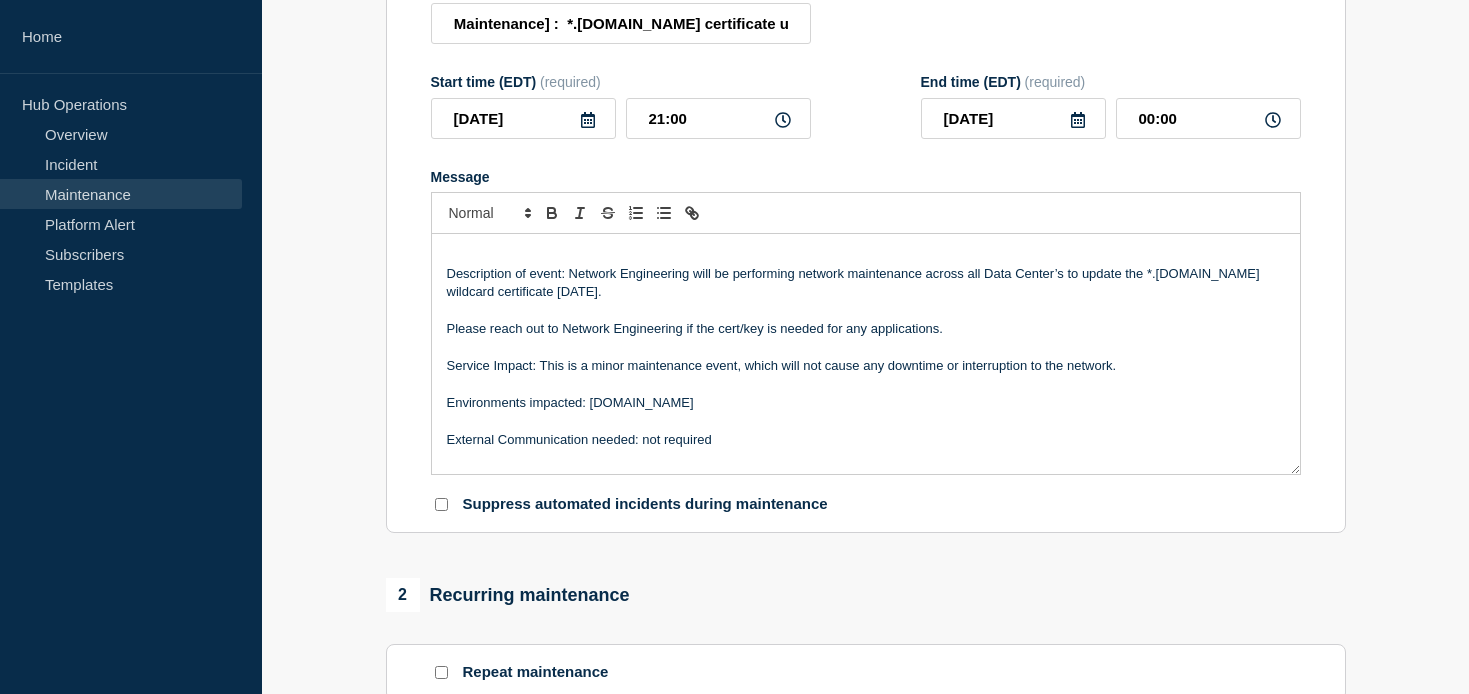 click on "Description of event: Network Engineering will be performing network maintenance across all Data Center’s to update the *.saas-p.com wildcard certificate 2nd August." at bounding box center [866, 283] 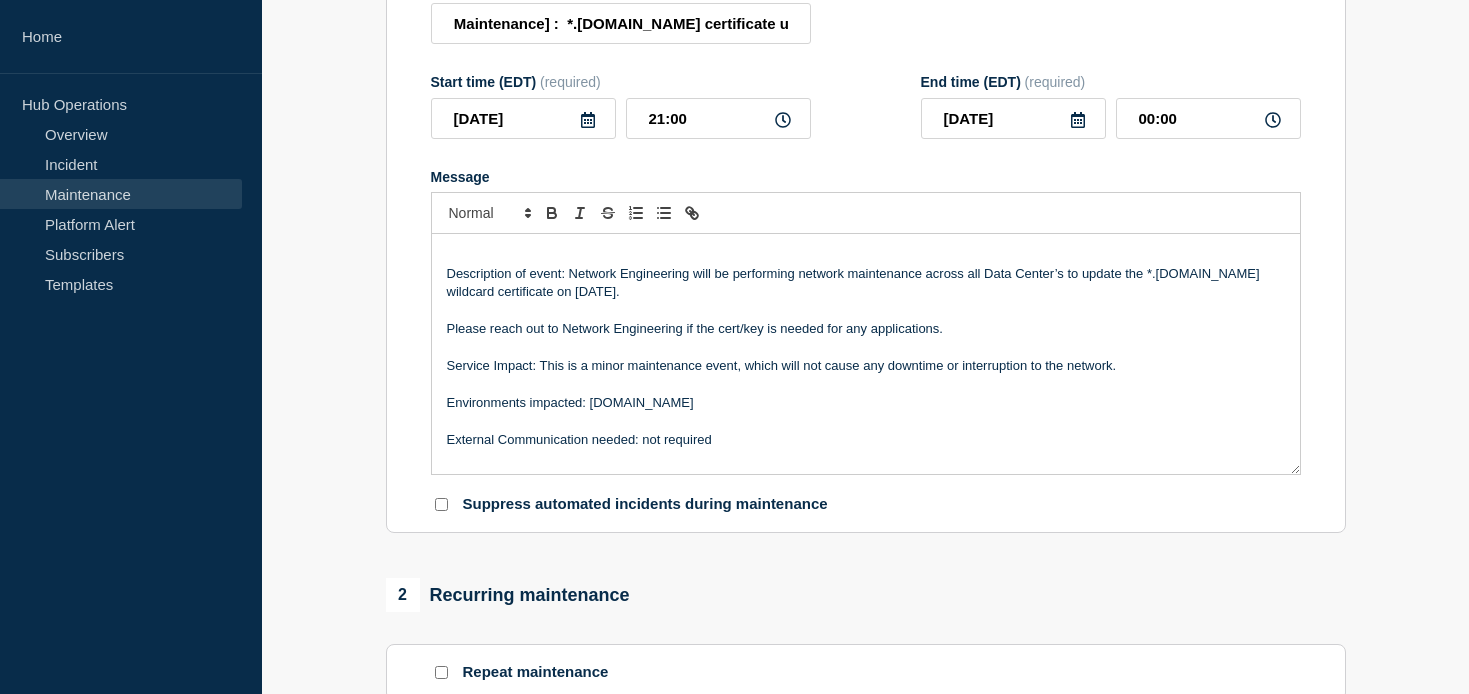 click on "Description of event: Network Engineering will be performing network maintenance across all Data Center’s to update the *.saas-p.com wildcard certificate on 2nd August." at bounding box center (866, 283) 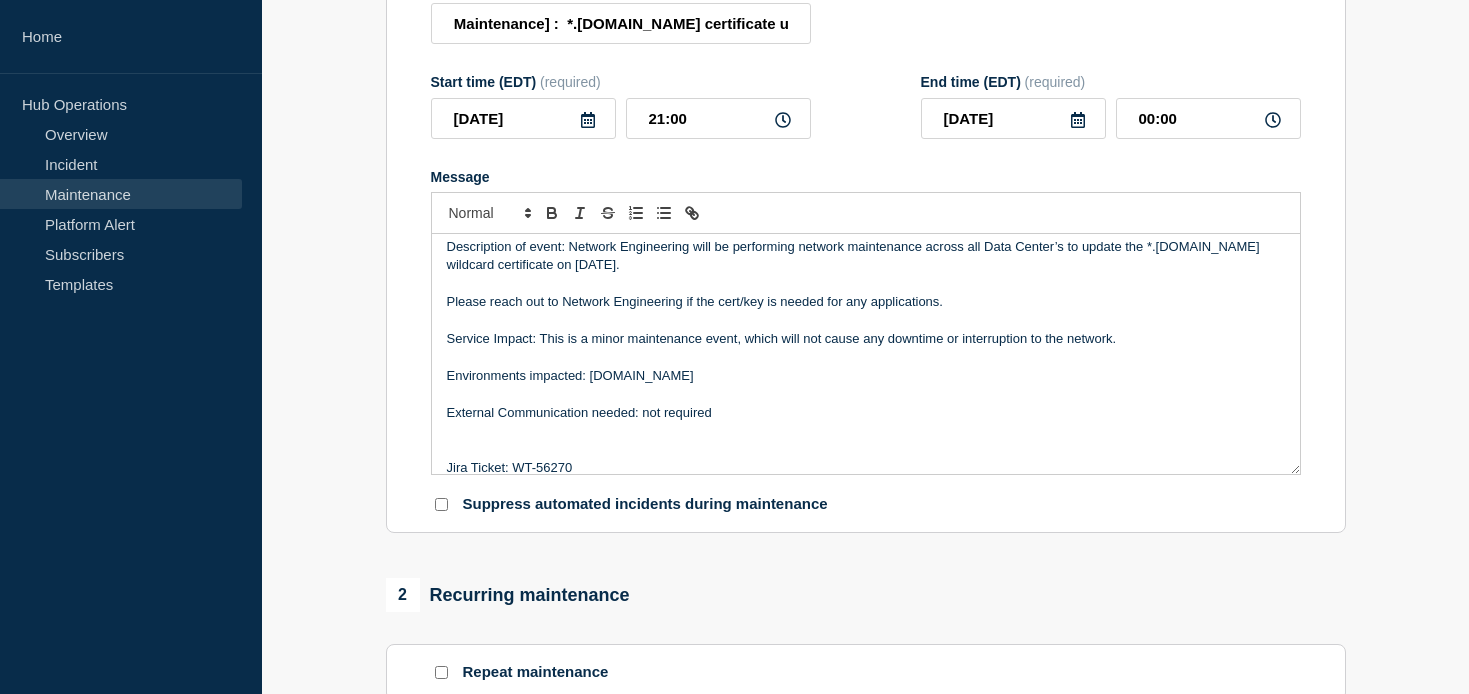 scroll, scrollTop: 0, scrollLeft: 0, axis: both 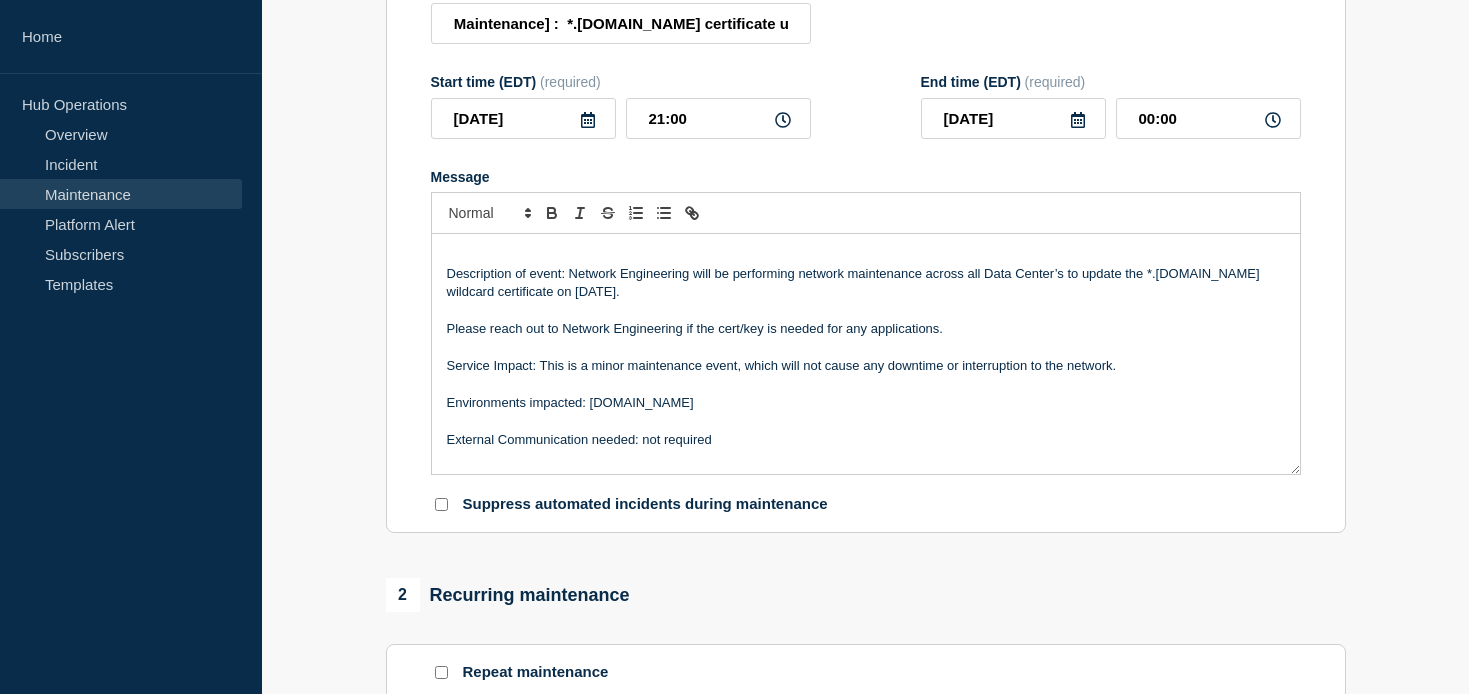 click at bounding box center [866, 421] 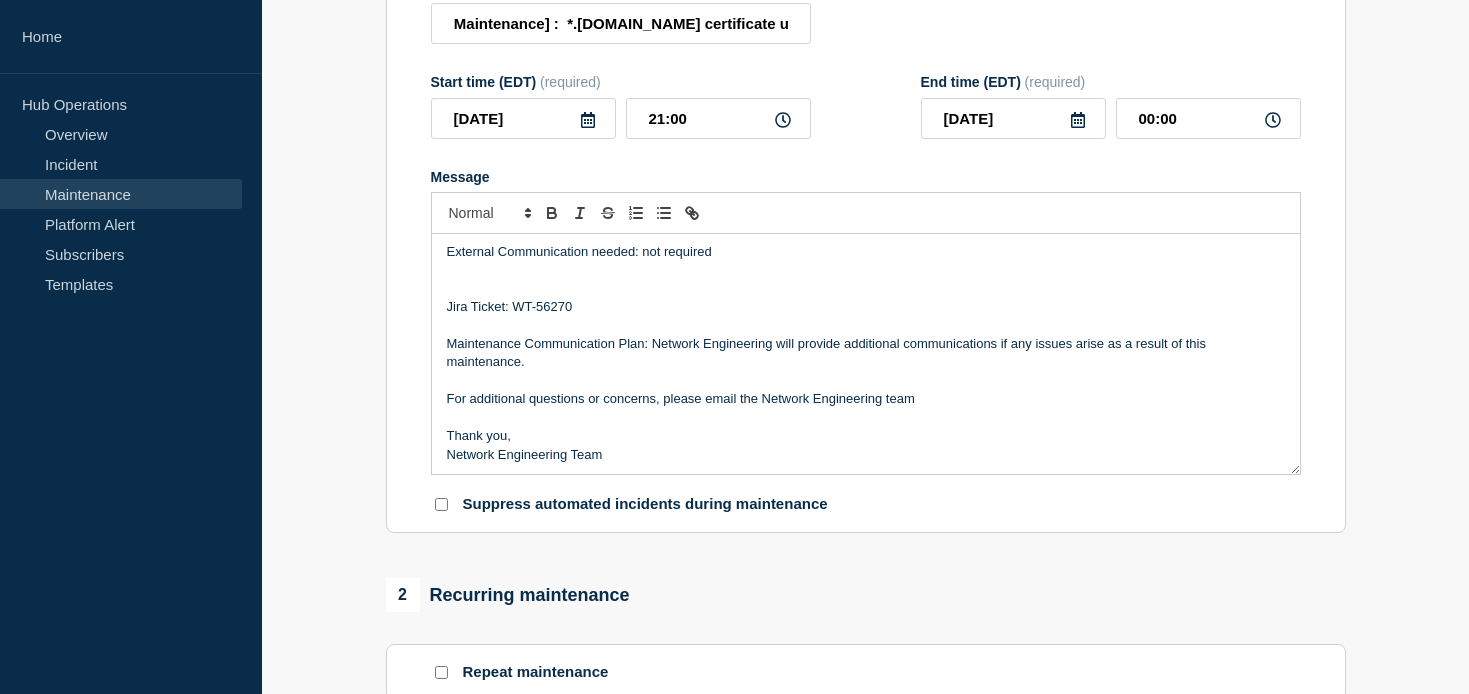 scroll, scrollTop: 190, scrollLeft: 0, axis: vertical 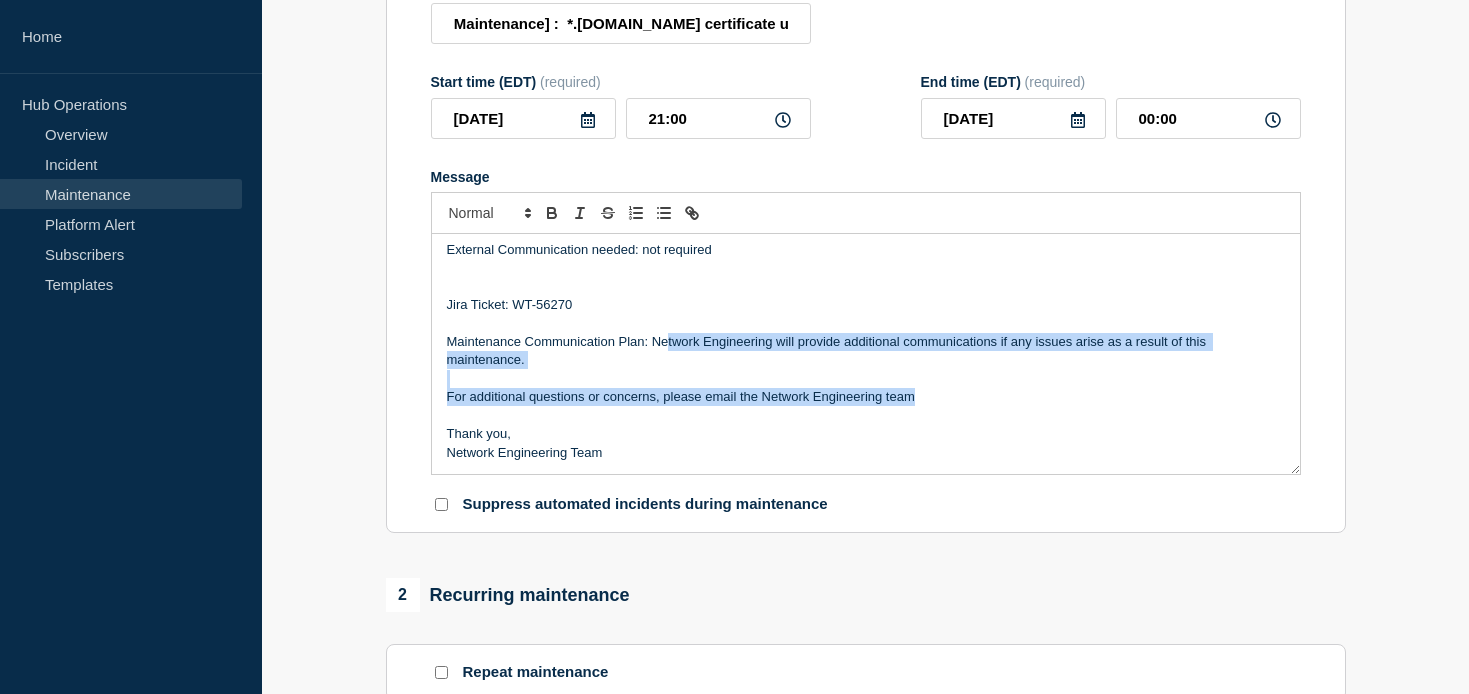 drag, startPoint x: 670, startPoint y: 346, endPoint x: 1191, endPoint y: 409, distance: 524.7952 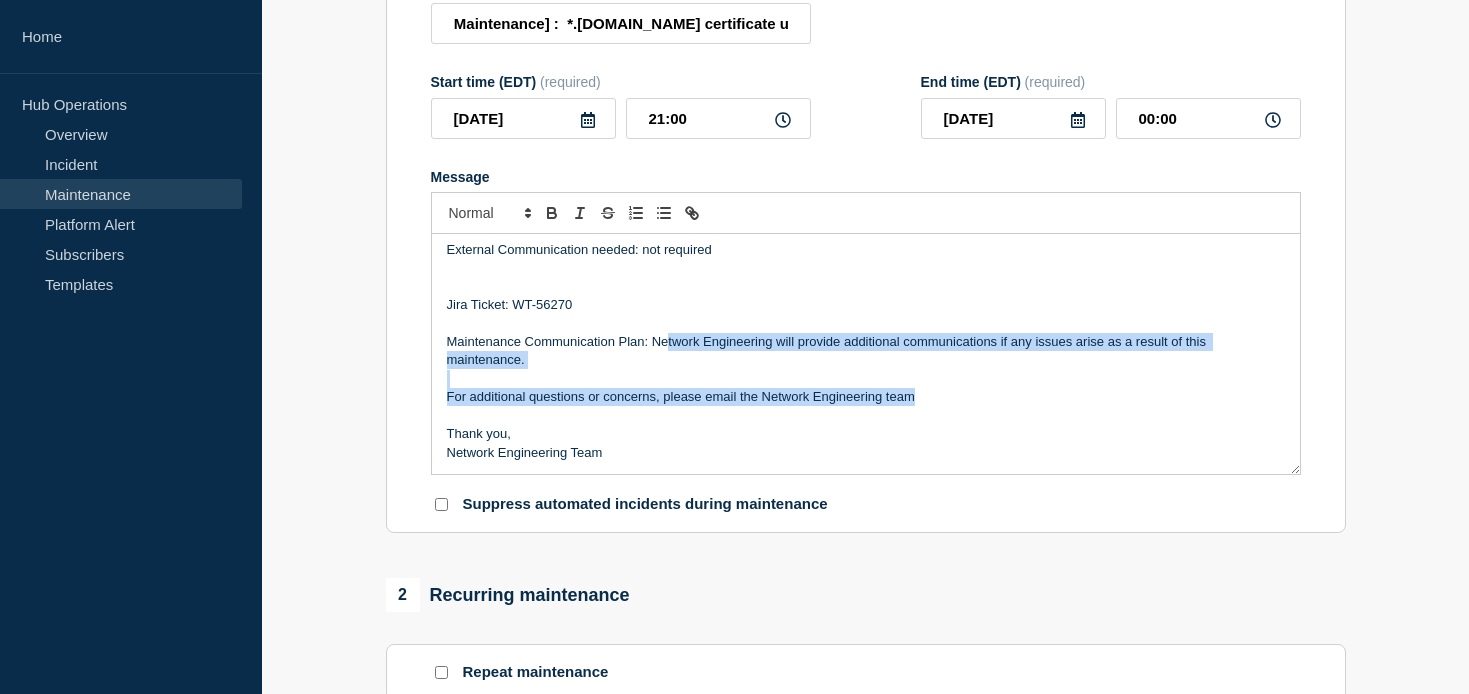 click on "Description of event: Network Engineering will be performing network maintenance across all Data Center’s to update the *.saas-p.com wildcard certificate on 2nd August 2025. Please reach out to Network Engineering if the cert/key is needed for any applications. Service Impact: This is a minor maintenance event, which will not cause any downtime or interruption to the network. Environments impacted: saas-p.com External Communication needed: not required Jira Ticket: WT-56270 Maintenance Communication Plan: Network Engineering will provide additional communications if any issues arise as a result of this maintenance. For additional questions or concerns, please email the Network Engineering team Thank you, Network Engineering Team" at bounding box center (866, 354) 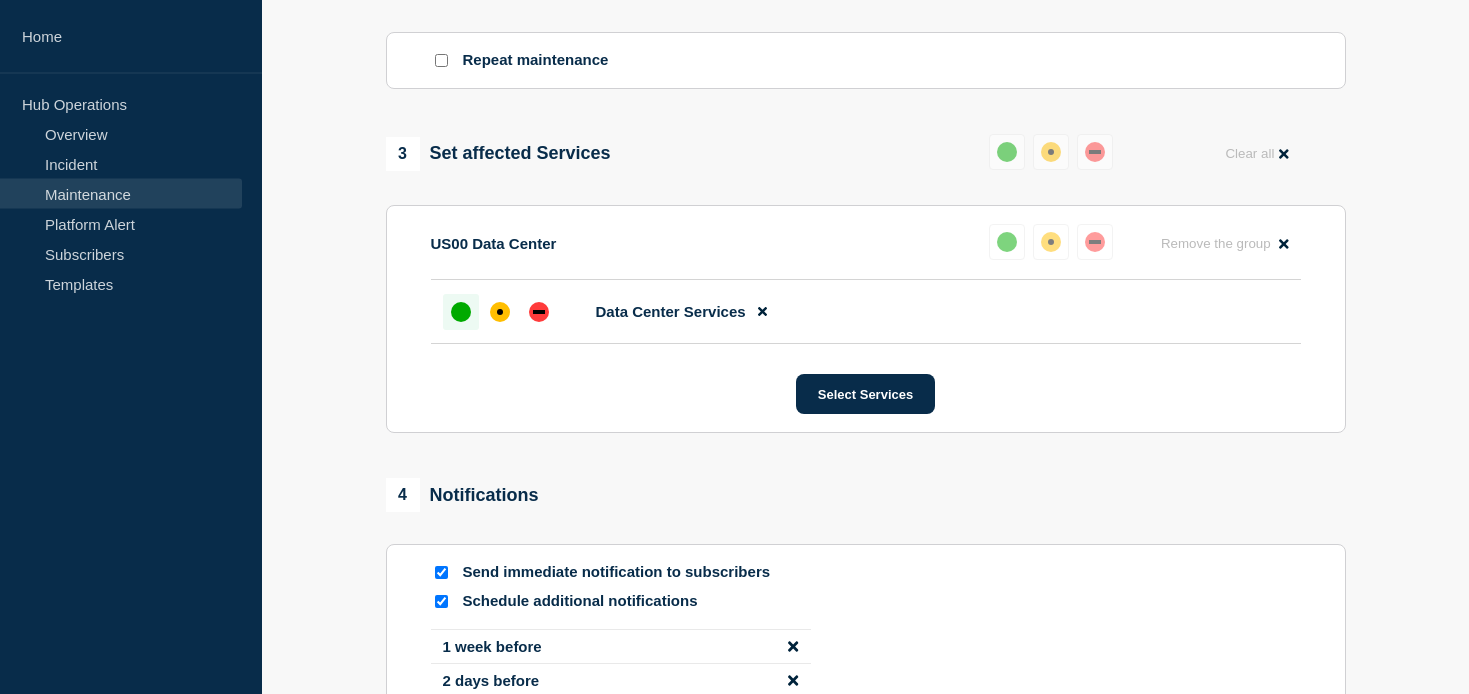 scroll, scrollTop: 1297, scrollLeft: 0, axis: vertical 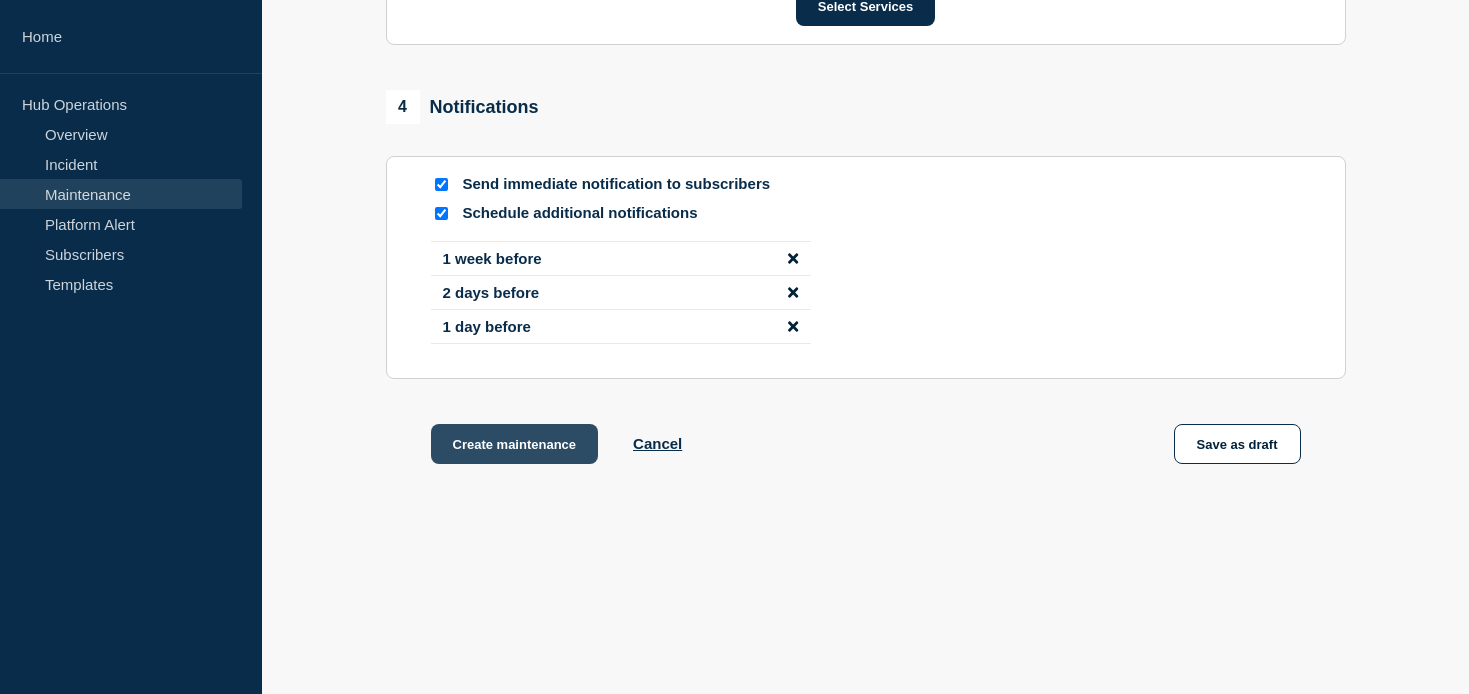 click on "Create maintenance" at bounding box center (515, 444) 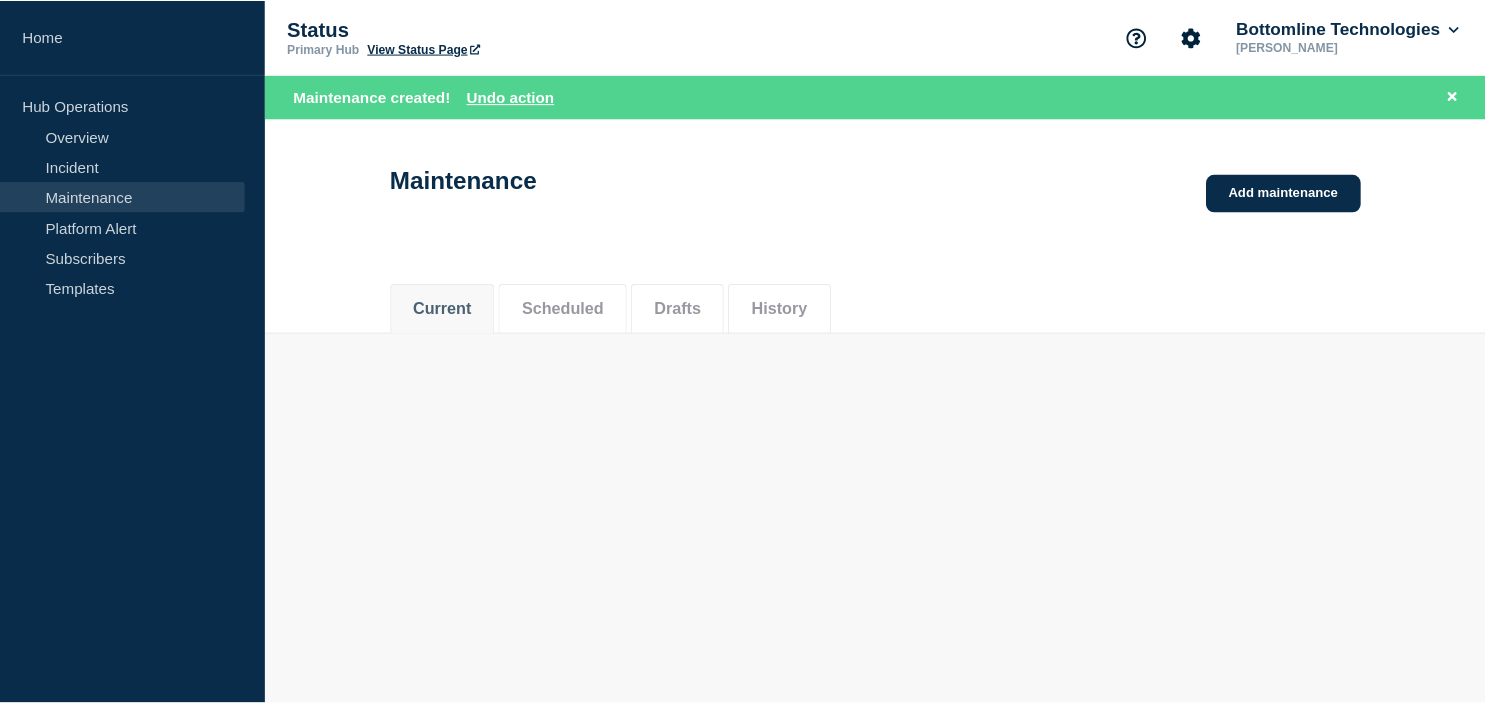 scroll, scrollTop: 0, scrollLeft: 0, axis: both 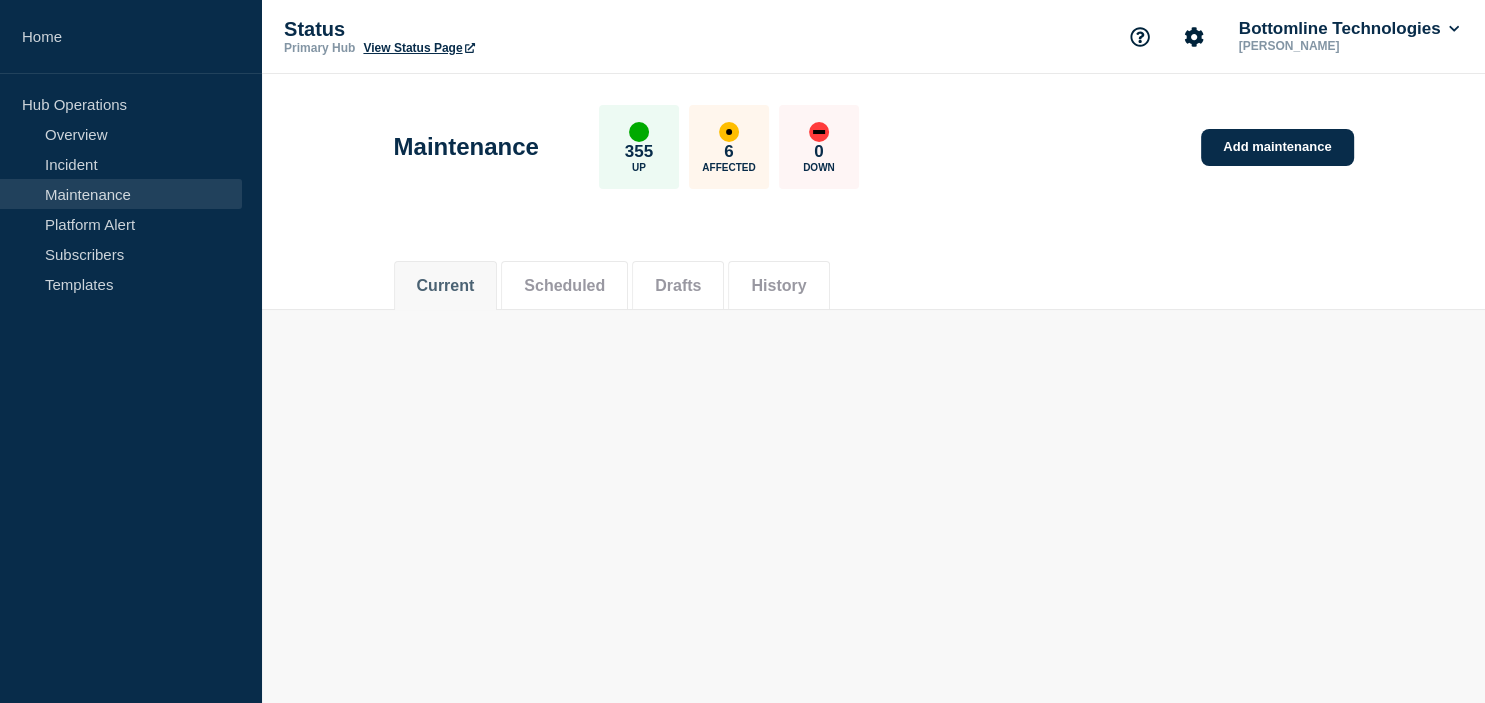 click on "History" at bounding box center (778, 286) 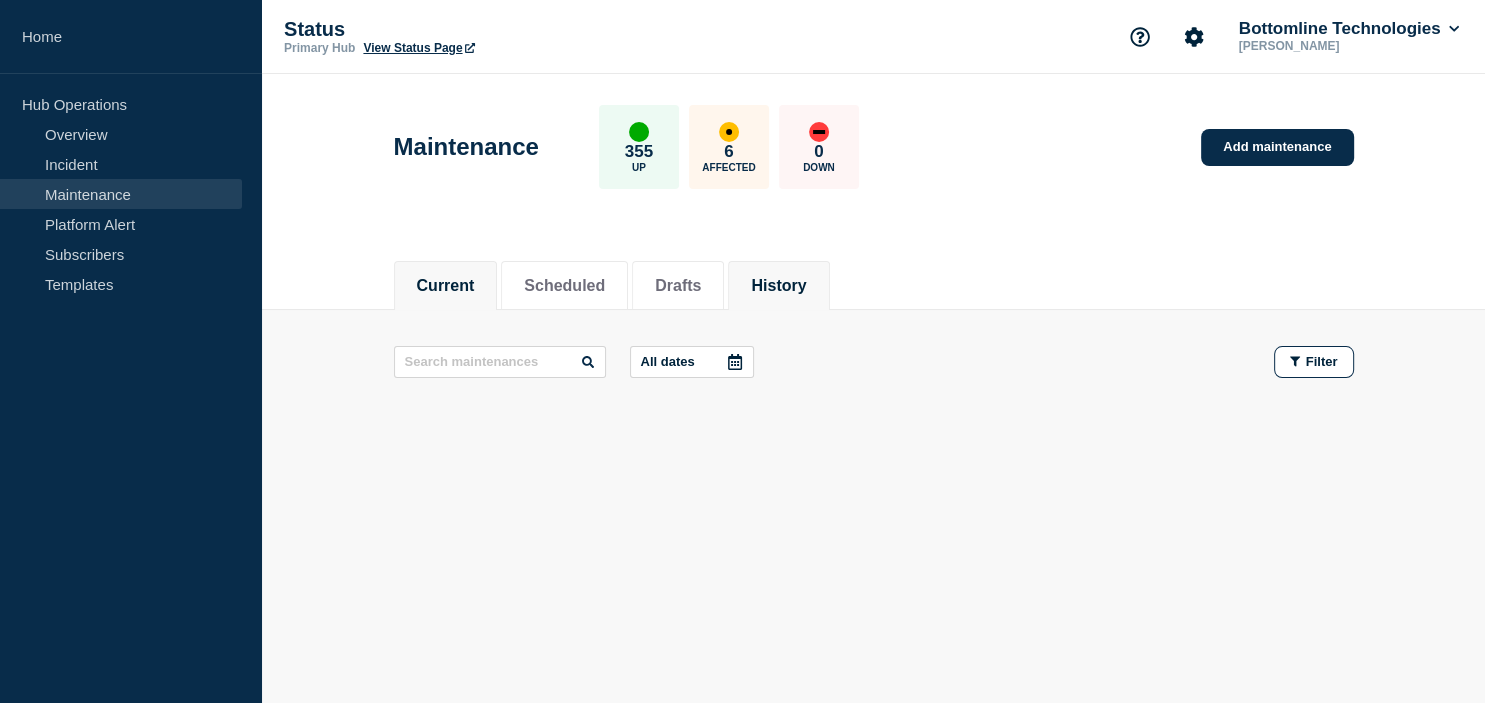 click on "History" at bounding box center (778, 286) 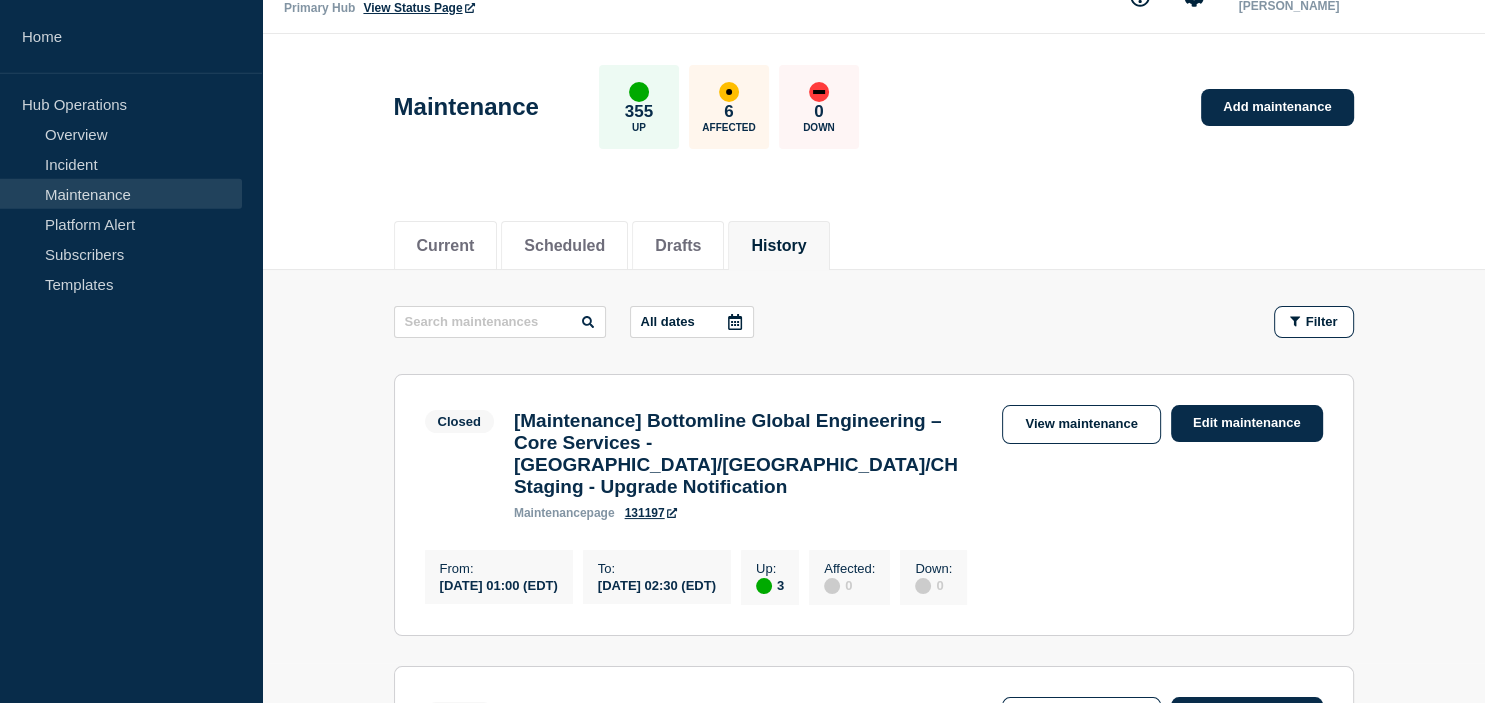 scroll, scrollTop: 0, scrollLeft: 0, axis: both 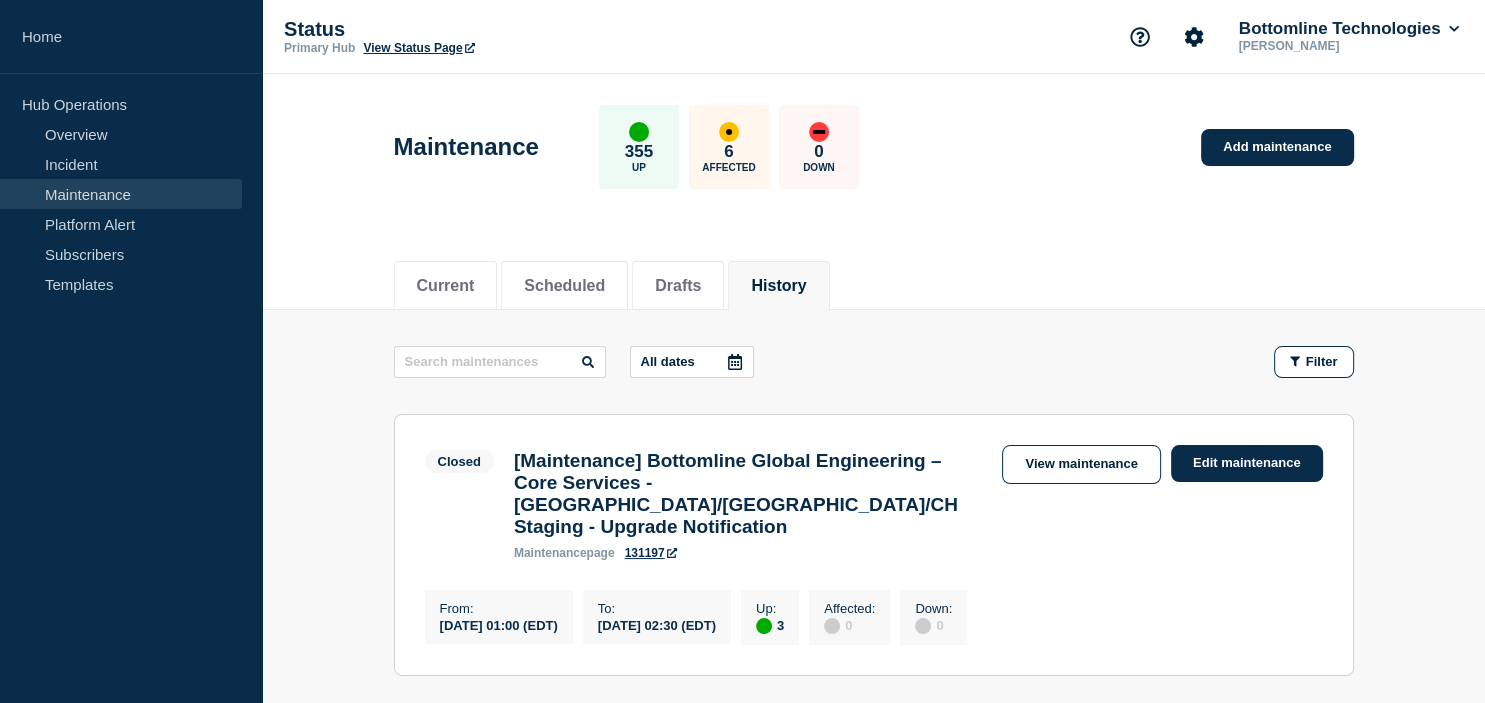 click on "All dates" at bounding box center [692, 362] 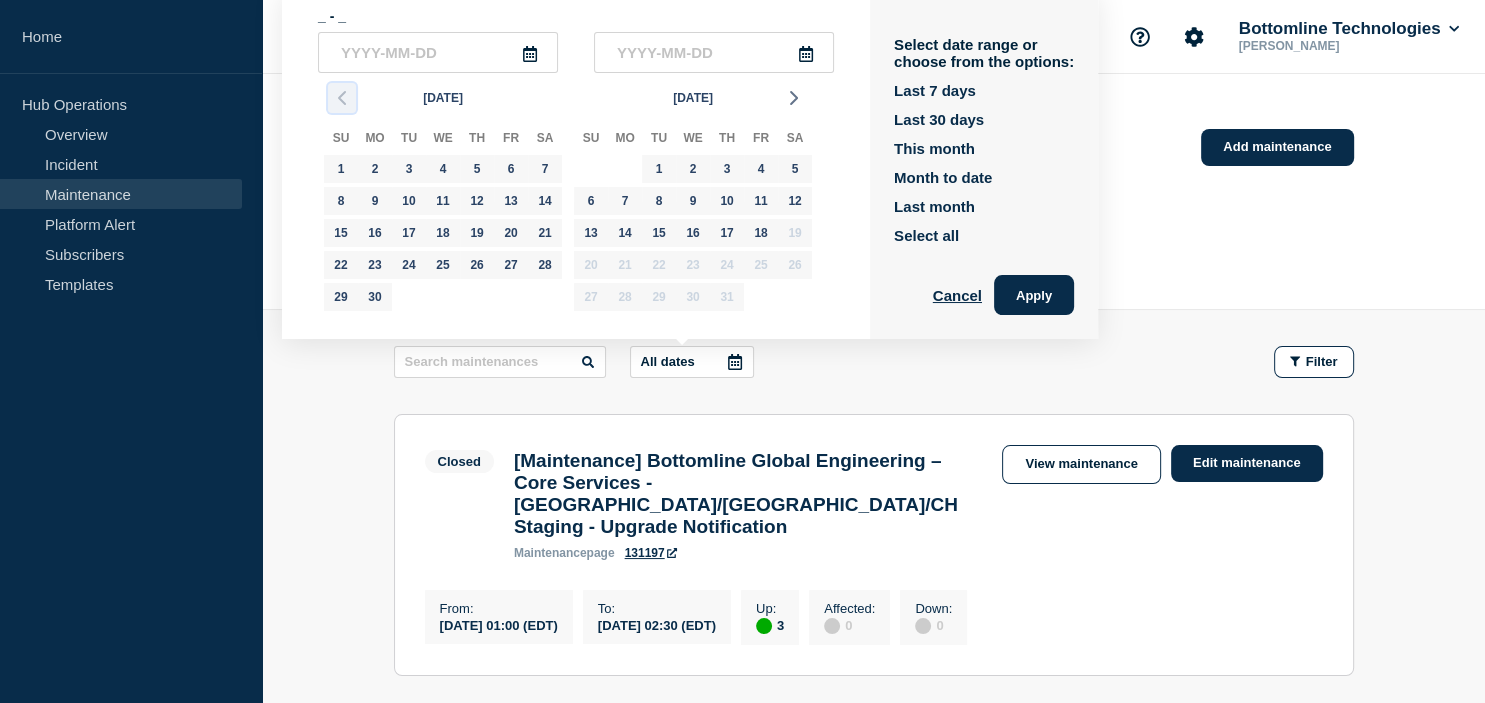 click 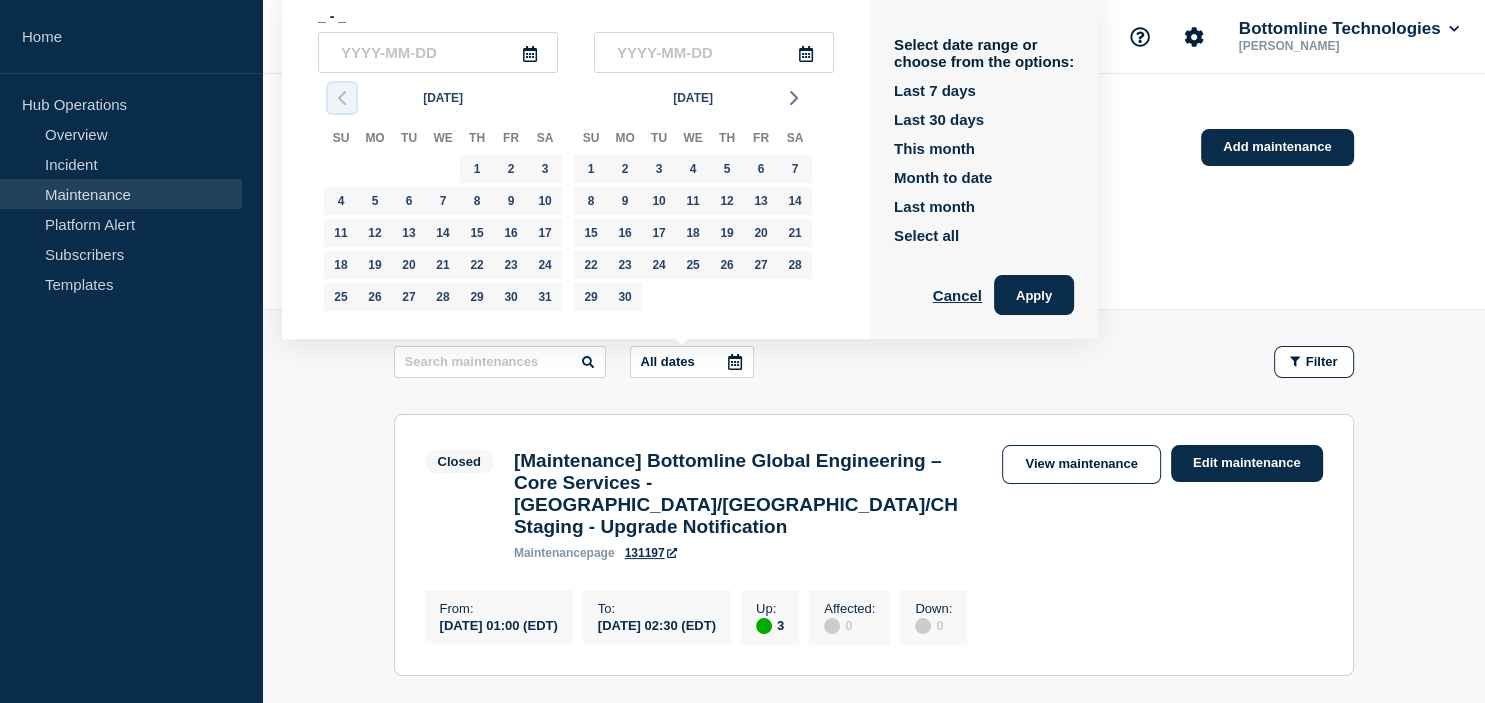 click 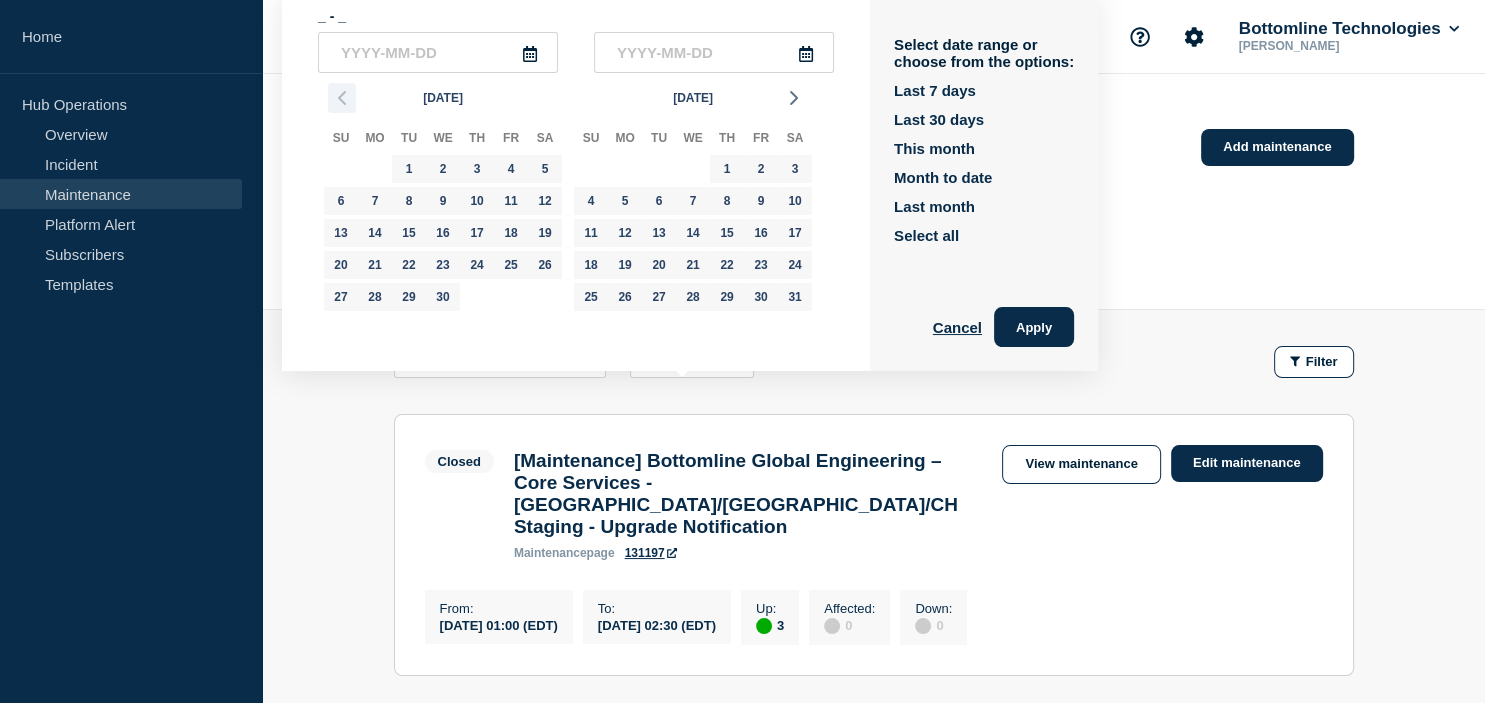click on "[DATE] Su Mo Tu We Th Fr Sa 30 31 1 2 3 4 5 6 7 8 9 10 11 12 13 14 15 16 17 18 19 20 21 22 23 24 25 26 27 28 29 30 1 2 [DATE] Mo Tu We Th Fr Sa 27 28 29 30 1 2 3 4 5 6 7 8 9 10 11 12 13 14 15 16 17 18 19 20 21 22 23 24 25 26 27 28 29 30 [DATE] Mo Tu We Th Fr Sa 23 24 25 26 27 28 1 2 3 4 5 6 7 8 9 10 11 12 13 14 15 16 17 18 19 20 21 22 23 24 25 26 27 28 29 30 31 1 2 3 4 [DATE] Mo Tu We Th Fr Sa 30 31 1 2 3 4 5 6 7 8 9 10 11 12 13 14 15 16 17 18 19 20 21 22 23 24 25 26 27 28 29 30 1 2 3" at bounding box center (568, 212) 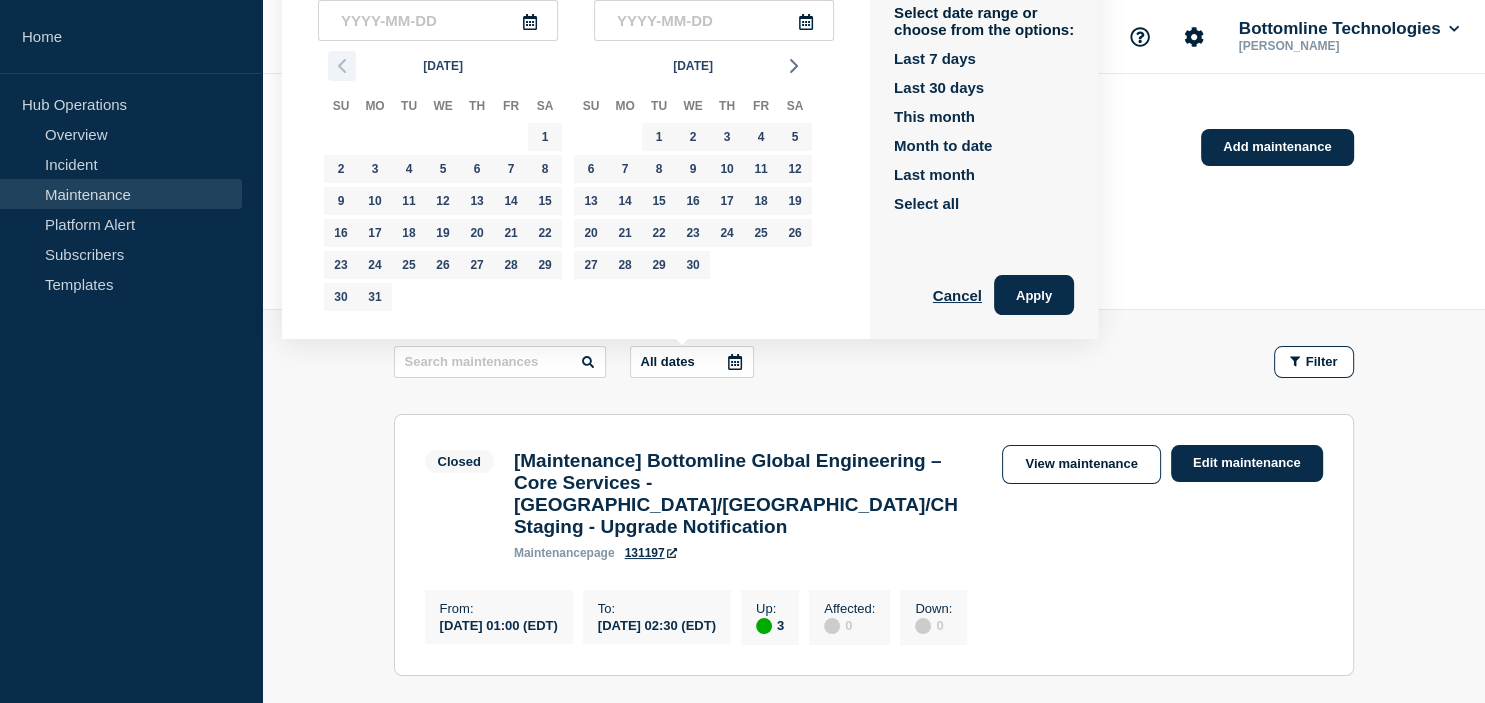 click on "Su Mo Tu We Th Fr Sa 23 24 25 26 27 28 1 2 3 4 5 6 7 8 9 10 11 12 13 14 15 16 17 18 19 20 21 22 23 24 25 26 27 28 29 30 31 1 2 3 4 5" at bounding box center [443, 204] 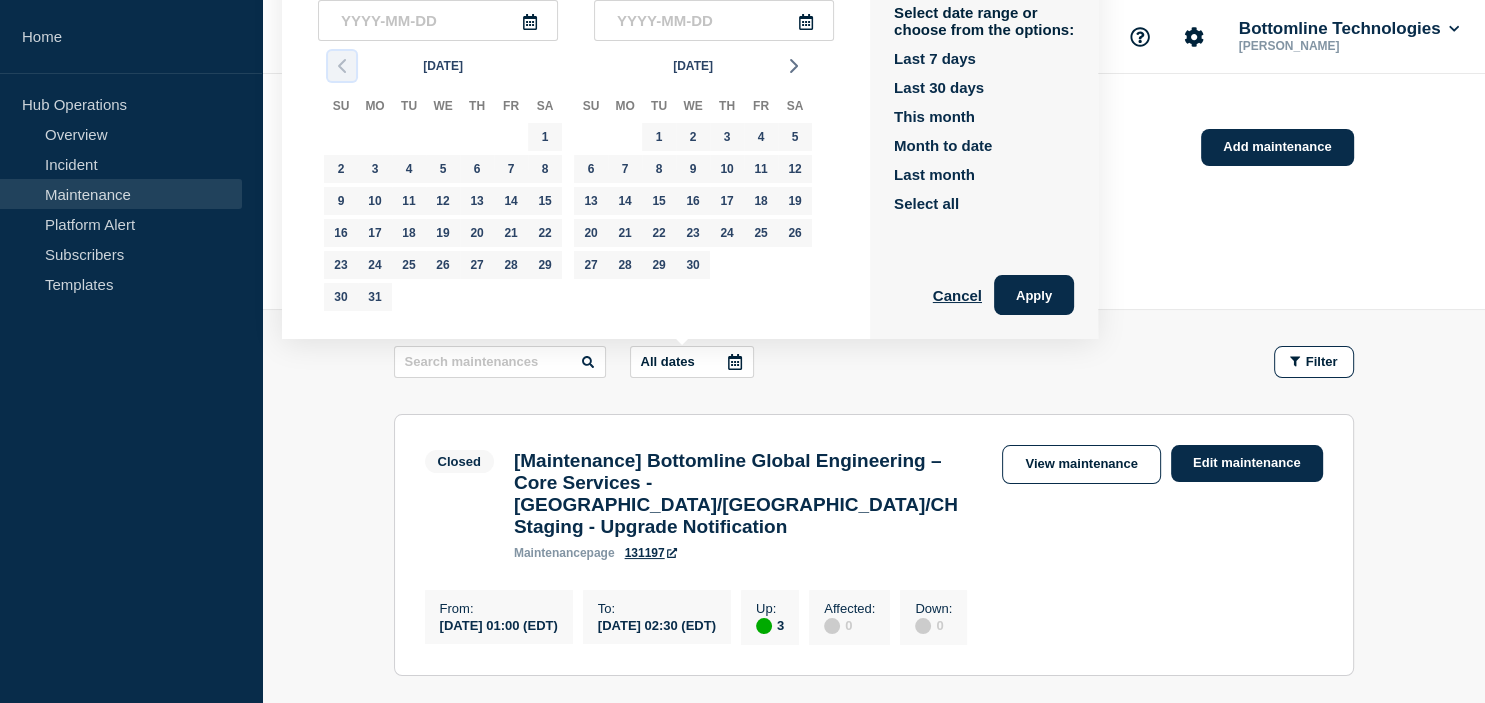 click 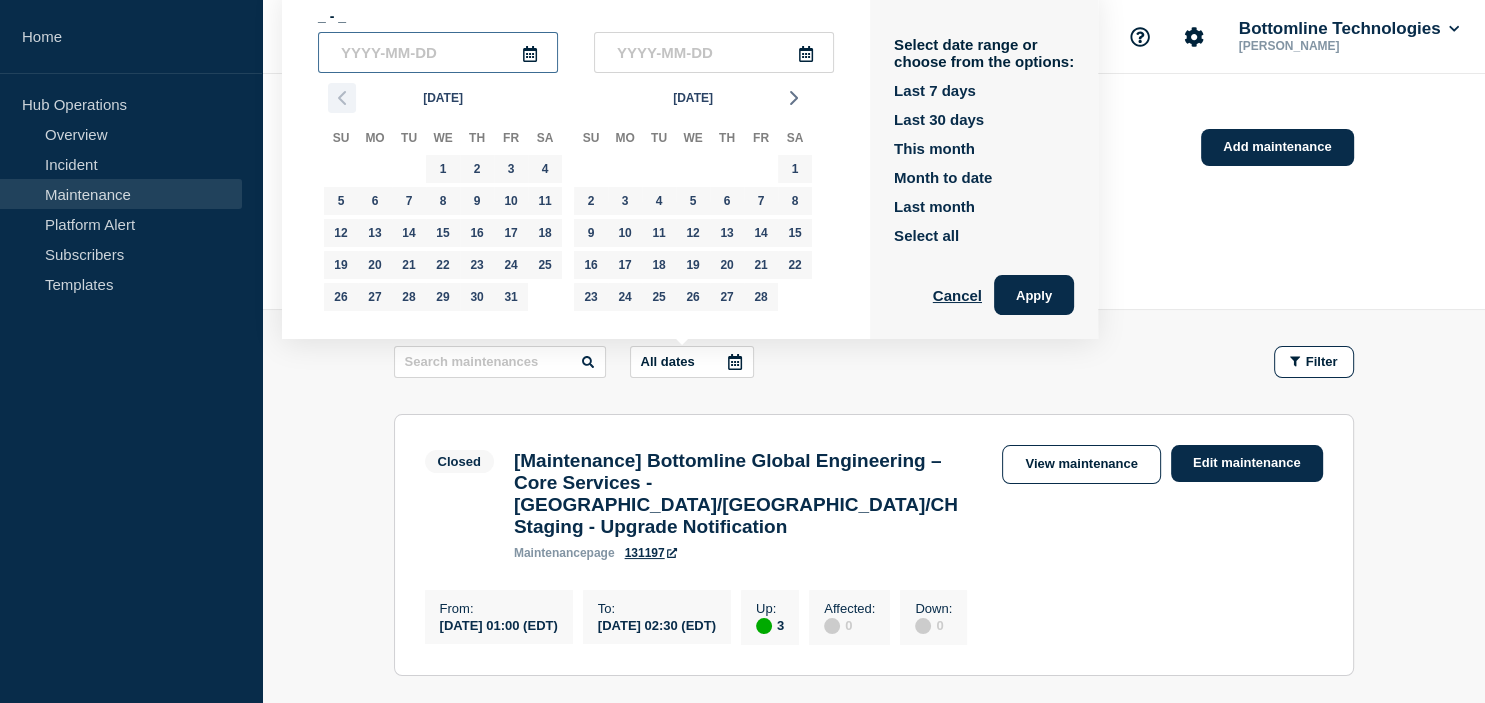 click at bounding box center (438, 52) 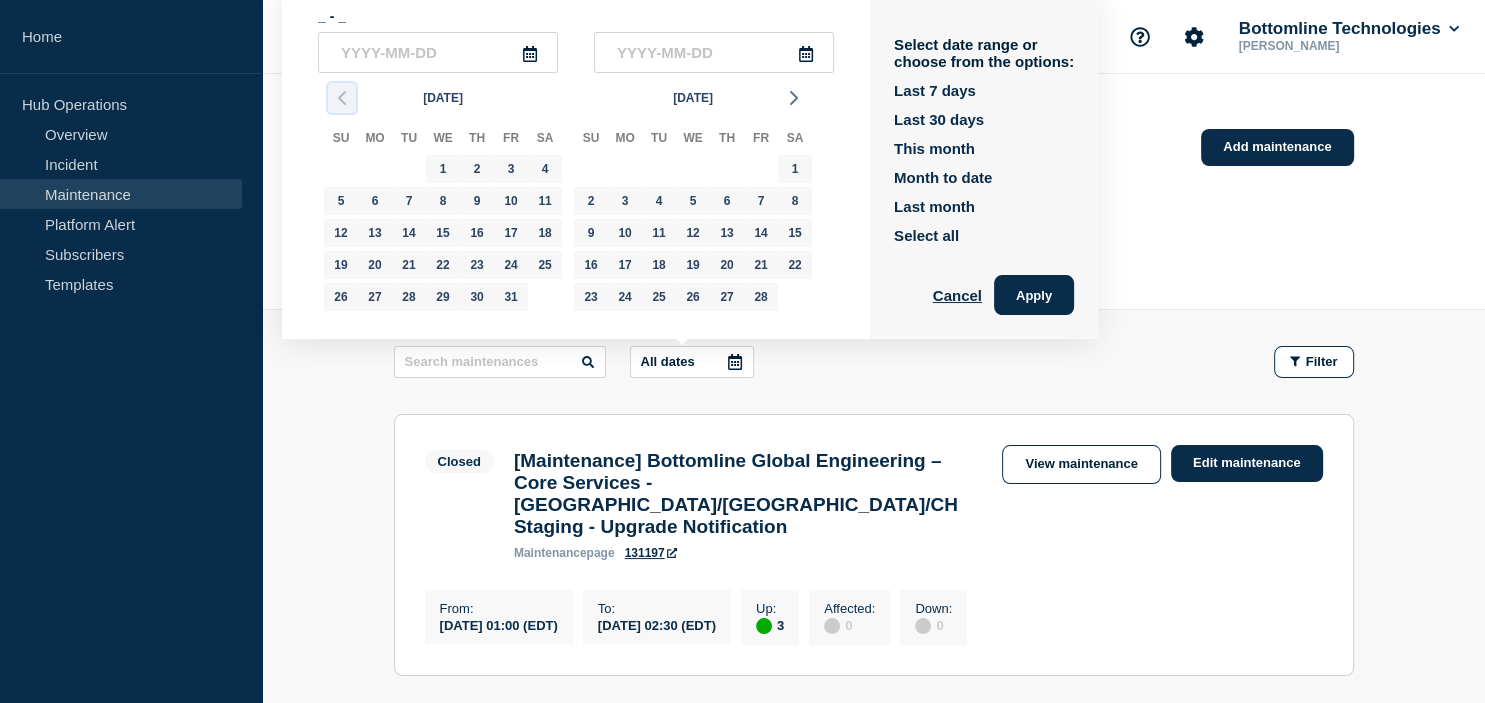 click 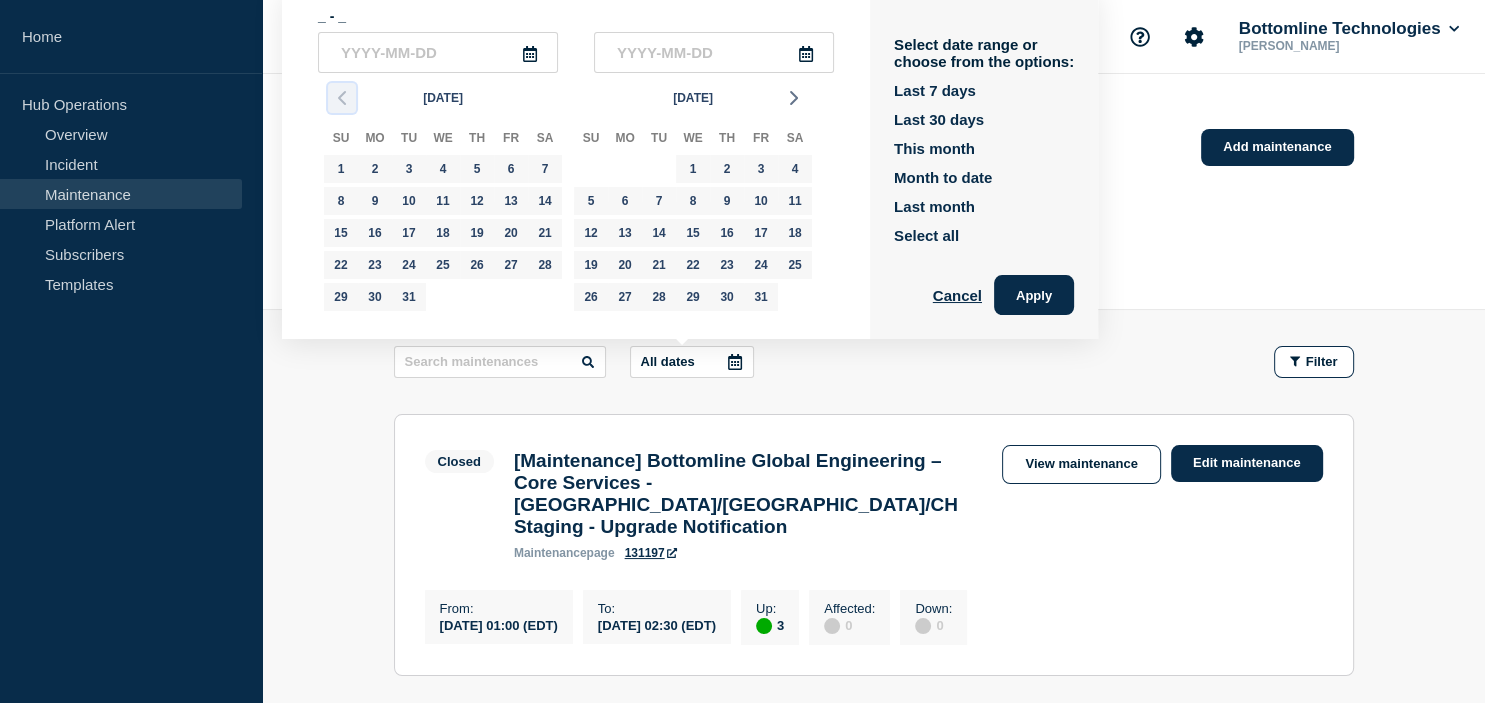 click 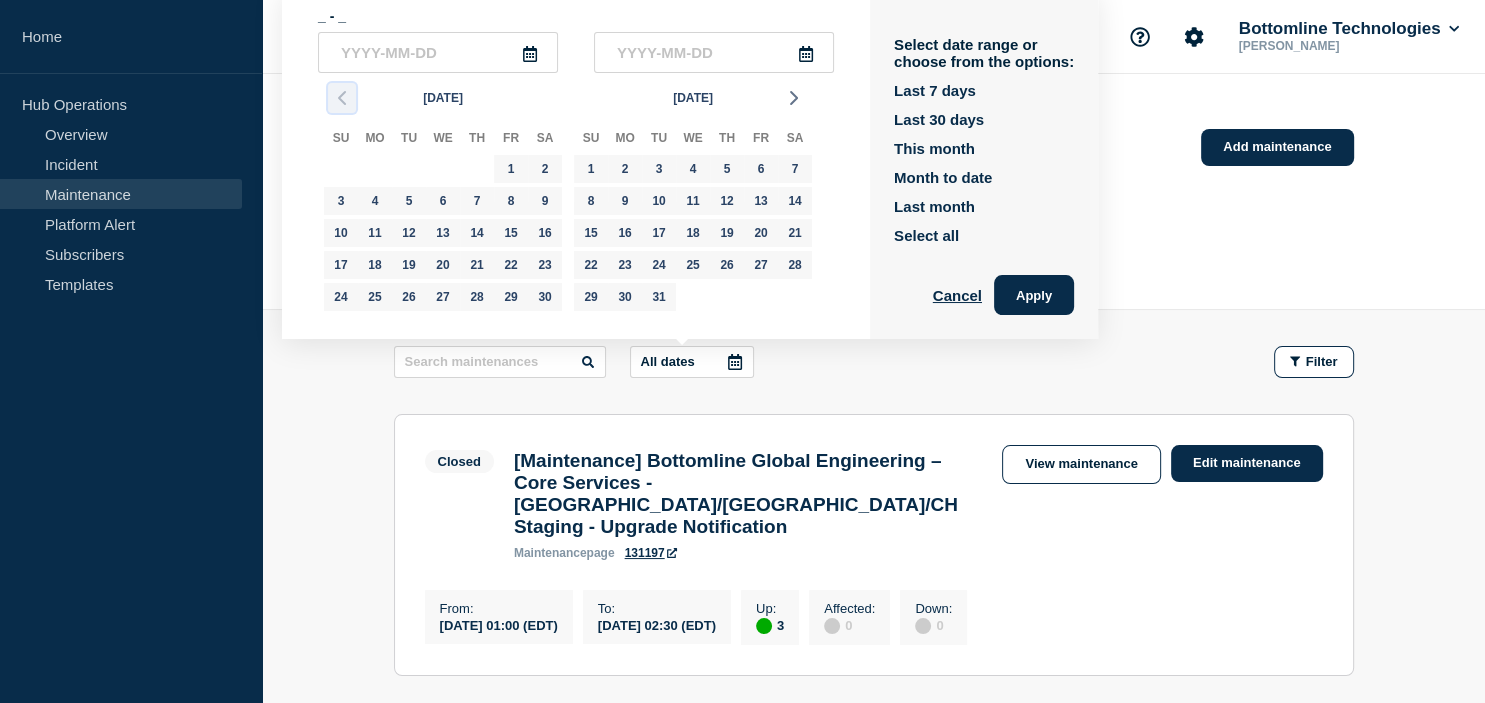click 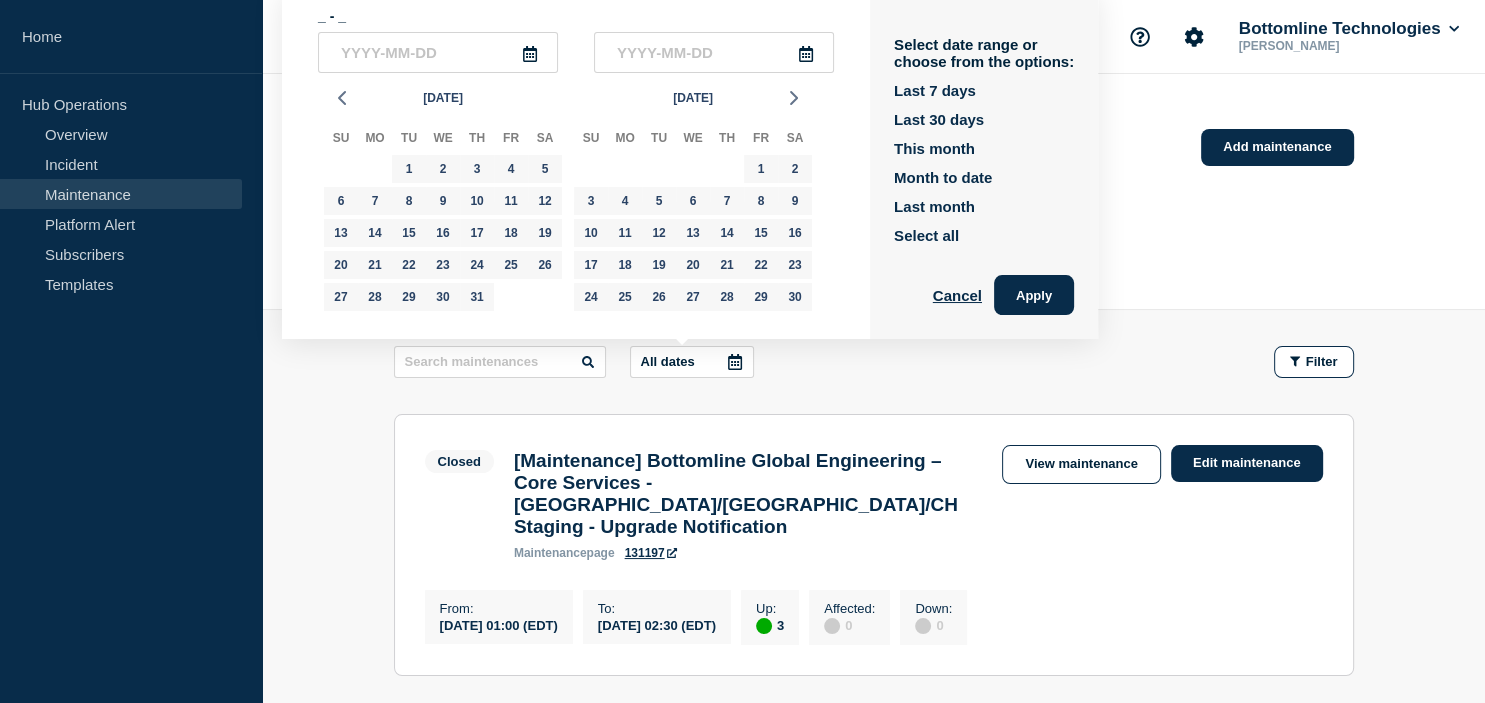 click on "[DATE] Su Mo Tu We Th Fr Sa 29 30 1 2 3 4 5 6 7 8 9 10 11 12 13 14 15 16 17 18 19 20 21 22 23 24 25 26 27 28 29 30 31 1 2" 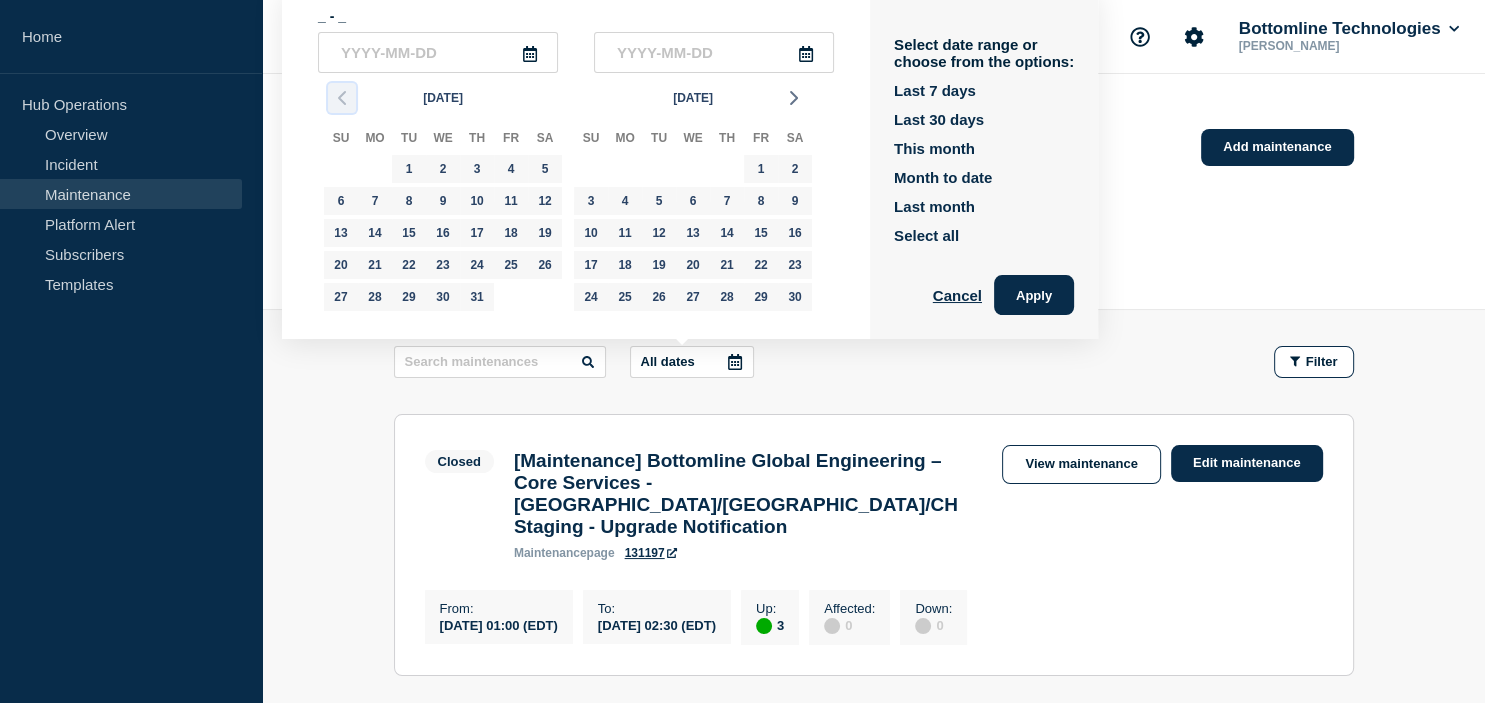 click 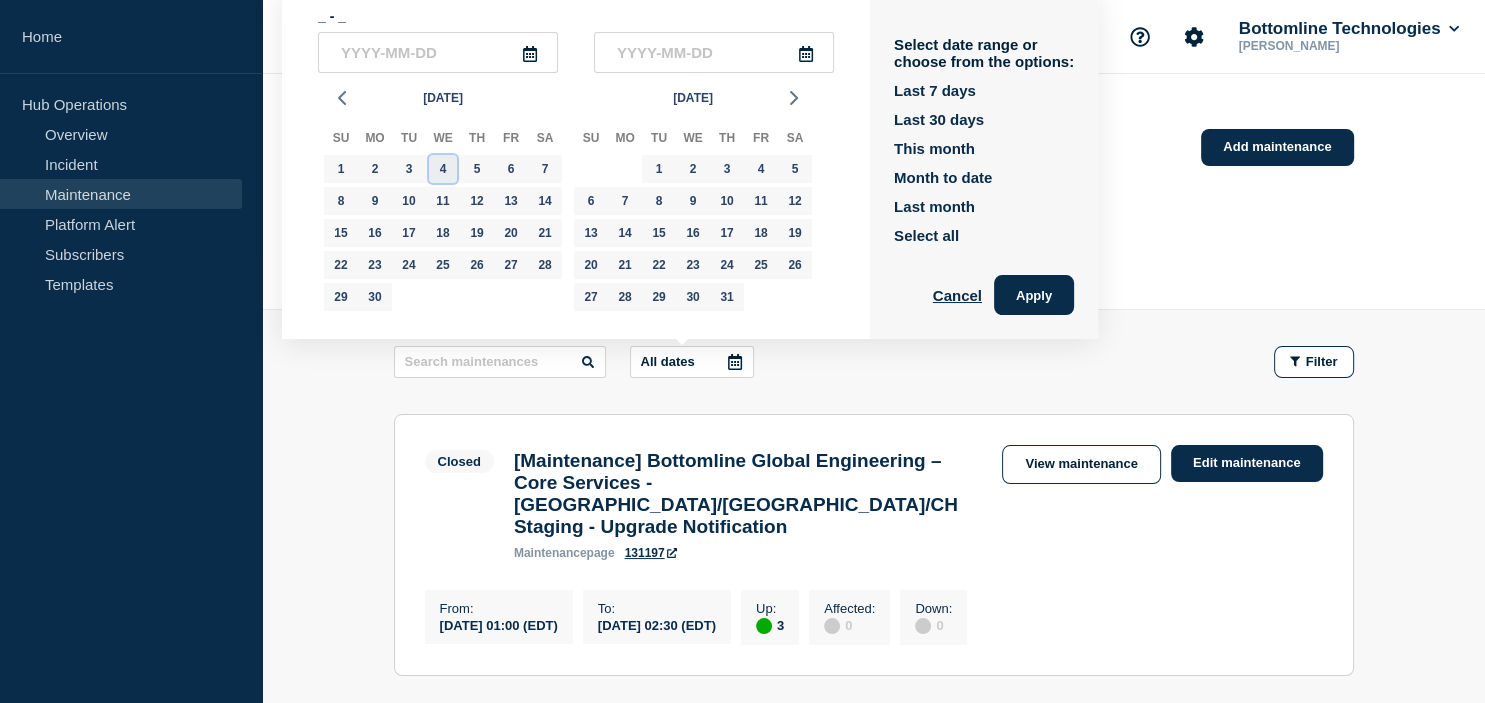 click on "4" 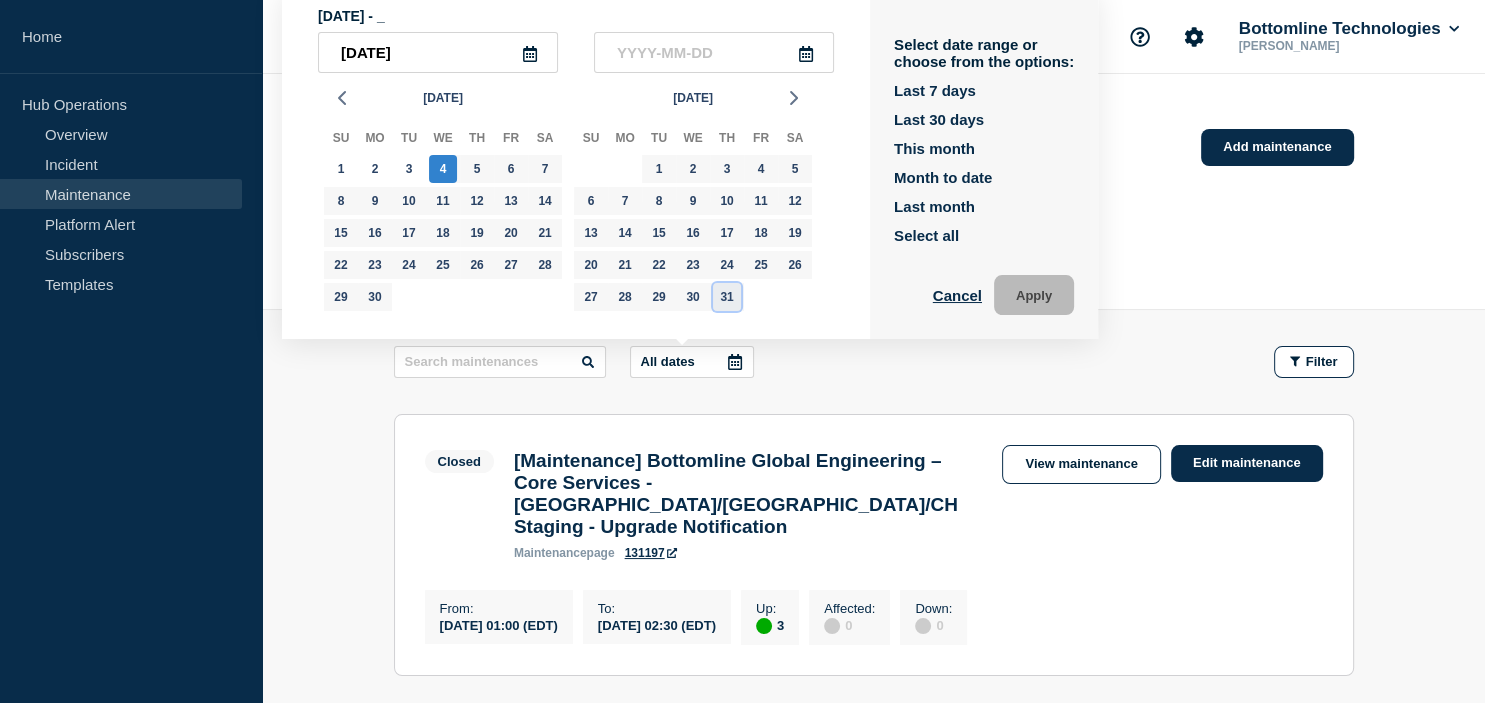 click on "31" 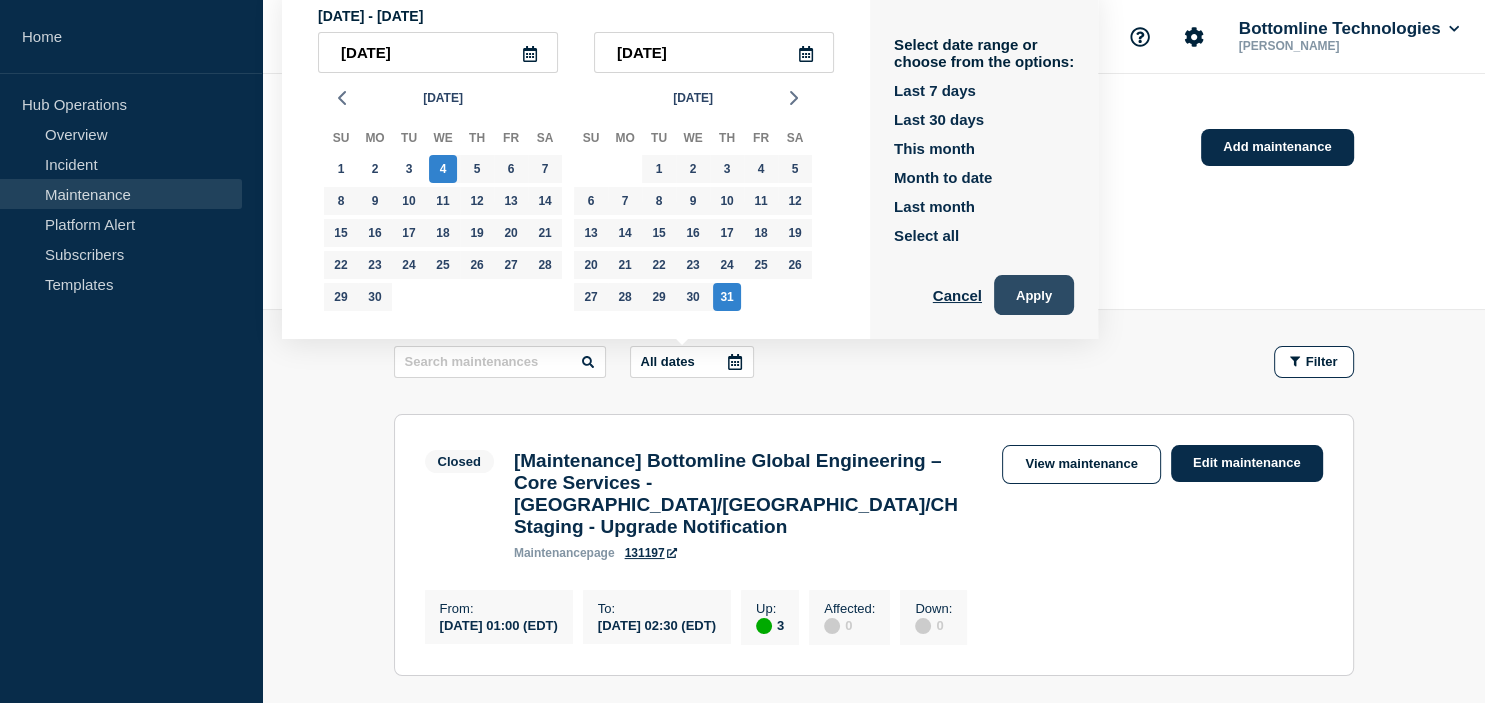 click on "Apply" at bounding box center (1034, 295) 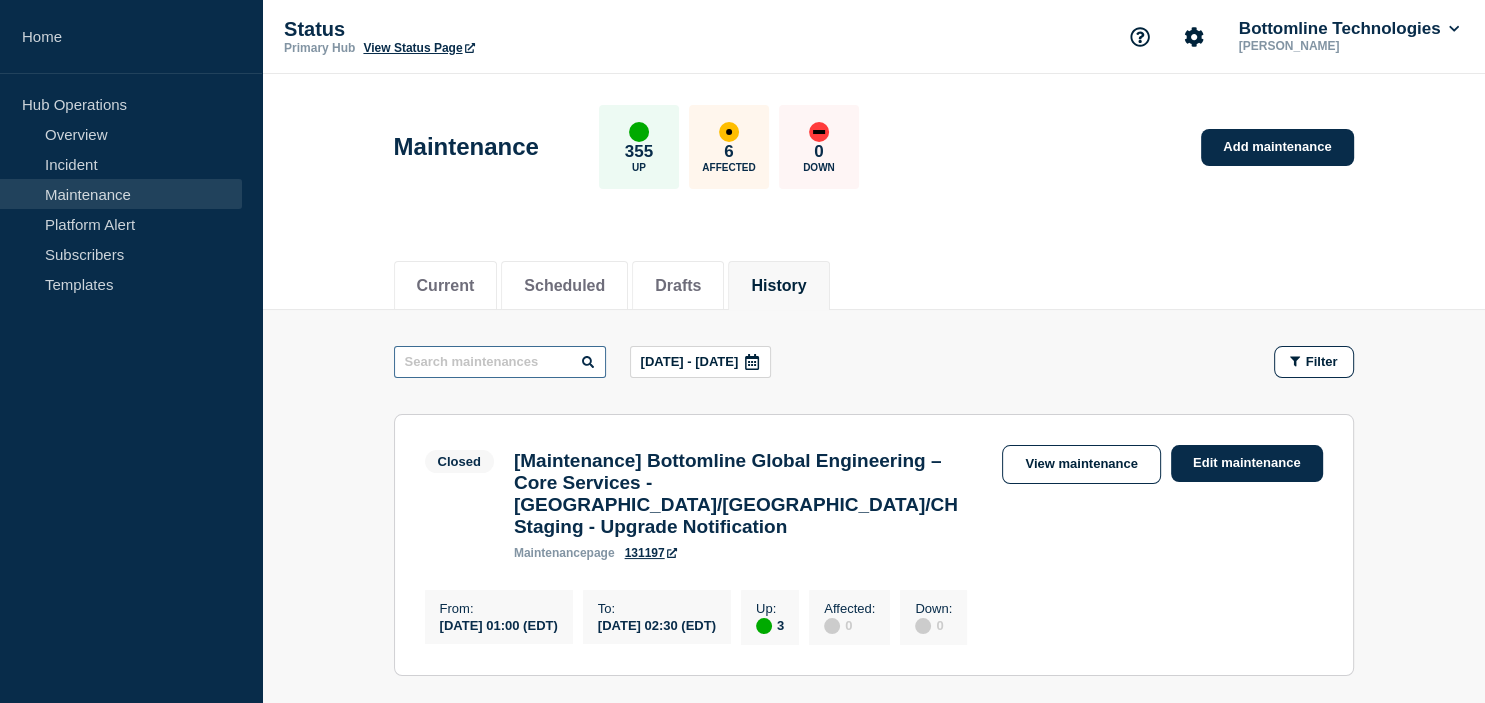click at bounding box center [500, 362] 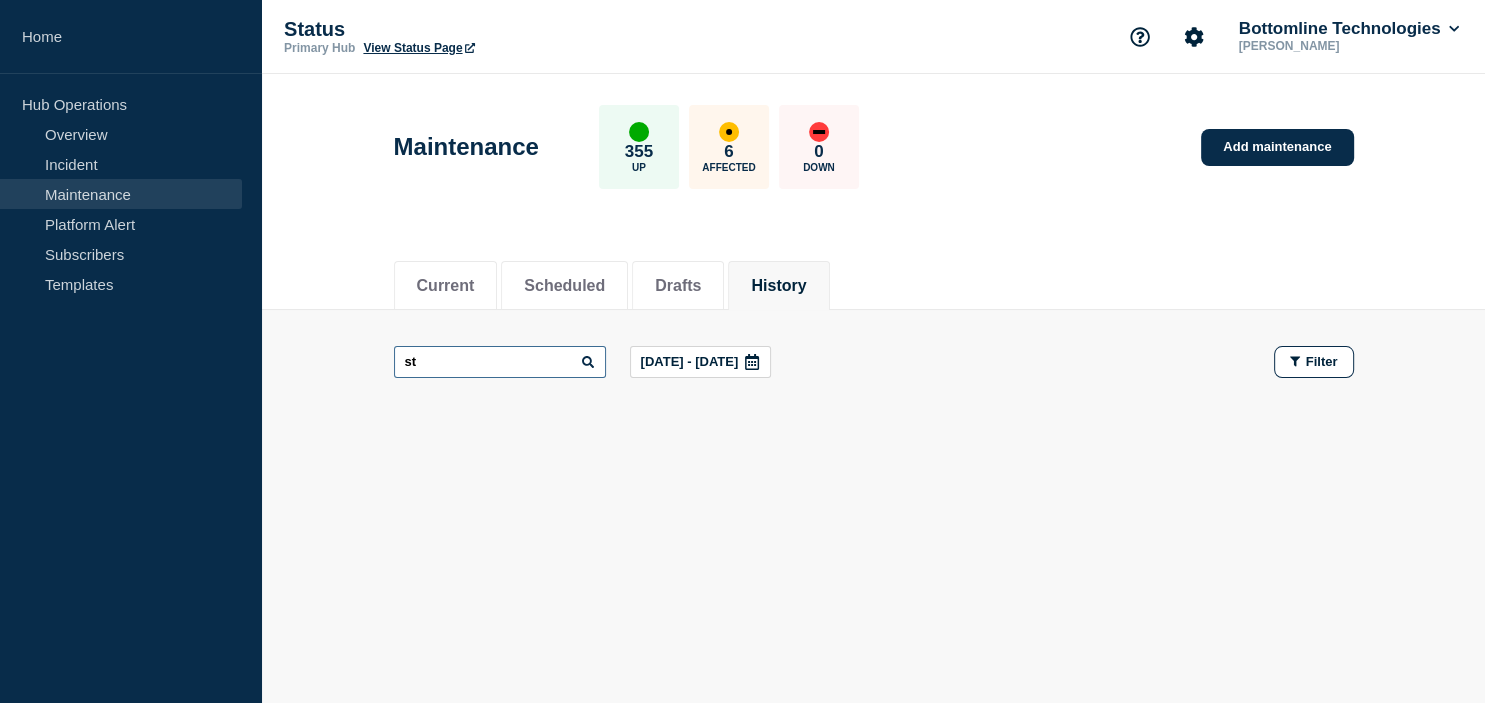 type on "s" 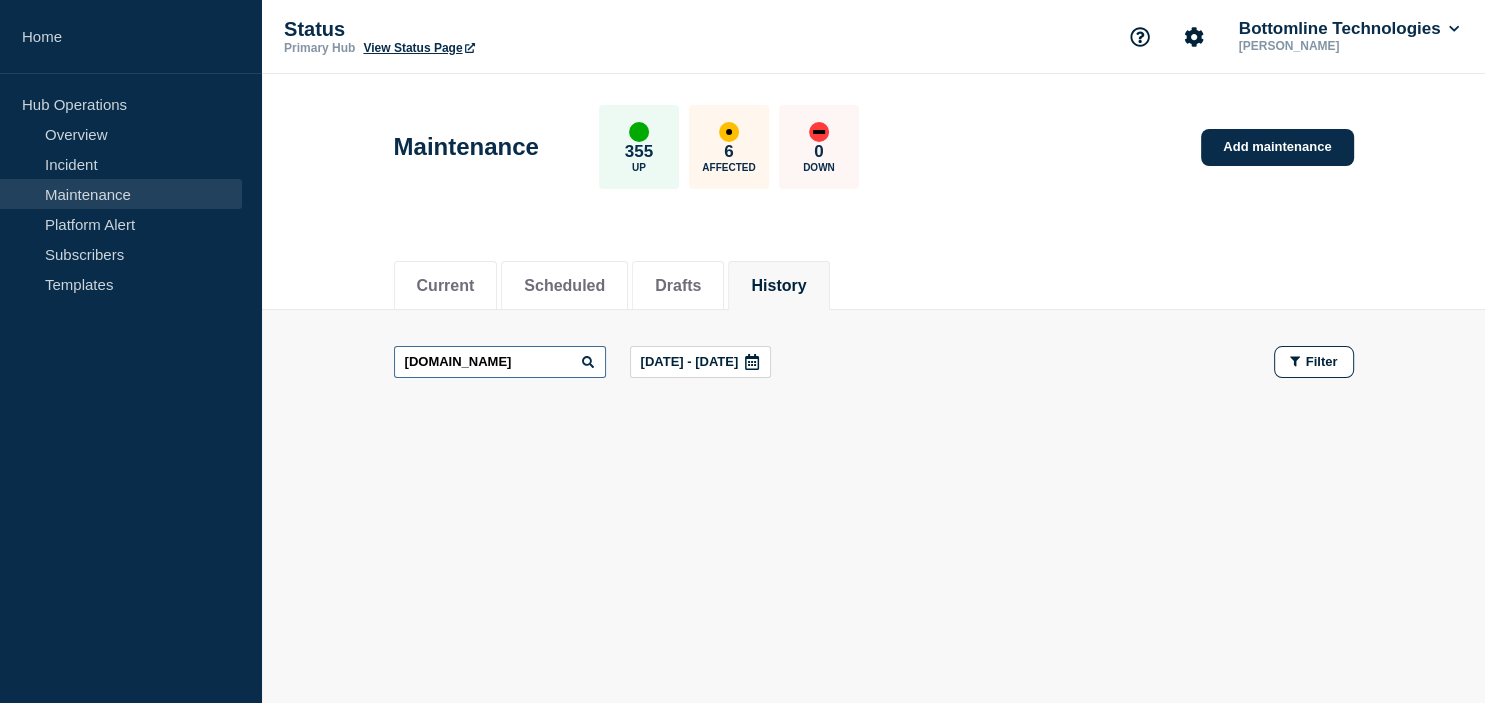 type on "[DOMAIN_NAME]" 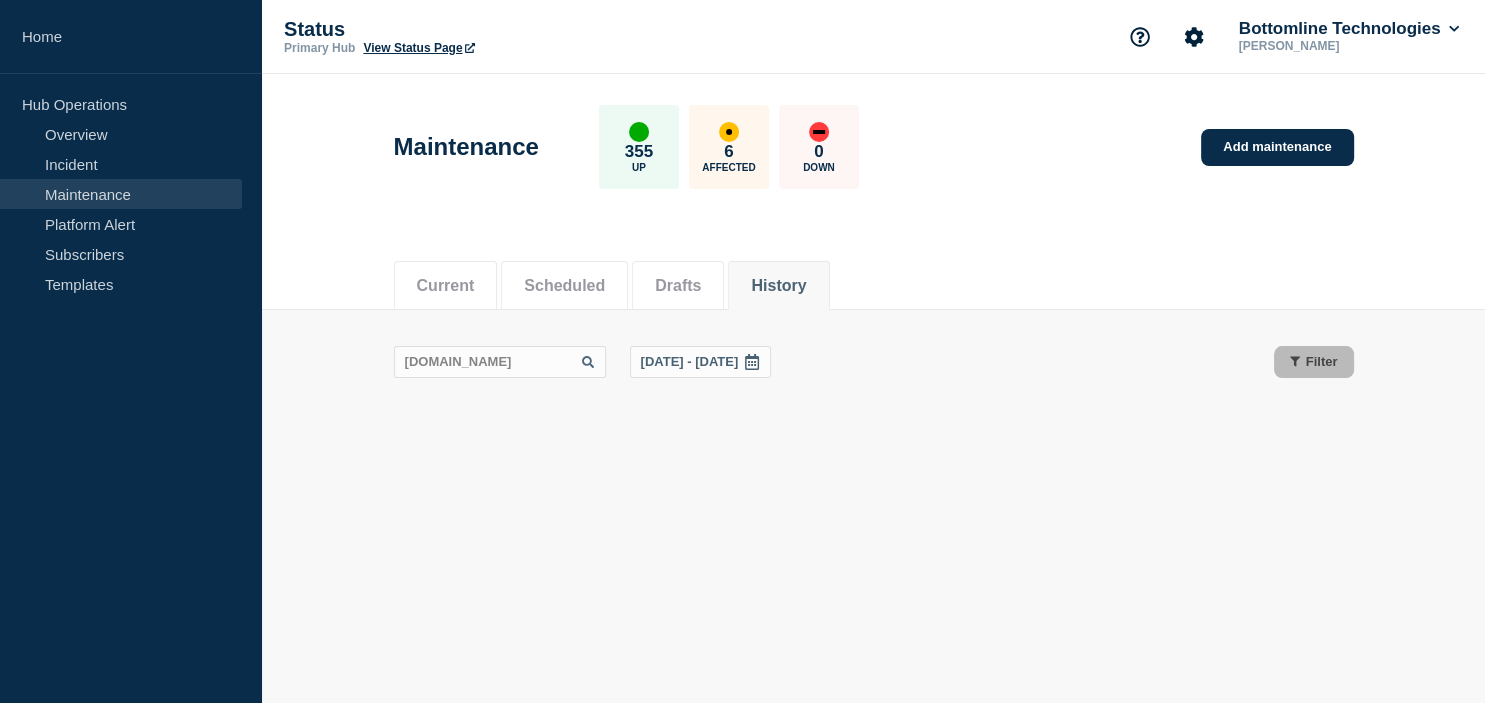 click on "Current Scheduled Drafts History Current    Scheduled    Drafts    History    [DOMAIN_NAME] [DATE] - [DATE] Filter" 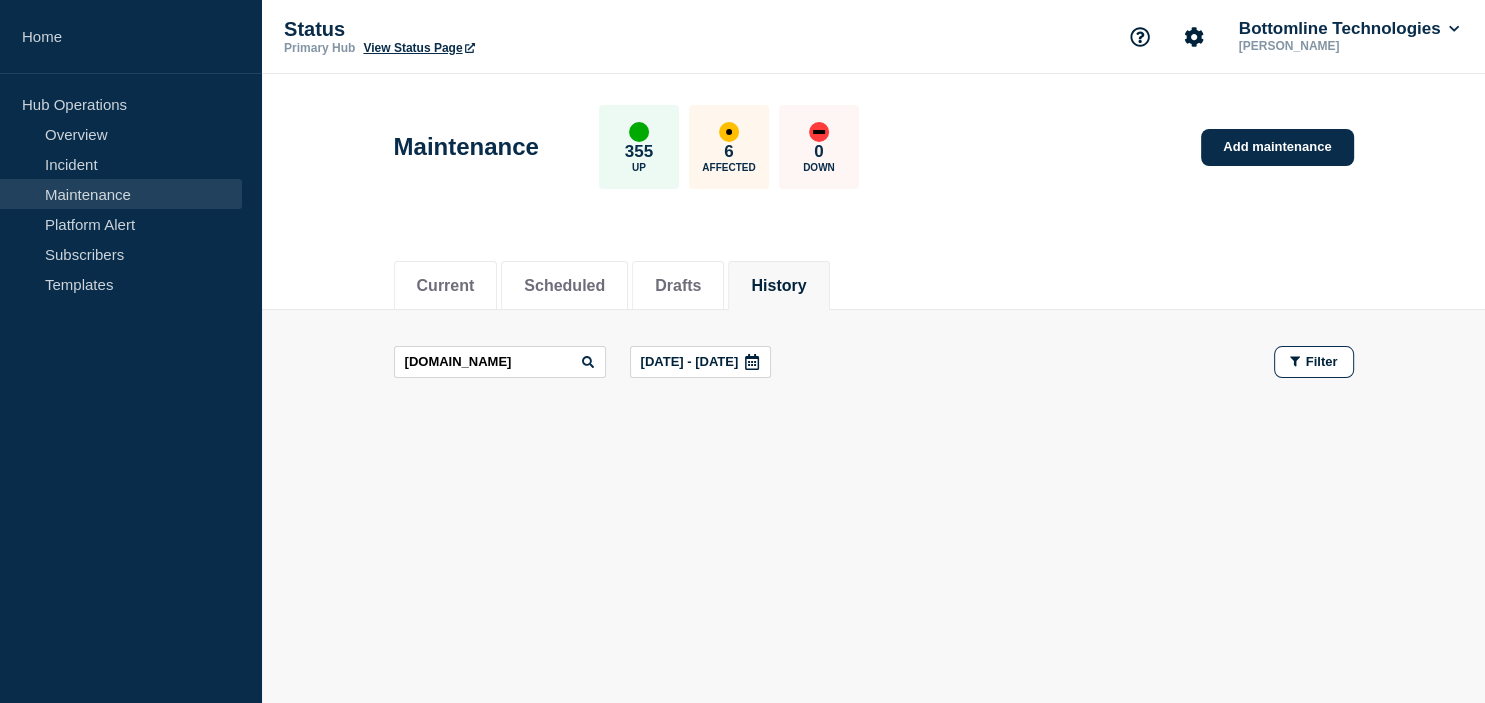 click on "[DOMAIN_NAME] [DATE] - [DATE] Filter" 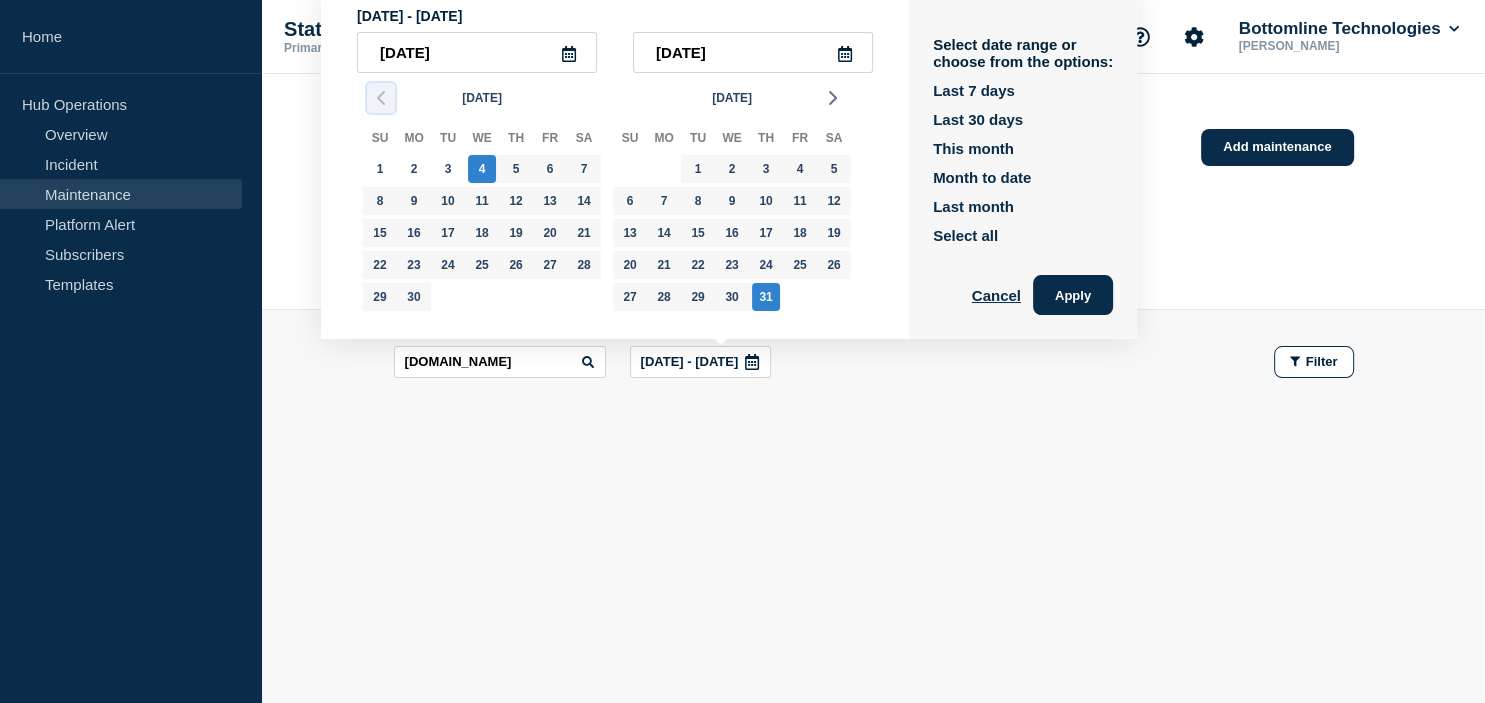 click at bounding box center [381, 98] 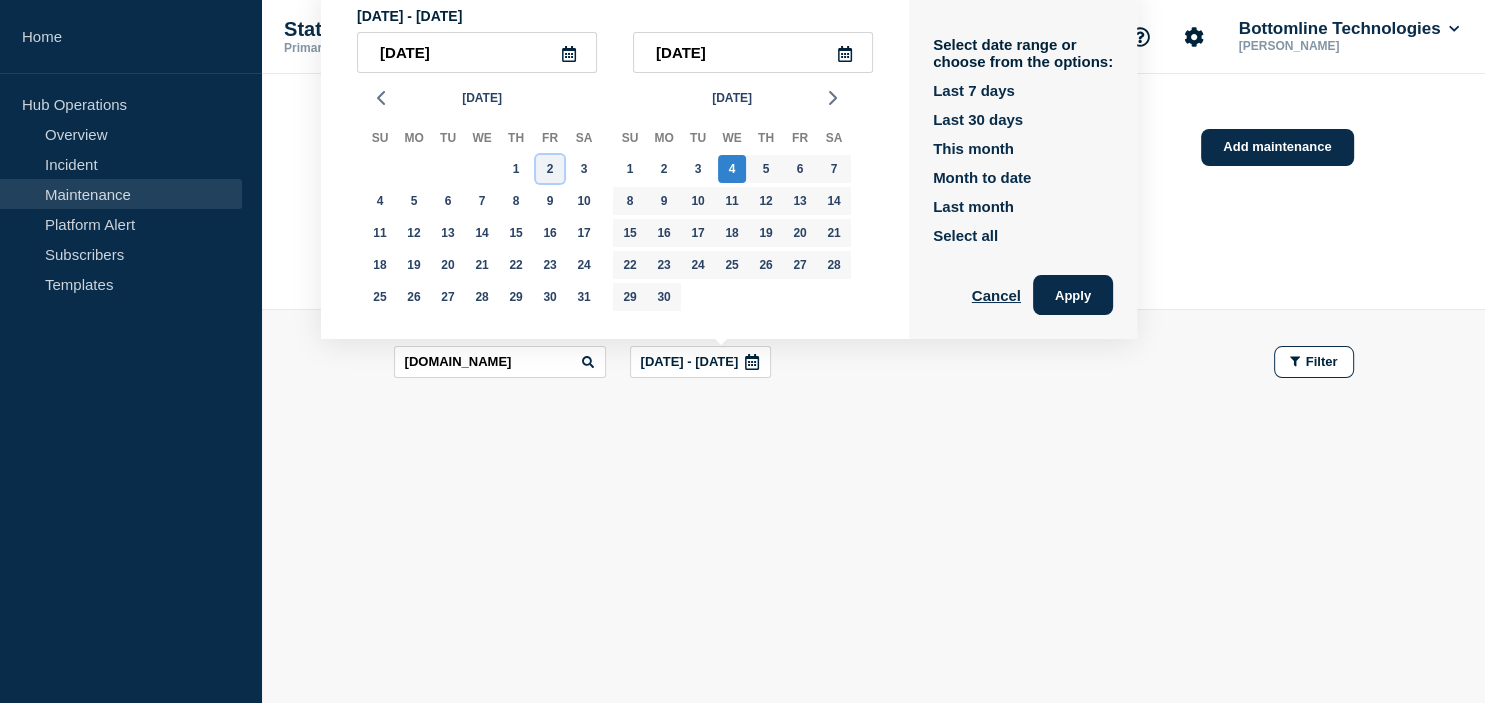 click on "2" 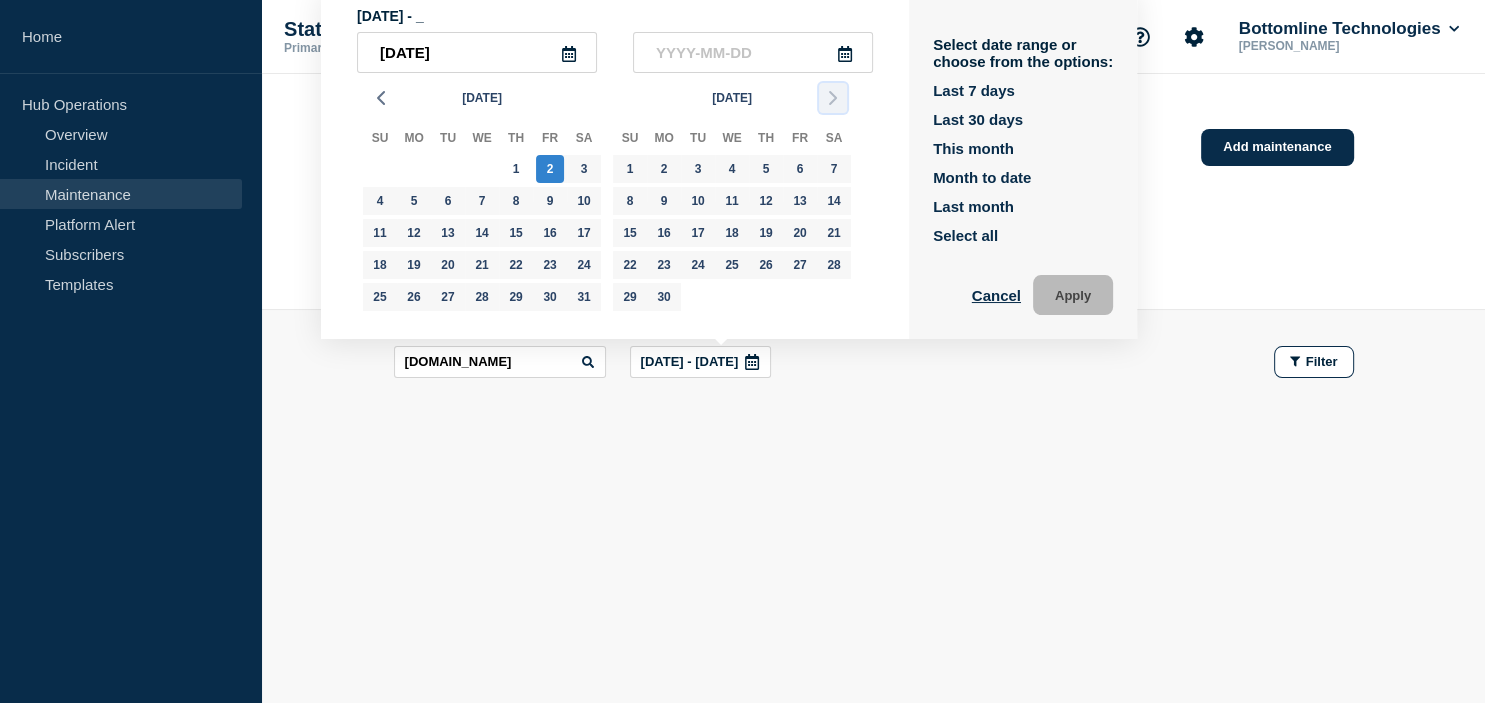 click 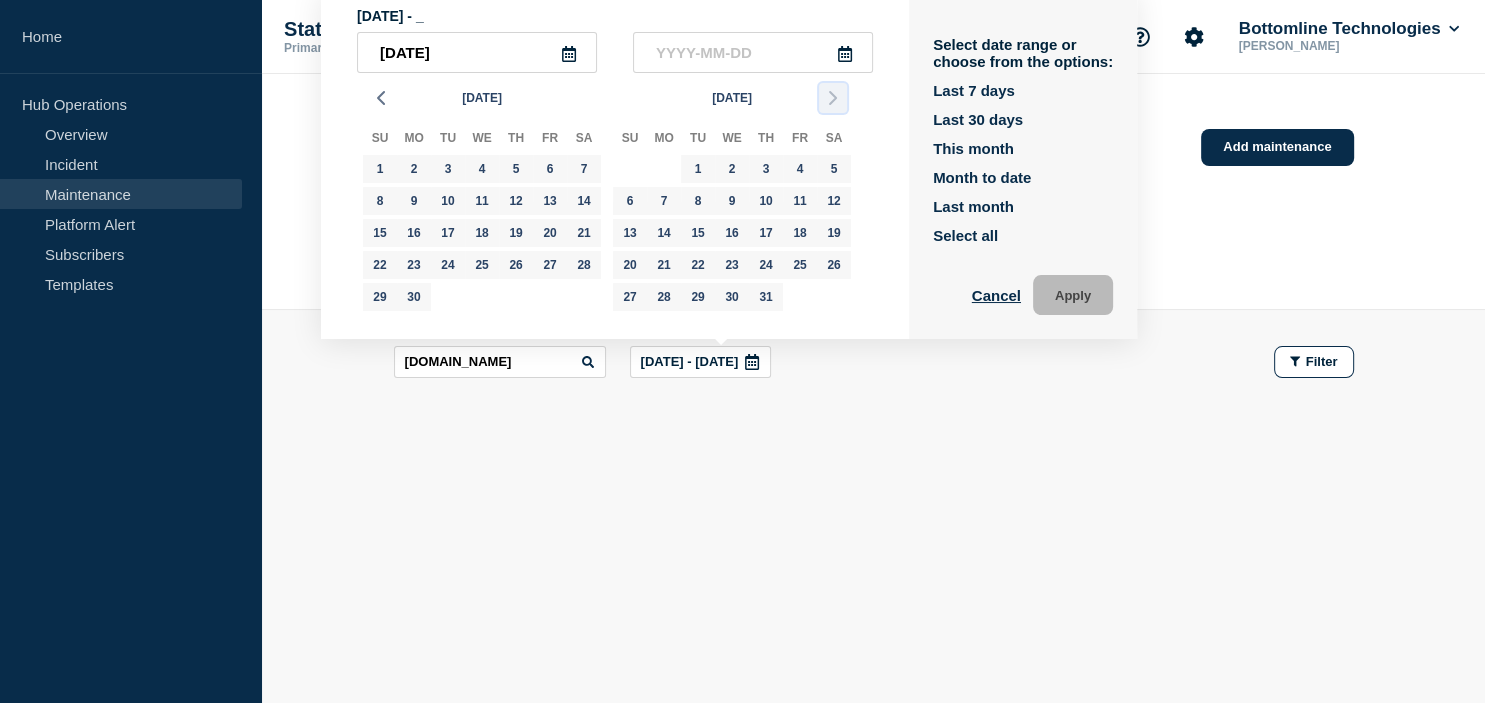 click at bounding box center (833, 98) 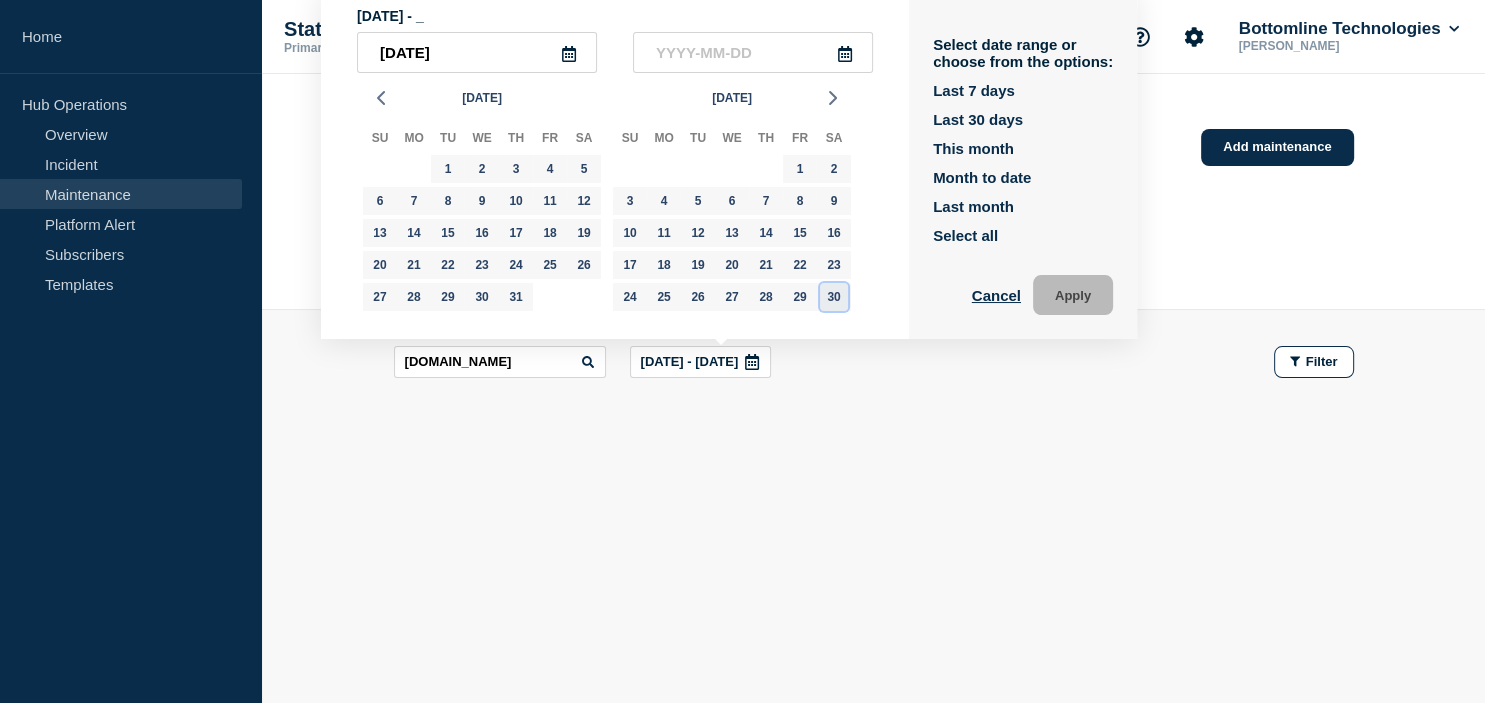 click on "30" 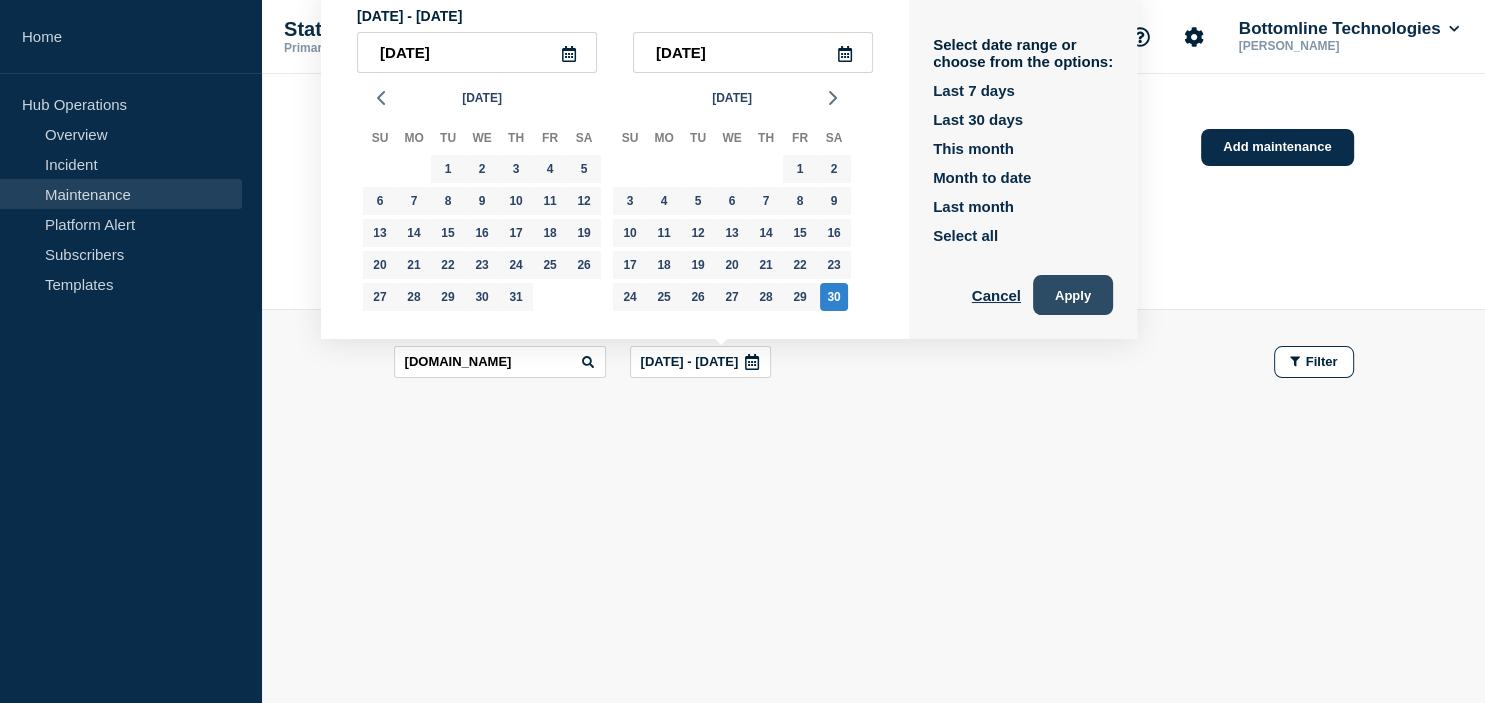 click on "Apply" at bounding box center [1073, 295] 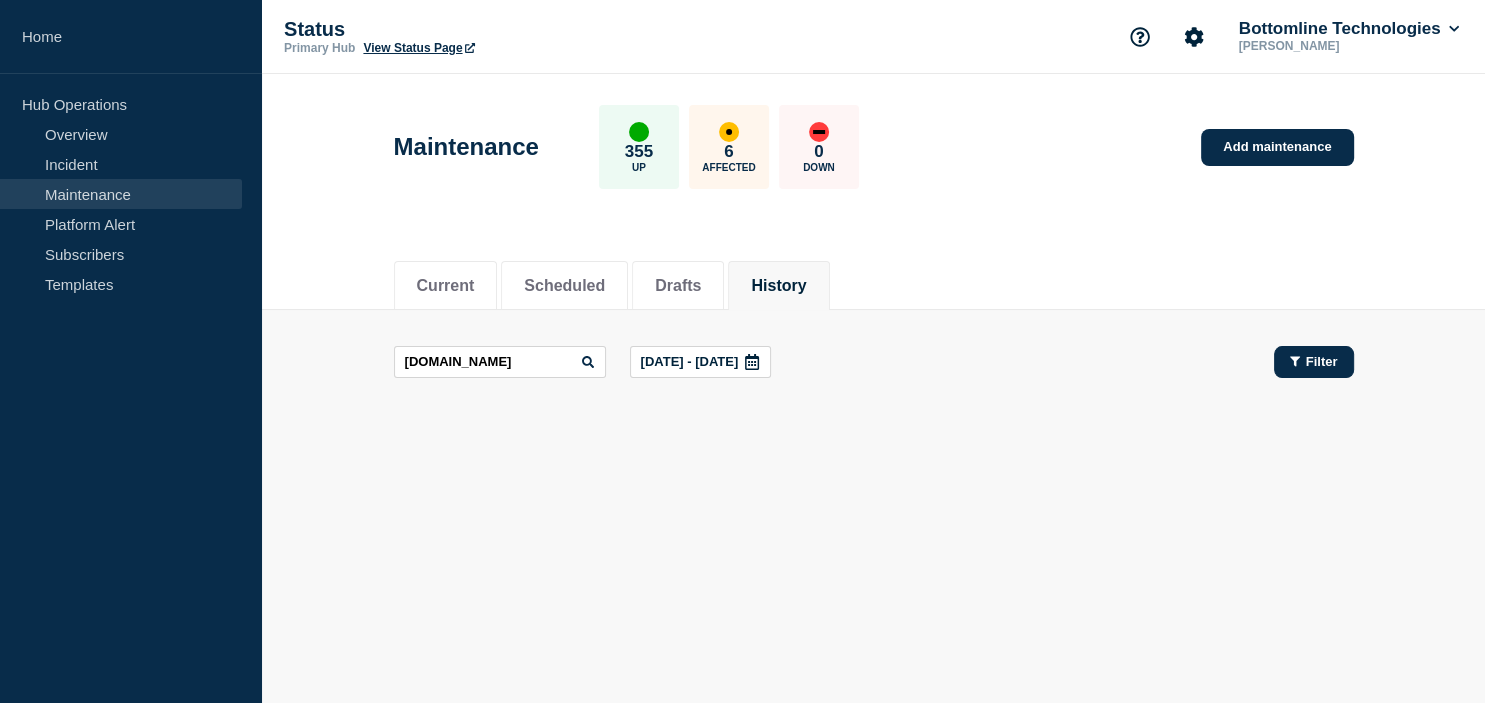 click on "Filter" 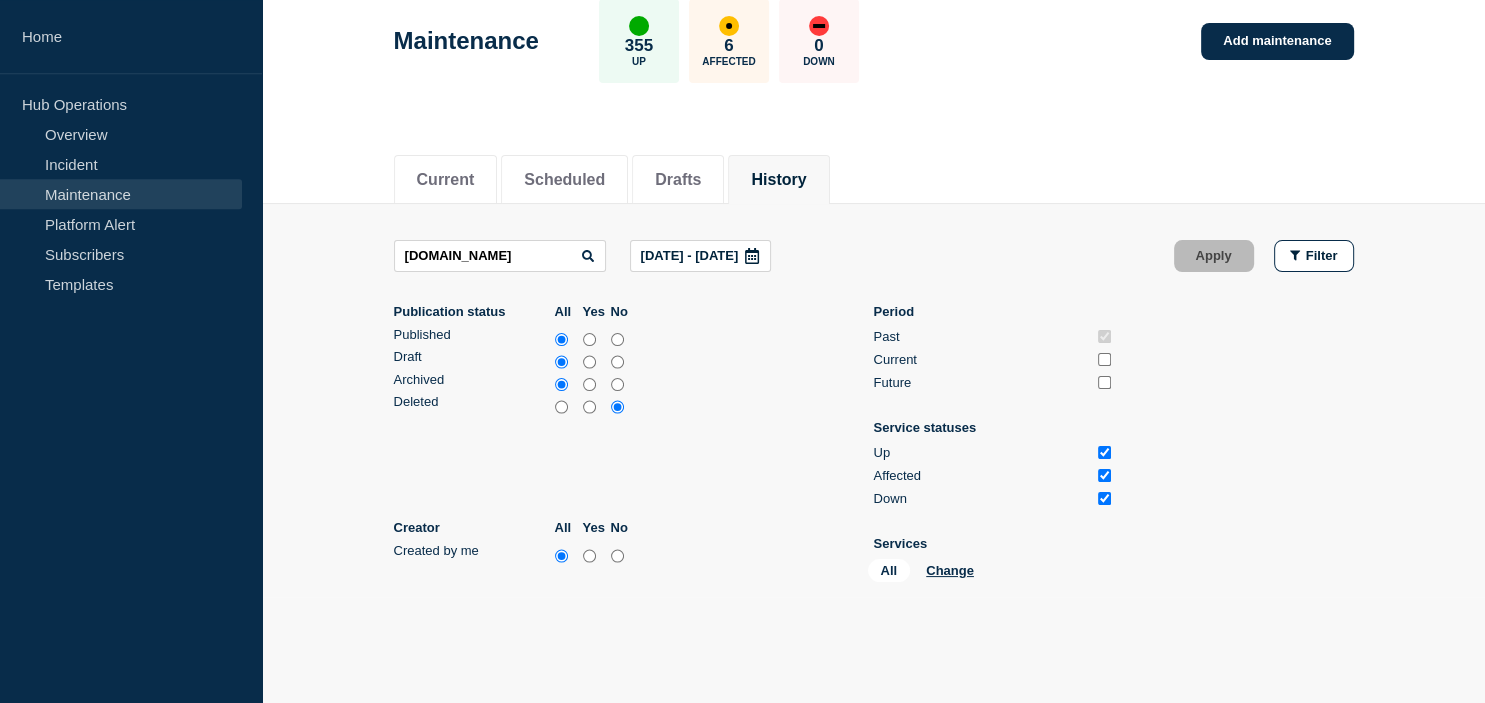 scroll, scrollTop: 232, scrollLeft: 0, axis: vertical 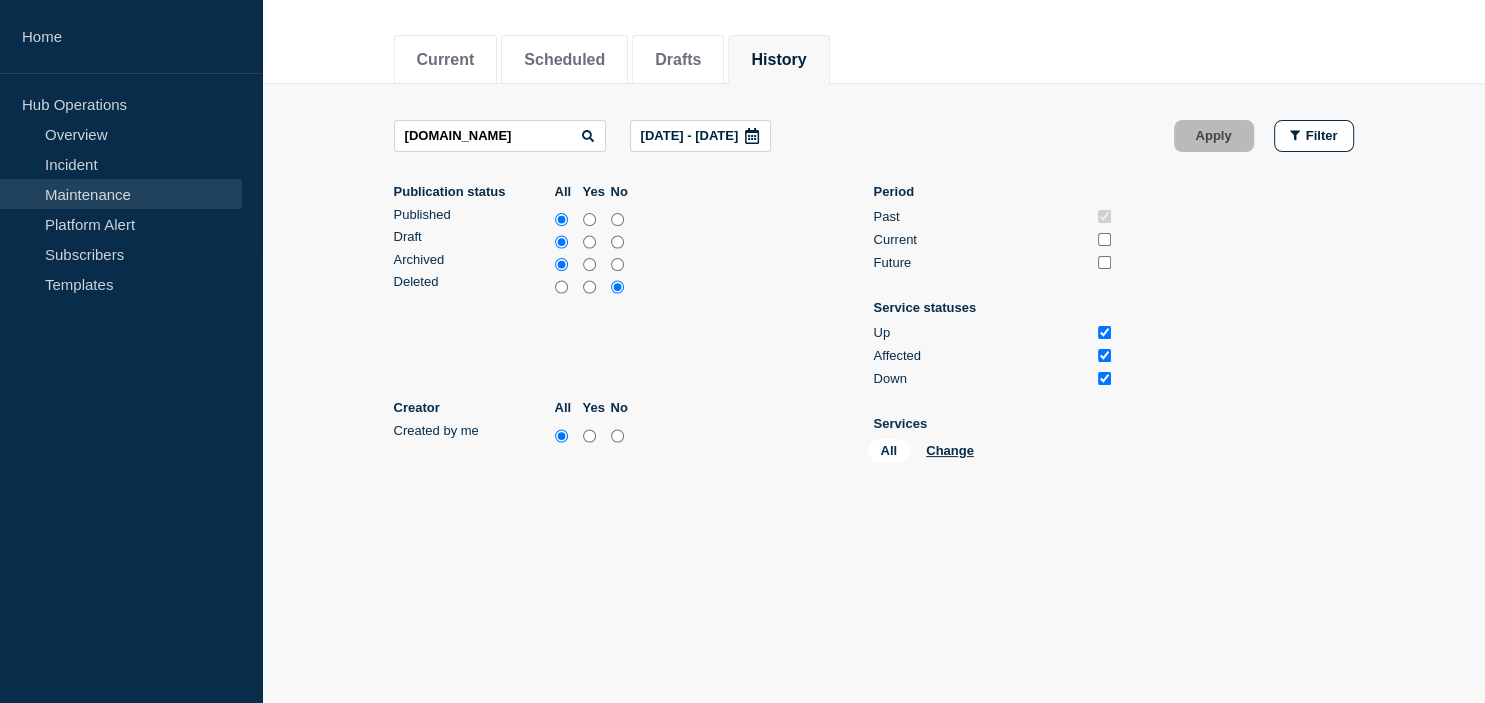click on "All" at bounding box center [889, 450] 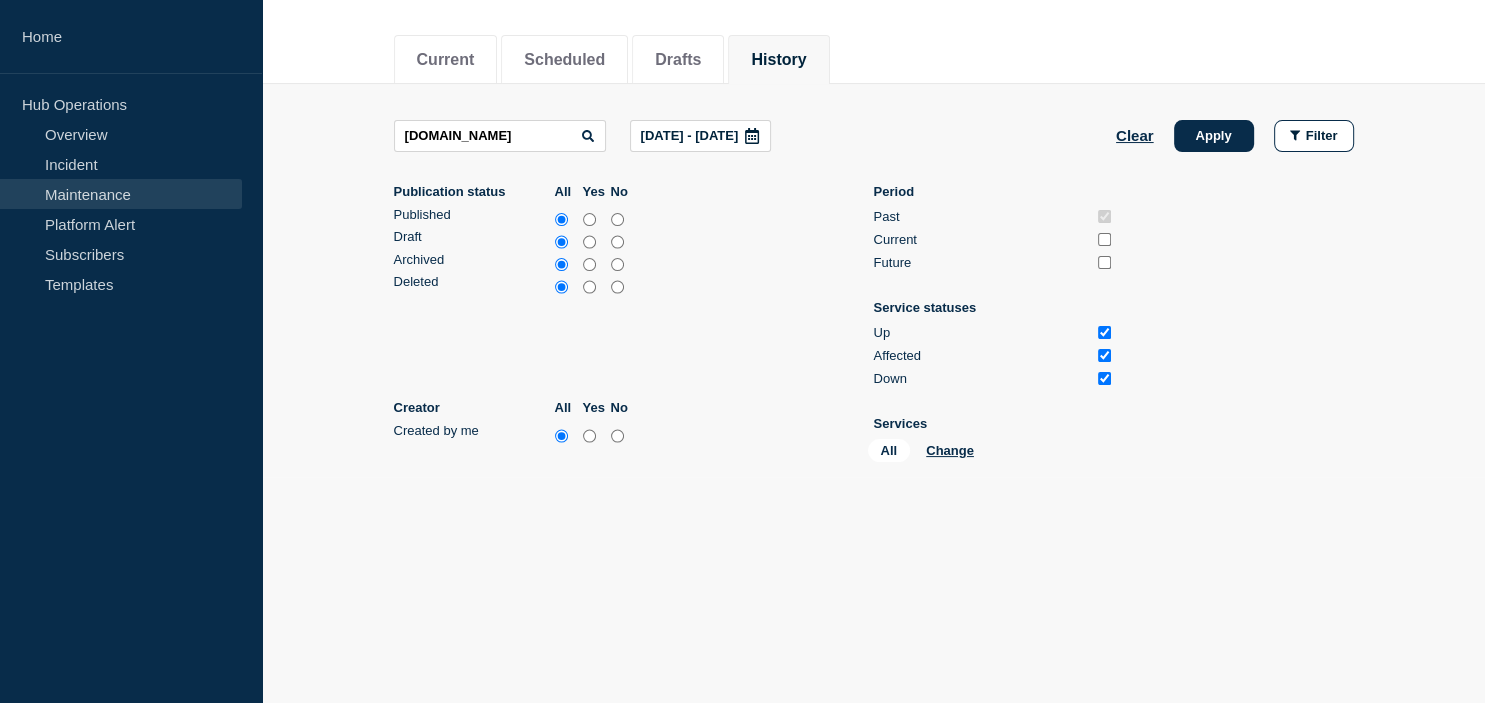click at bounding box center [1104, 239] 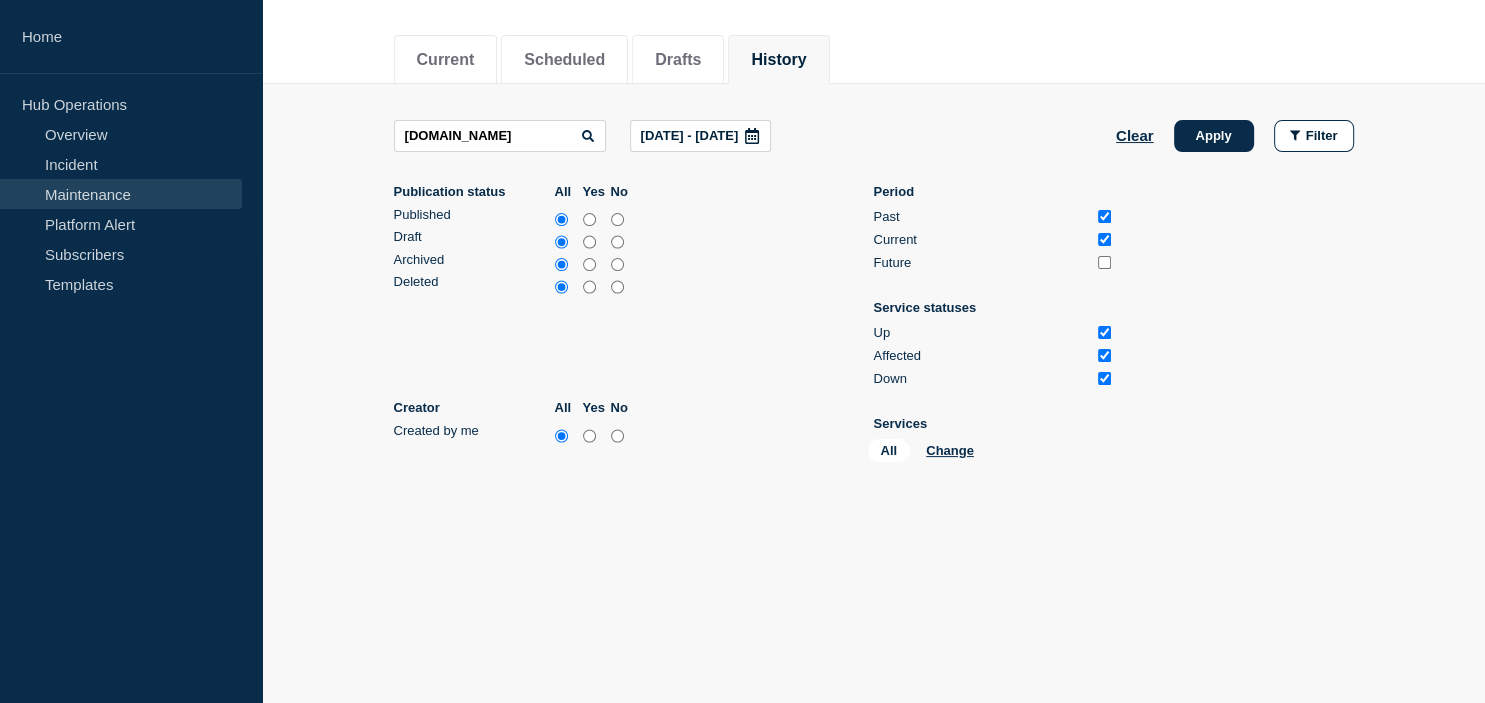 click at bounding box center (1104, 262) 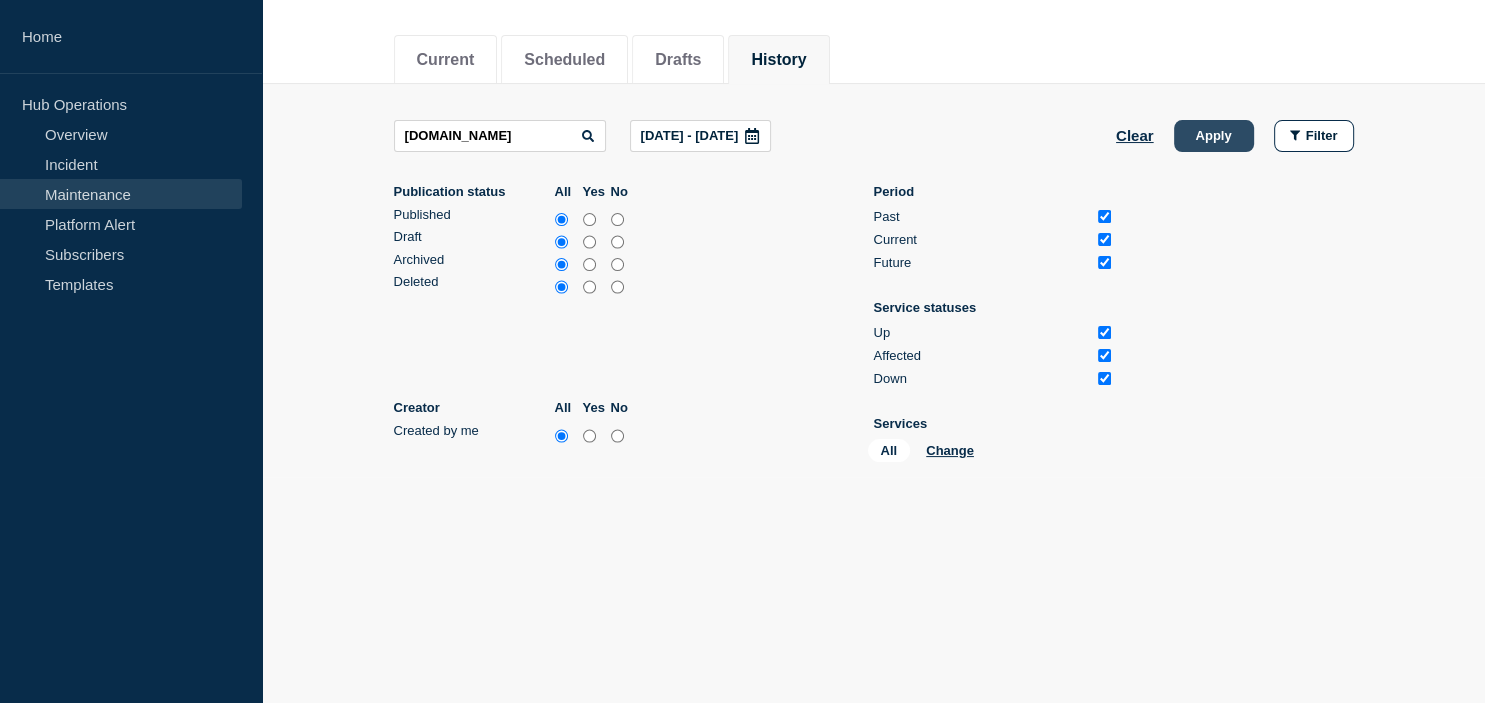 click on "Apply" 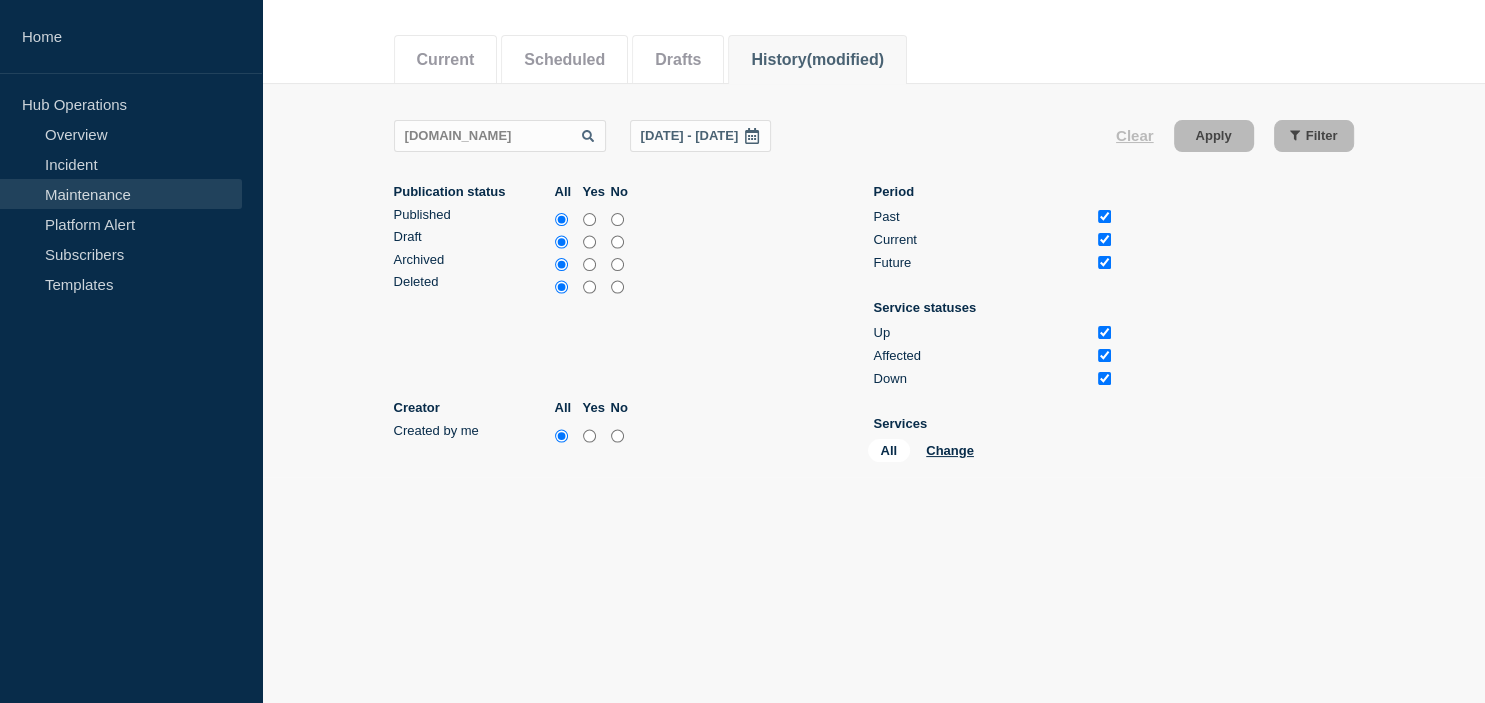 click 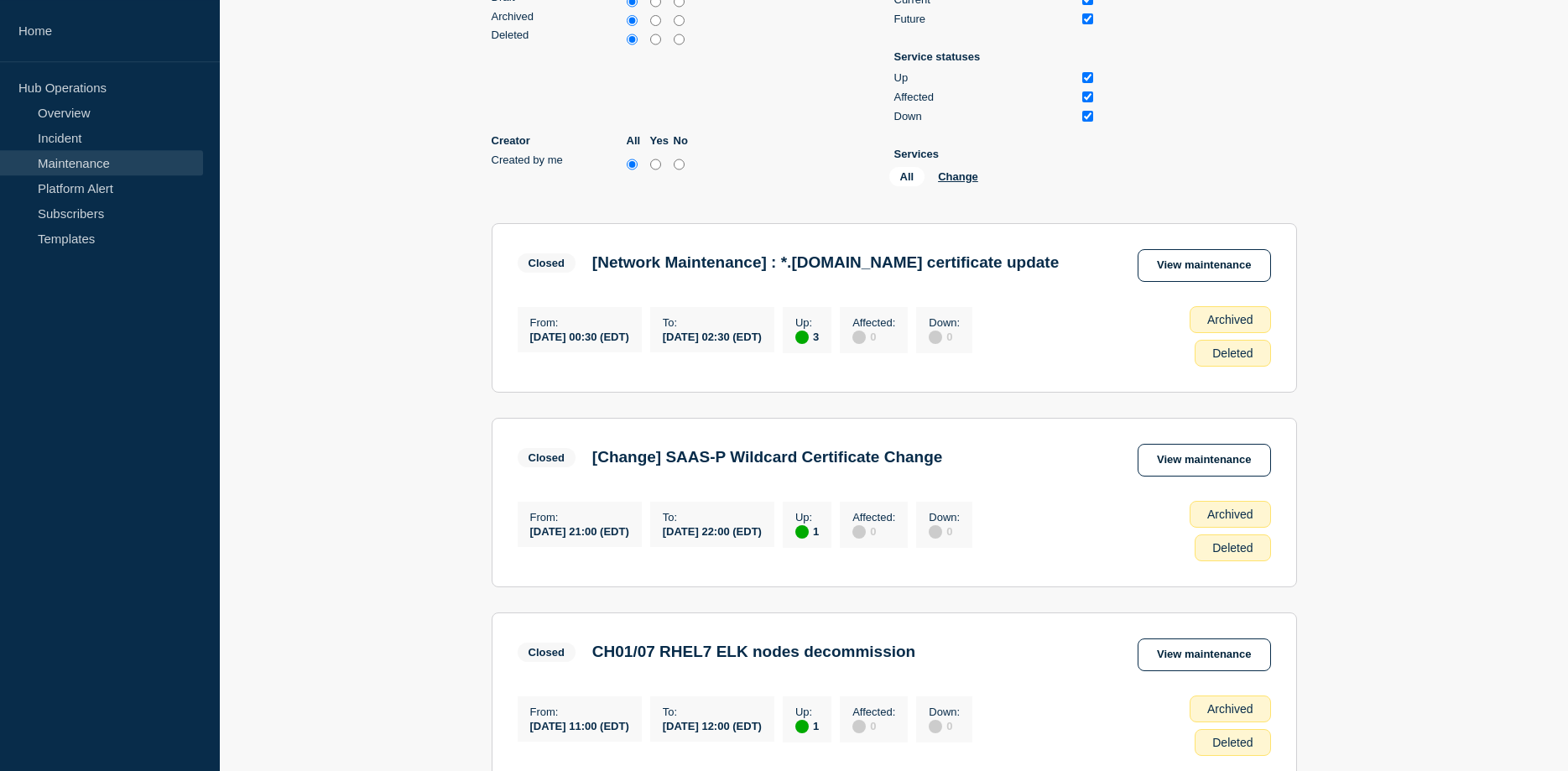scroll, scrollTop: 429, scrollLeft: 0, axis: vertical 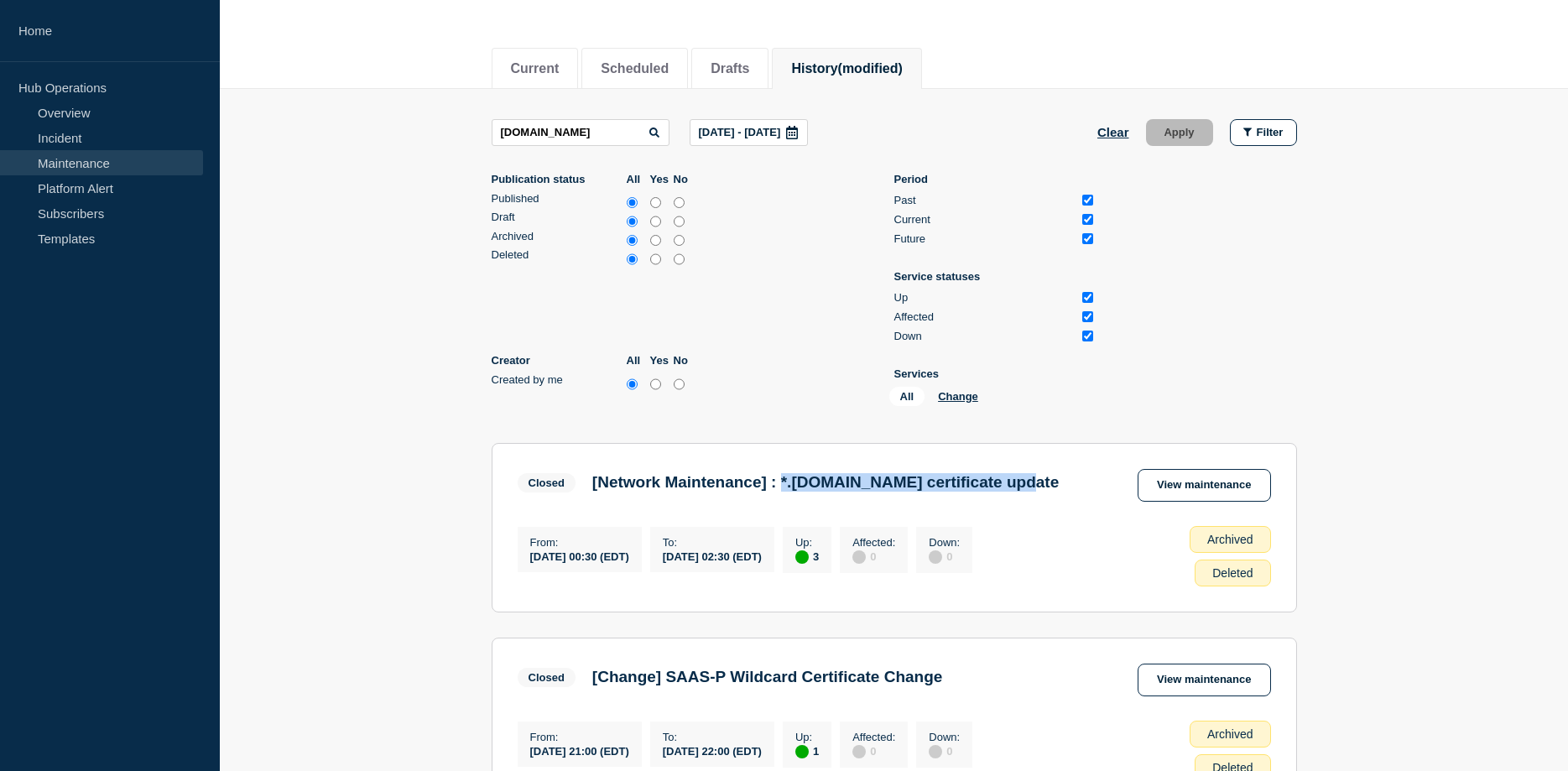 drag, startPoint x: 814, startPoint y: 497, endPoint x: 1086, endPoint y: 492, distance: 272.04595 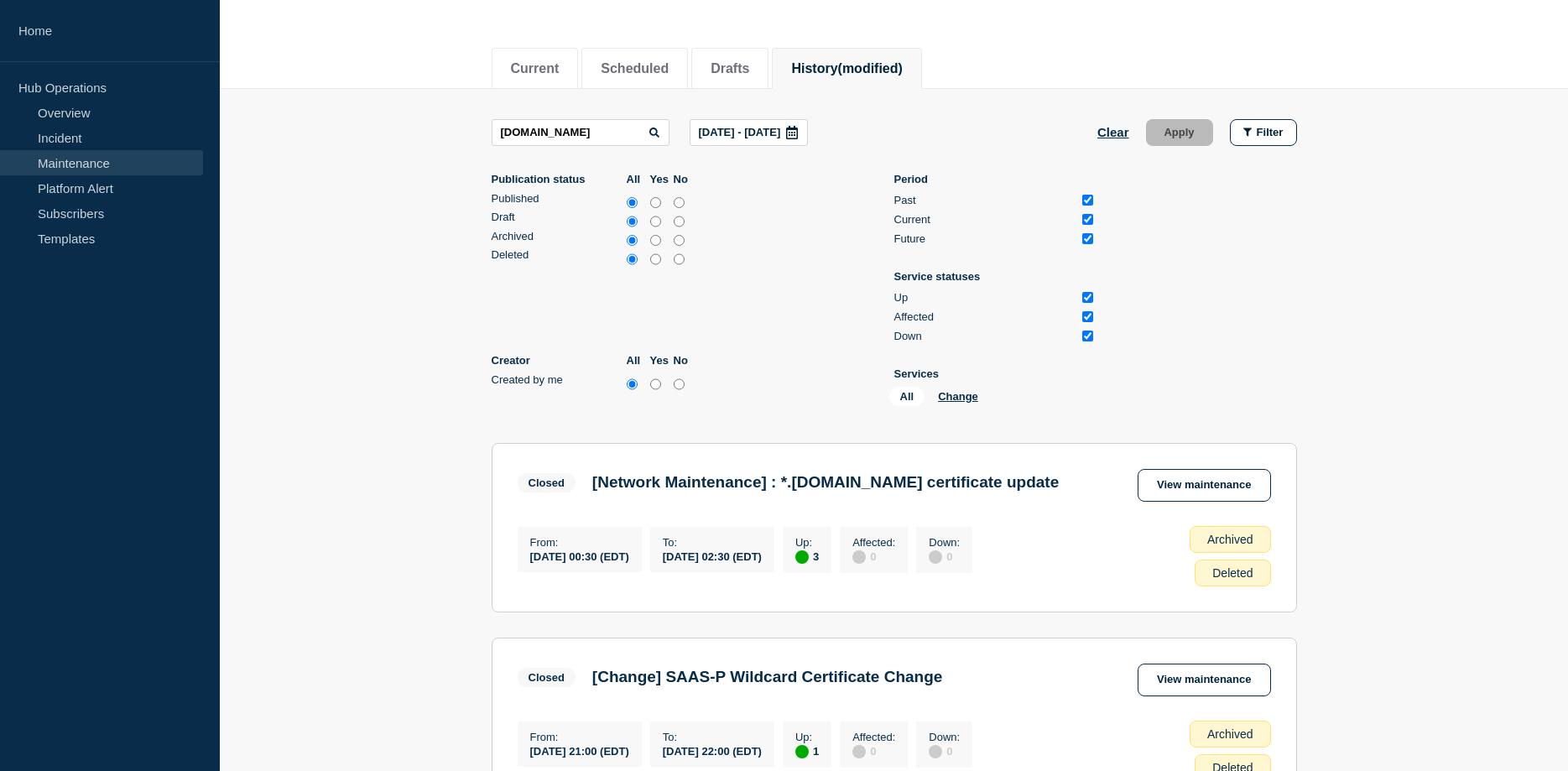 drag, startPoint x: 801, startPoint y: 497, endPoint x: 783, endPoint y: 499, distance: 18.11077 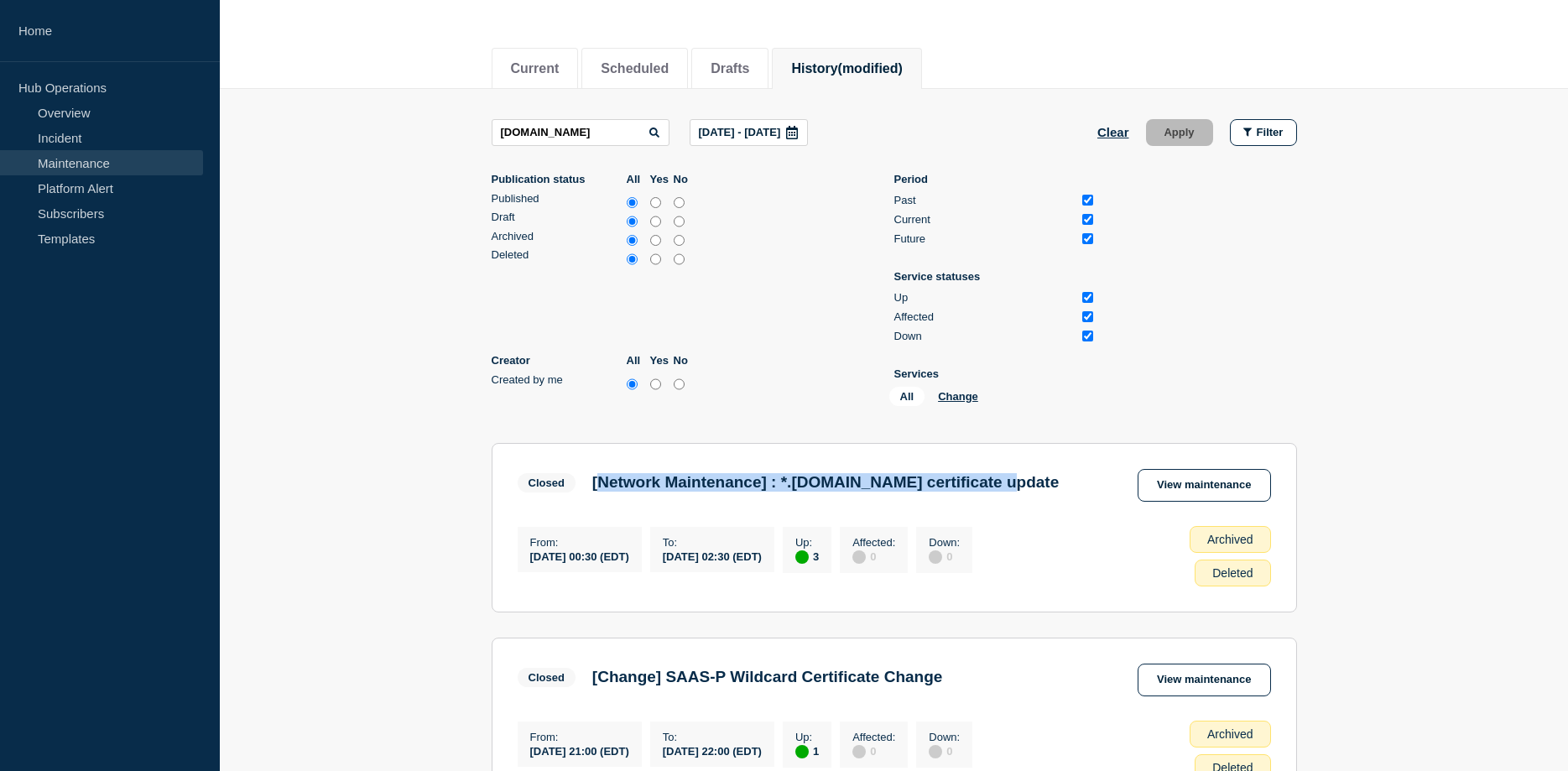 drag, startPoint x: 596, startPoint y: 492, endPoint x: 1081, endPoint y: 492, distance: 485 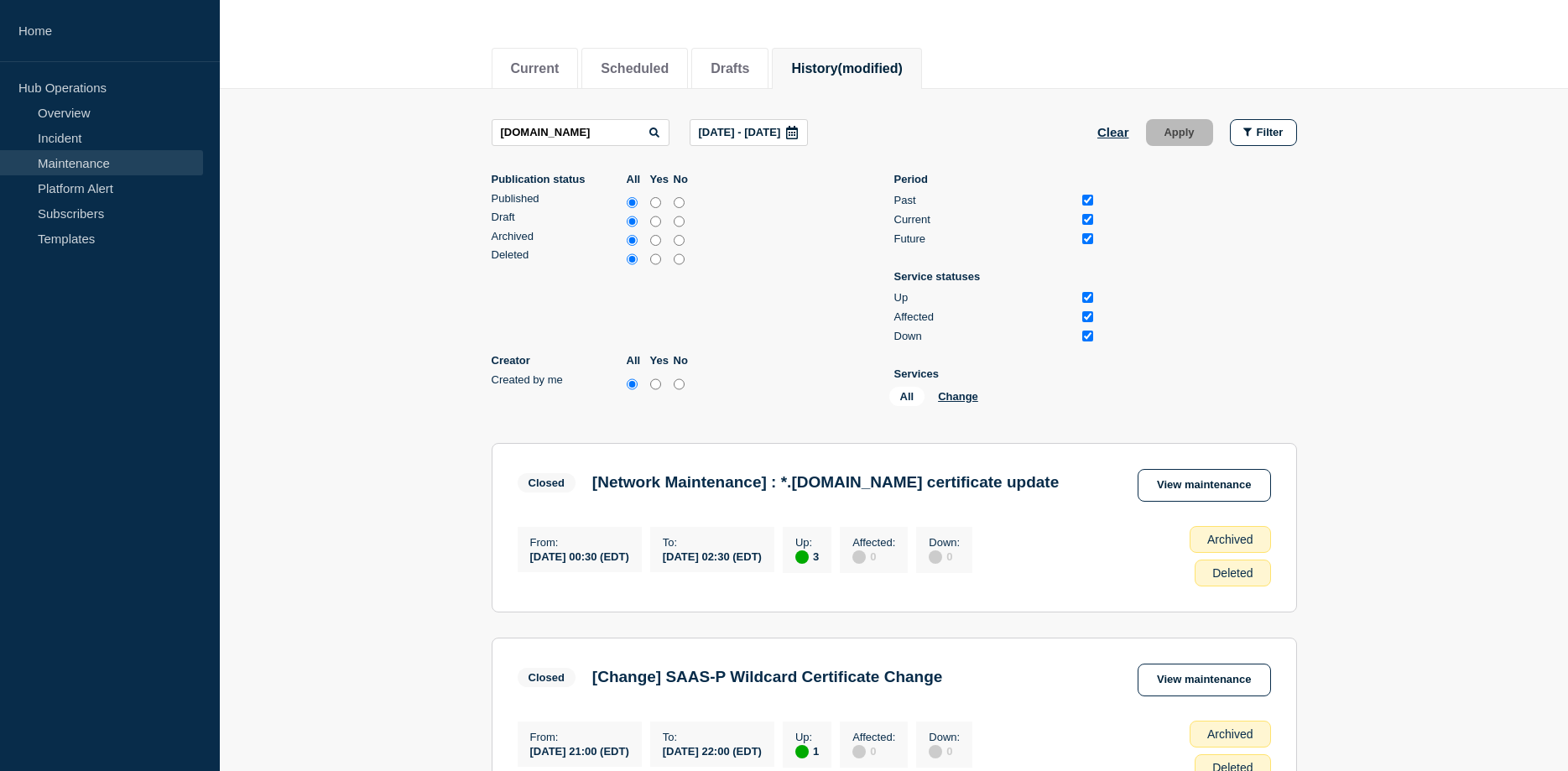 click on "[Network Maintenance] :  *.[DOMAIN_NAME] certificate update" at bounding box center (826, 482) 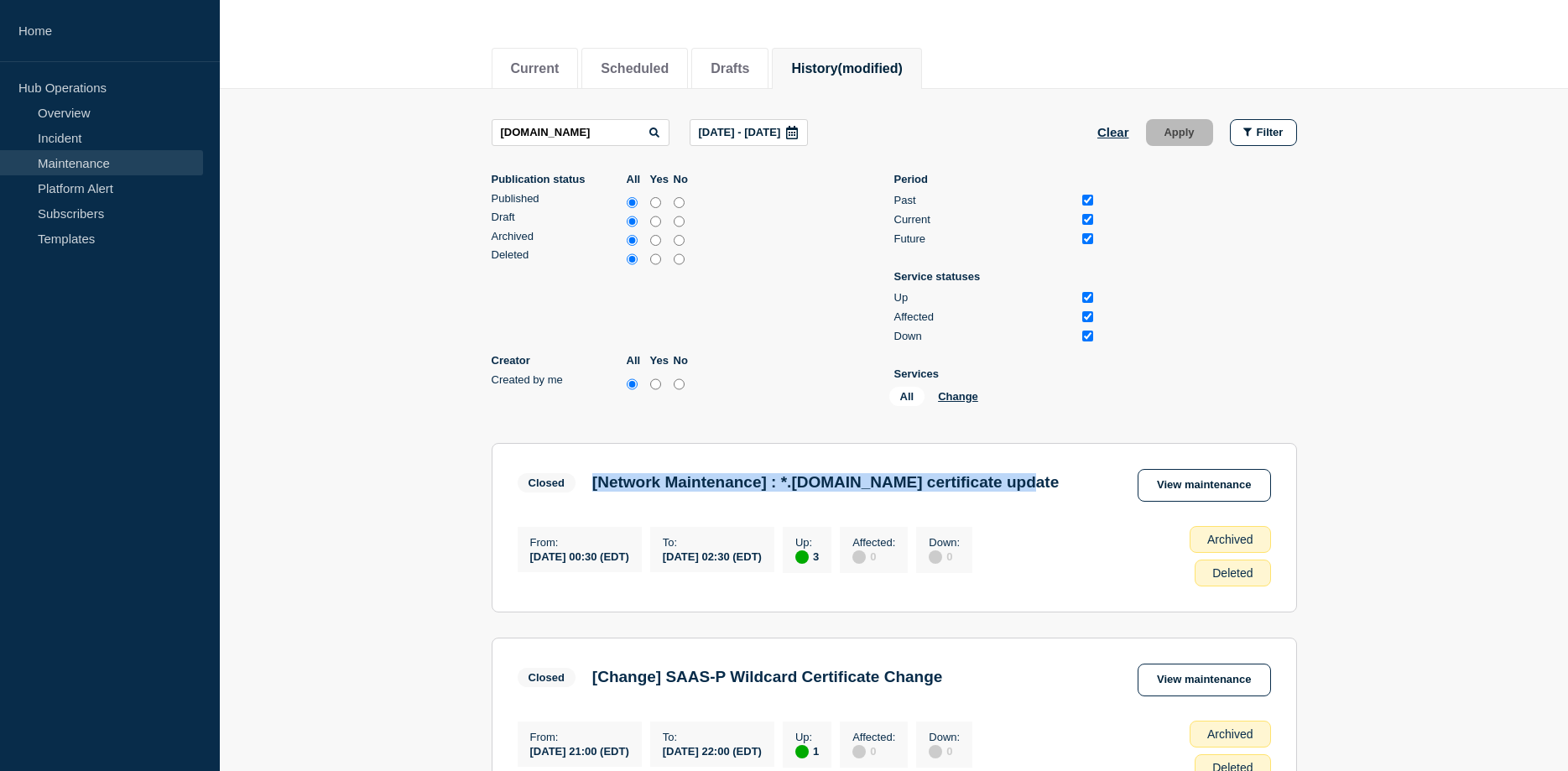 drag, startPoint x: 1085, startPoint y: 492, endPoint x: 590, endPoint y: 495, distance: 495.0091 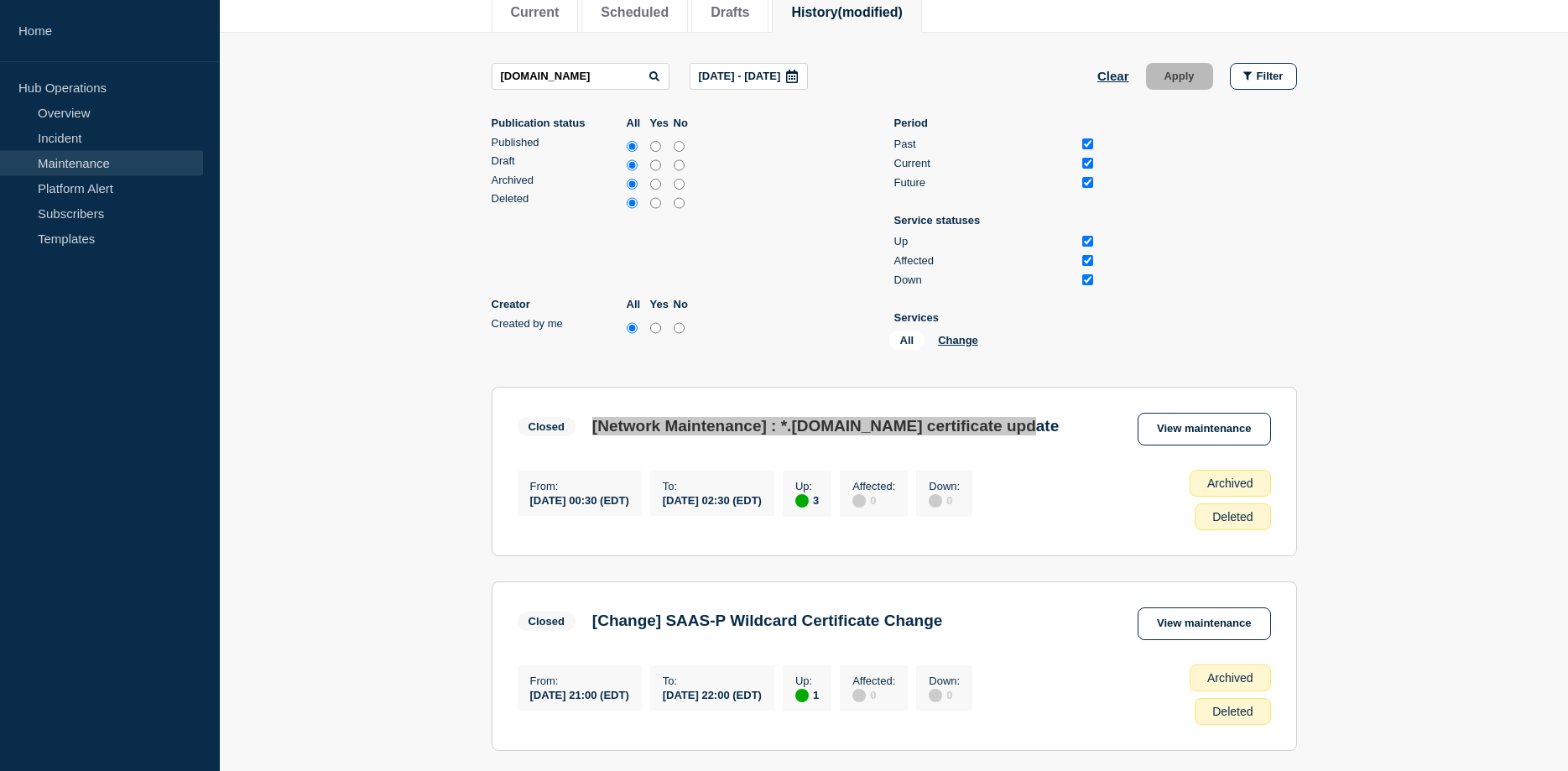 scroll, scrollTop: 257, scrollLeft: 0, axis: vertical 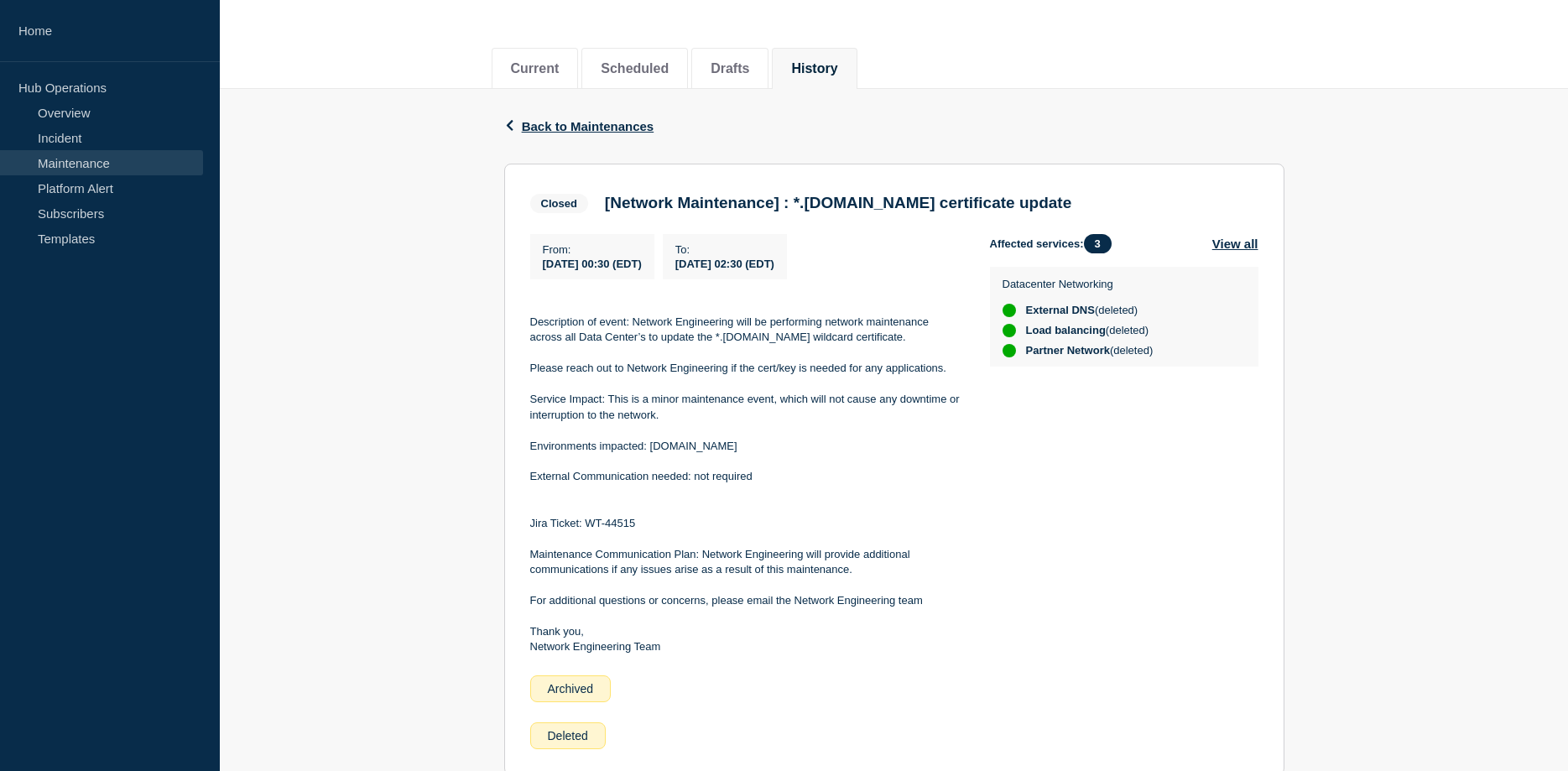 click on "Please reach out to Network Engineering if the cert/key is needed for any applications." at bounding box center (747, 368) 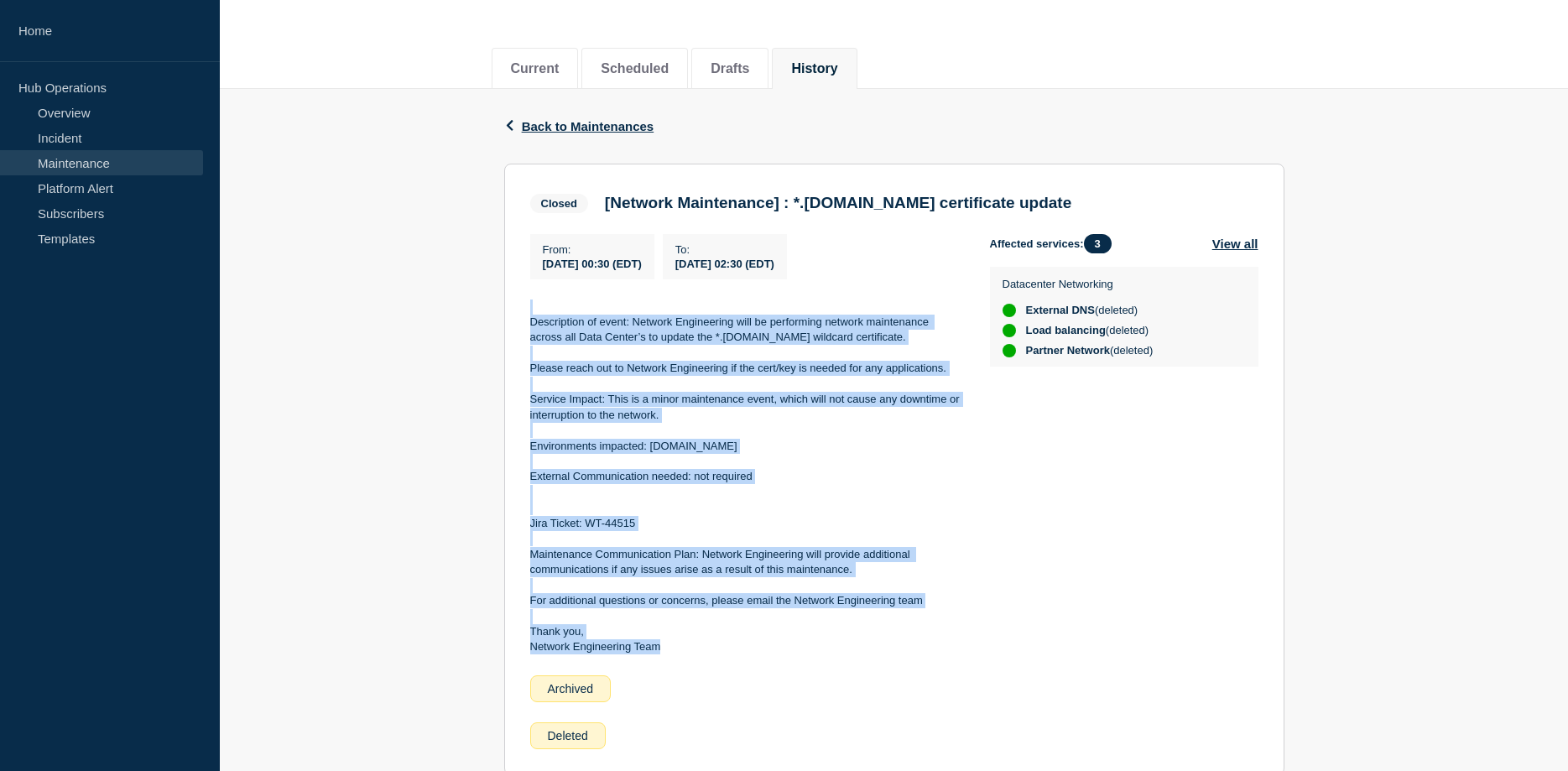 drag, startPoint x: 654, startPoint y: 640, endPoint x: 530, endPoint y: 320, distance: 343.18508 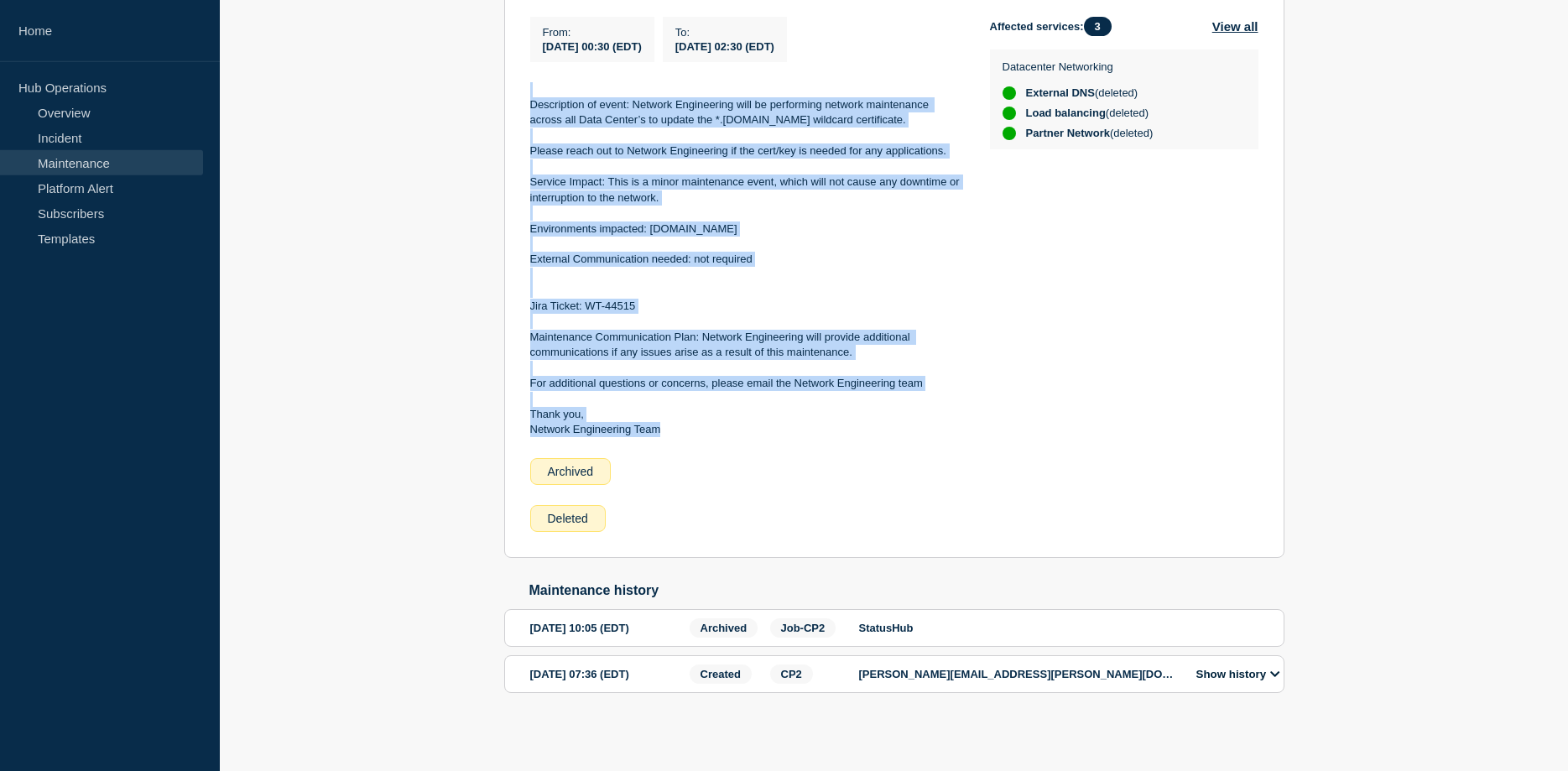 scroll, scrollTop: 404, scrollLeft: 0, axis: vertical 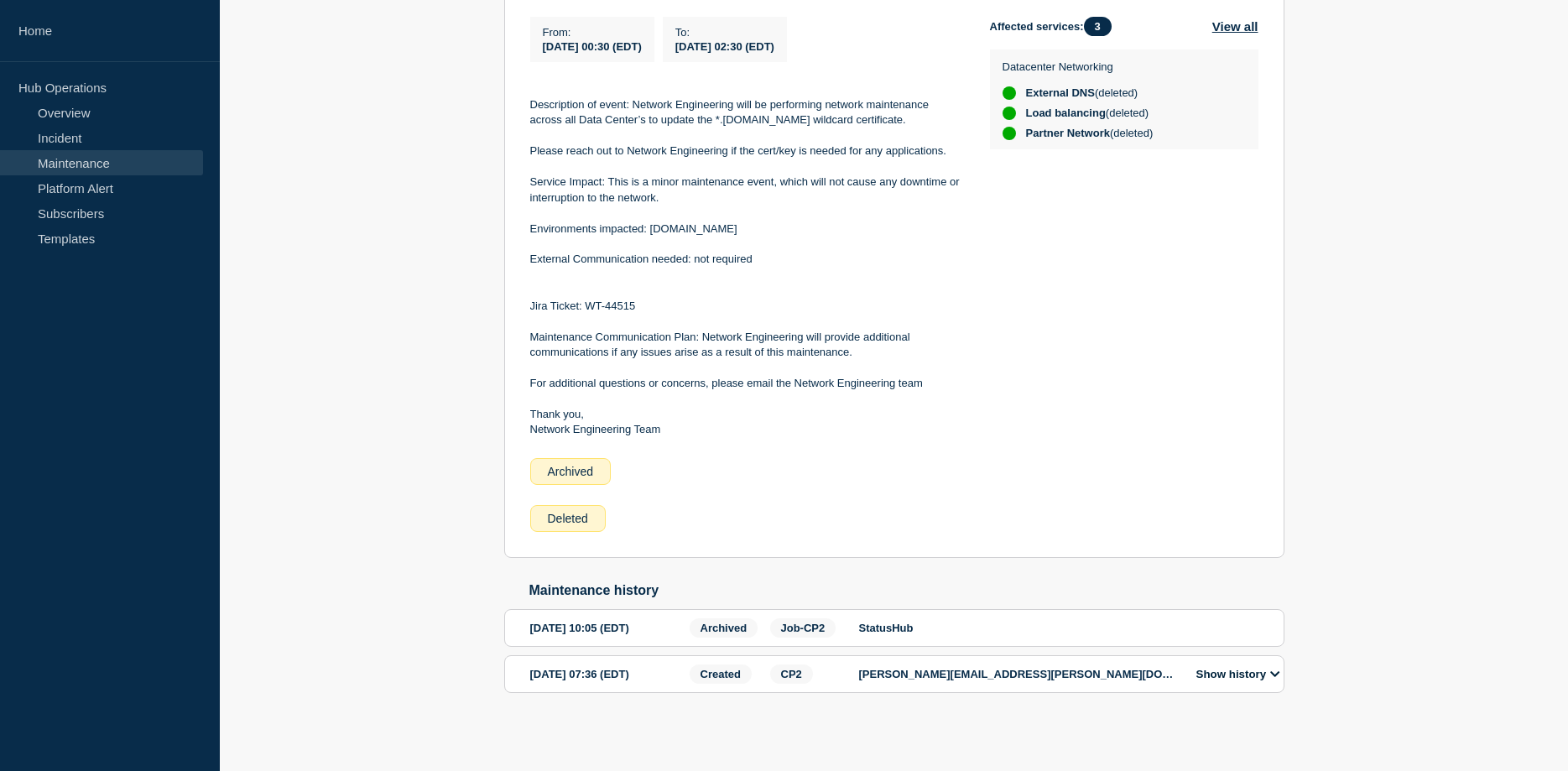 click on "Maintenance history" at bounding box center [907, 591] 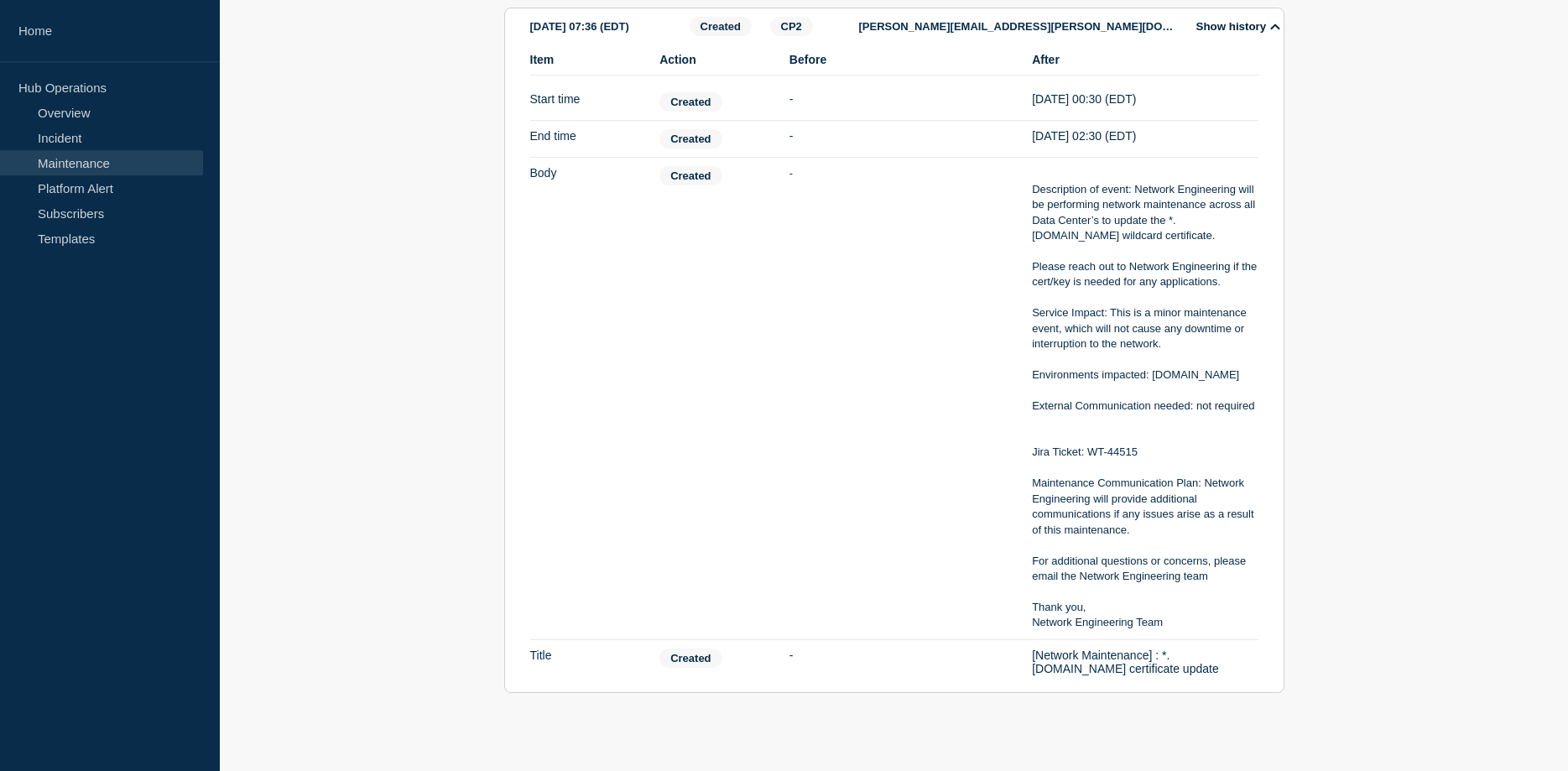 scroll, scrollTop: 1056, scrollLeft: 0, axis: vertical 